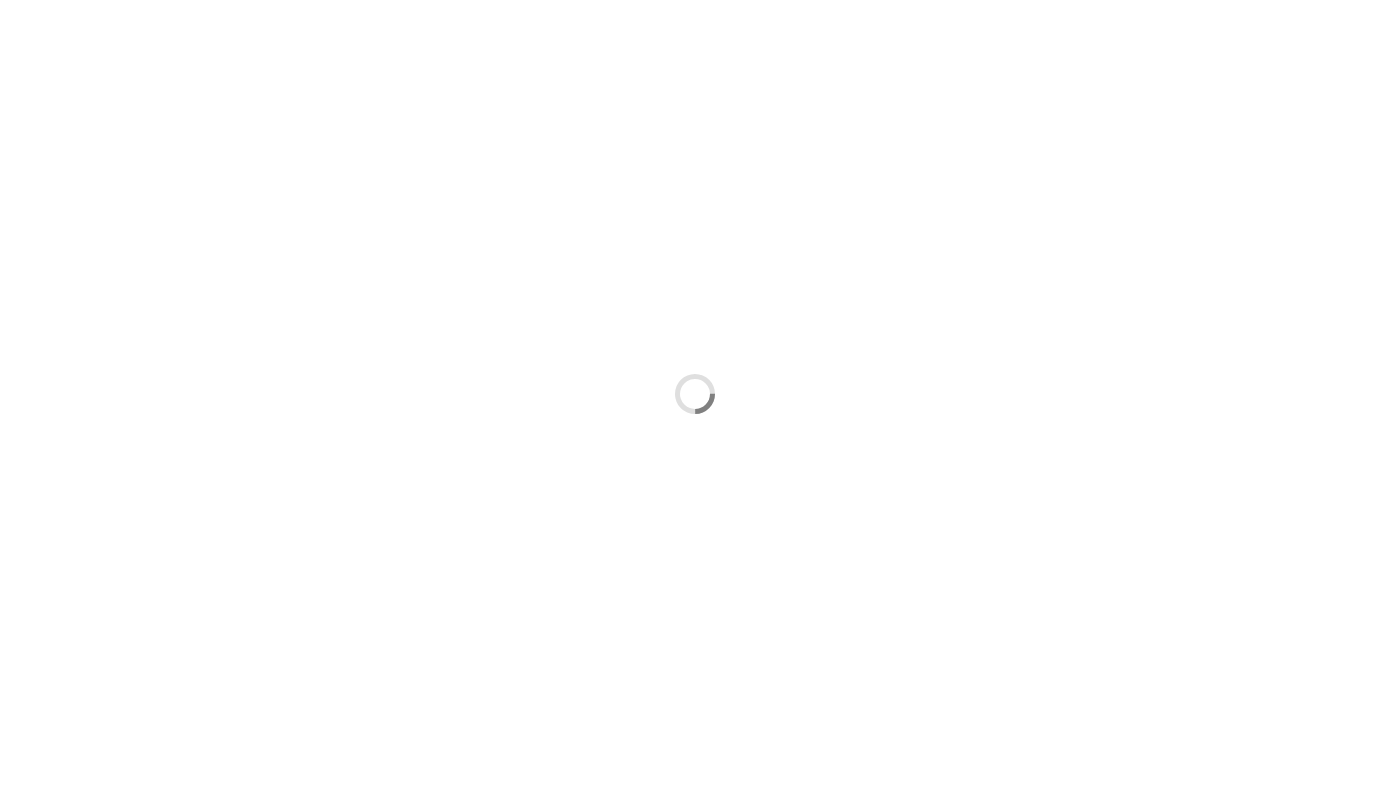 scroll, scrollTop: 0, scrollLeft: 0, axis: both 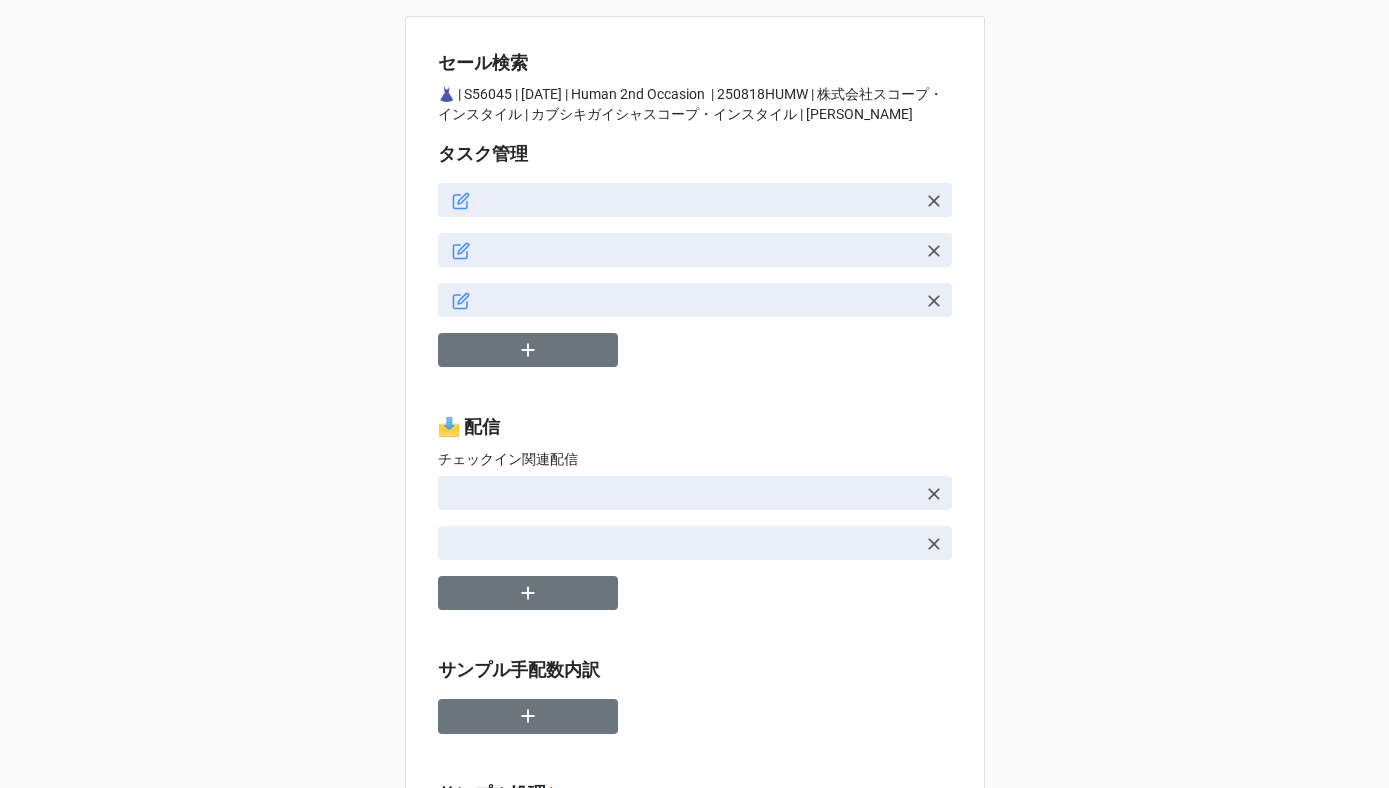 type on "x" 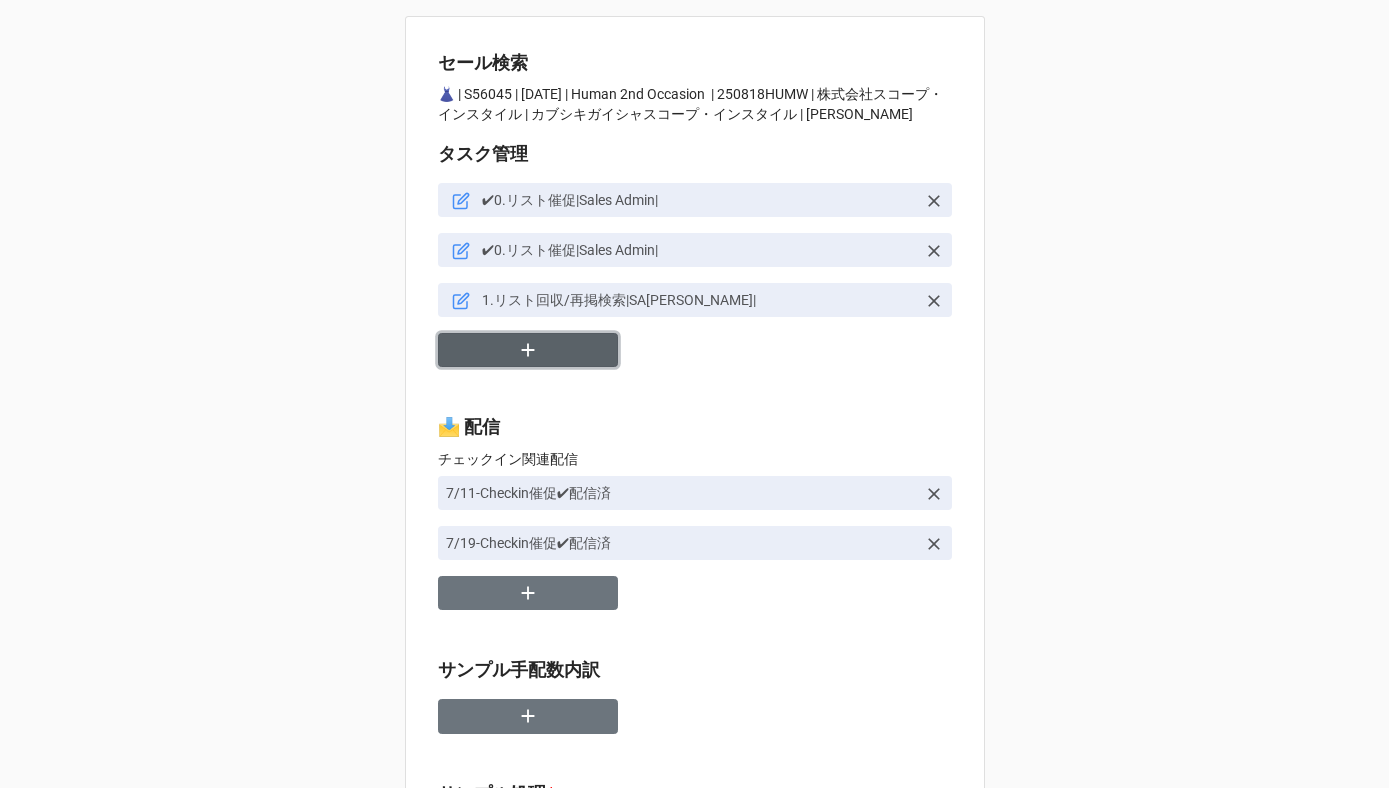 click at bounding box center [528, 350] 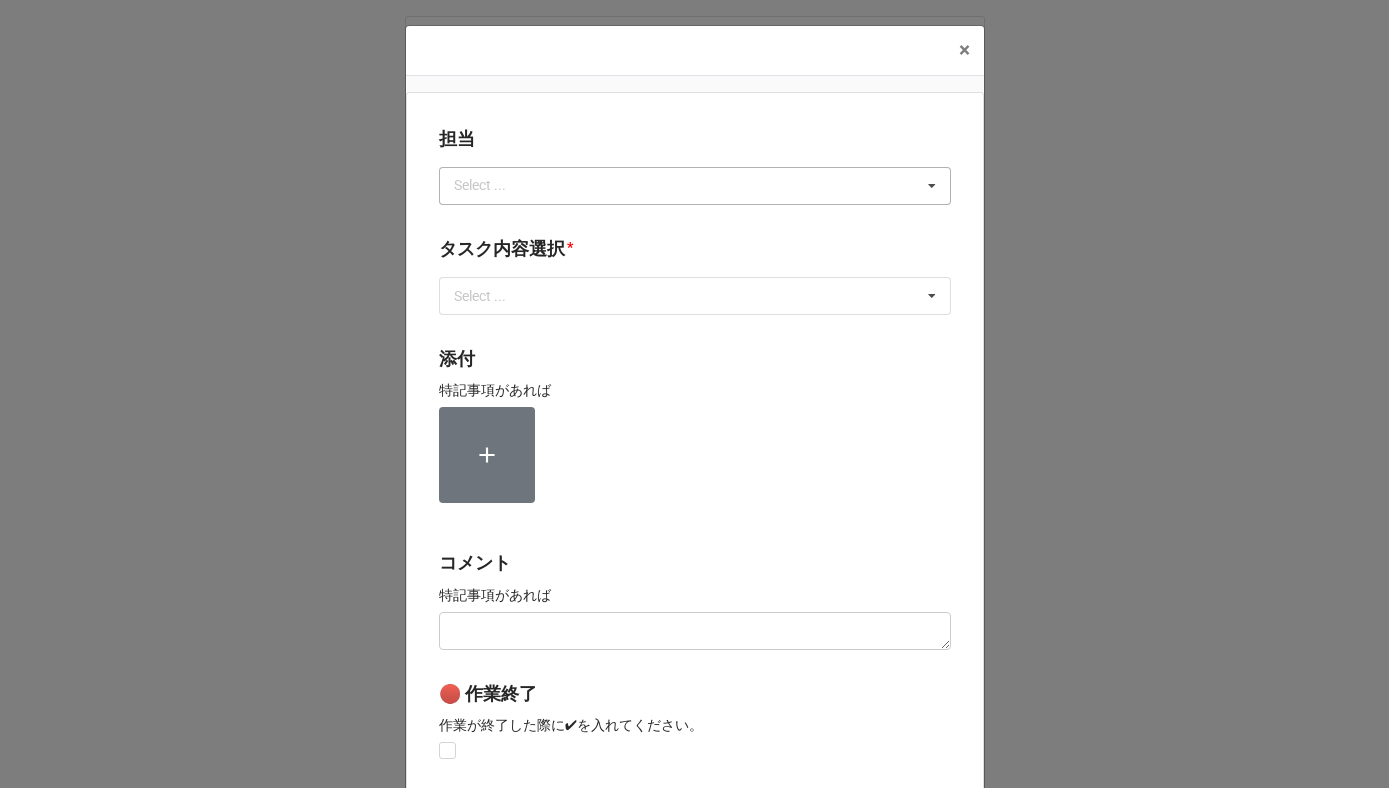 click on "Select ... No results found." at bounding box center (695, 186) 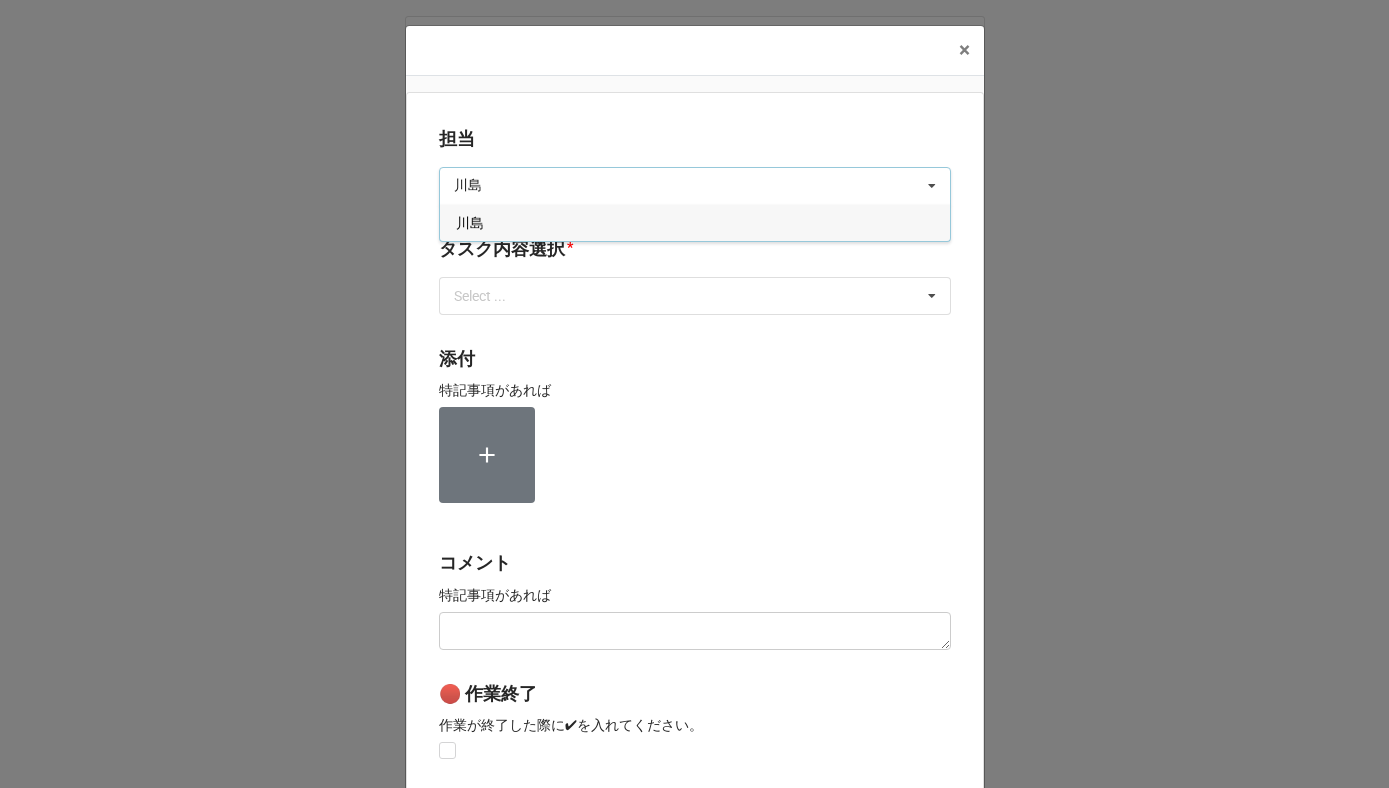 type on "川島" 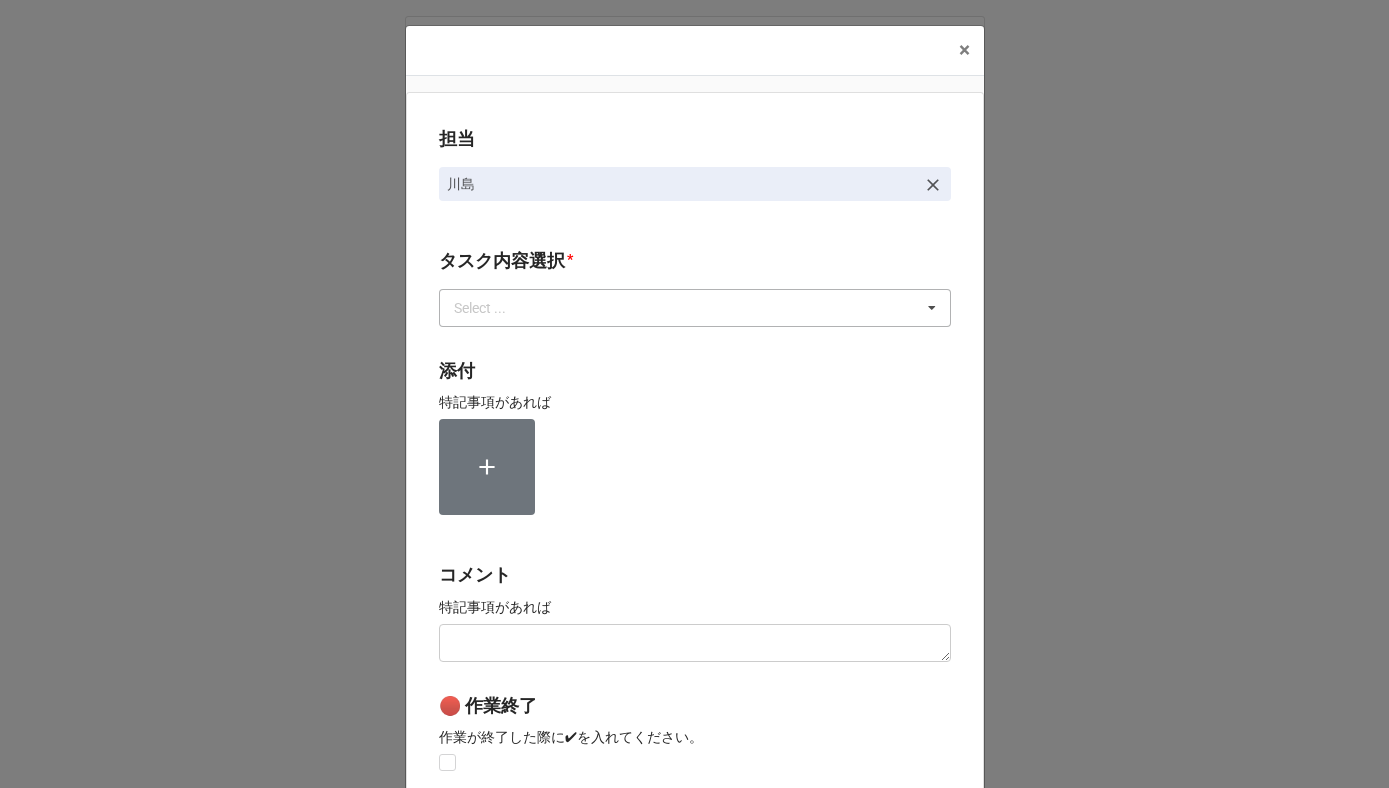 click on "Select ..." at bounding box center (492, 307) 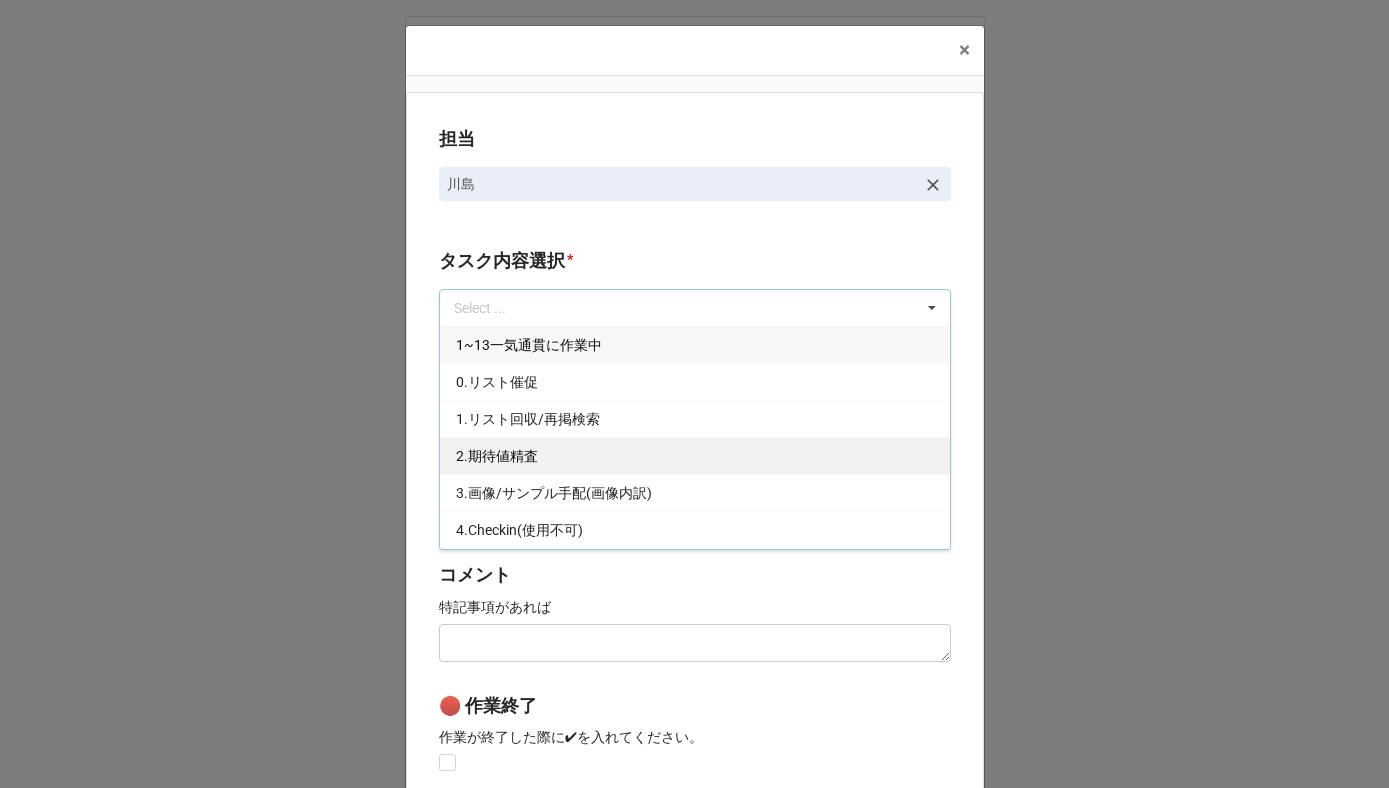click on "2.期待値精査" at bounding box center [497, 456] 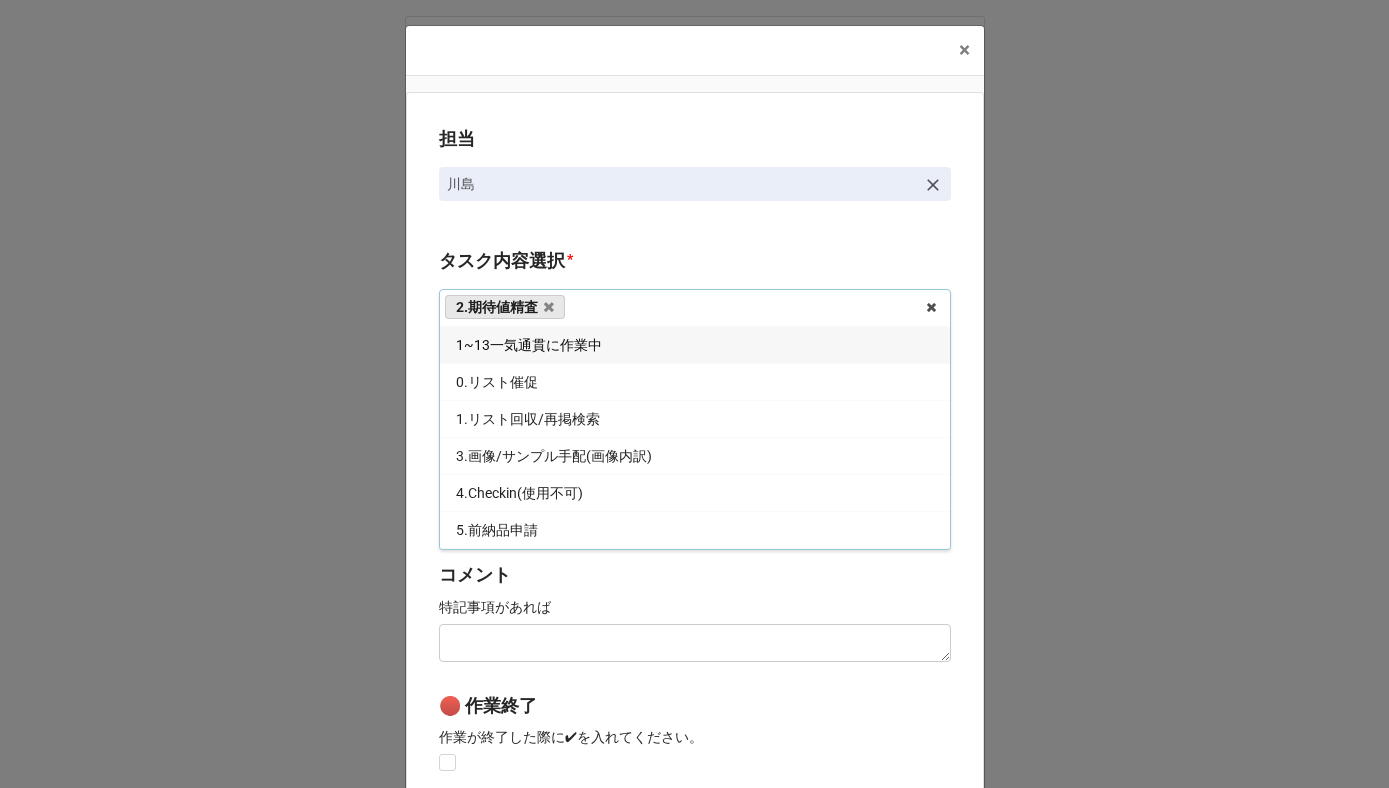 click on "担当 [PERSON_NAME][GEOGRAPHIC_DATA]内容選択 * 2.期待値精査 1~13一気通貫に作業中 0.リスト催促 1.リスト回収/再掲検索 3.画像/サンプル手配(画像内訳) 4.Checkin(使用不可) 5.前納品申請 6.コレクション土台作成 7.リネーム 8.Airtable土台作成 9.寸法情報をコレクションにアップ 10.ピッチ 11.検品報告回収 12.画像パスQC 13.最終数量反映 14.コレクションQC/反映 15.荷物探し中 *イレギュラー問題 B4Fで土台からアップまで担当する 内容更新(SALE開催に影響なし) 添付 特記事項があれば
コメント 特記事項があれば
🔴 作業終了 作業が終了した際に✔︎を入れてください。
Save" at bounding box center [695, 495] 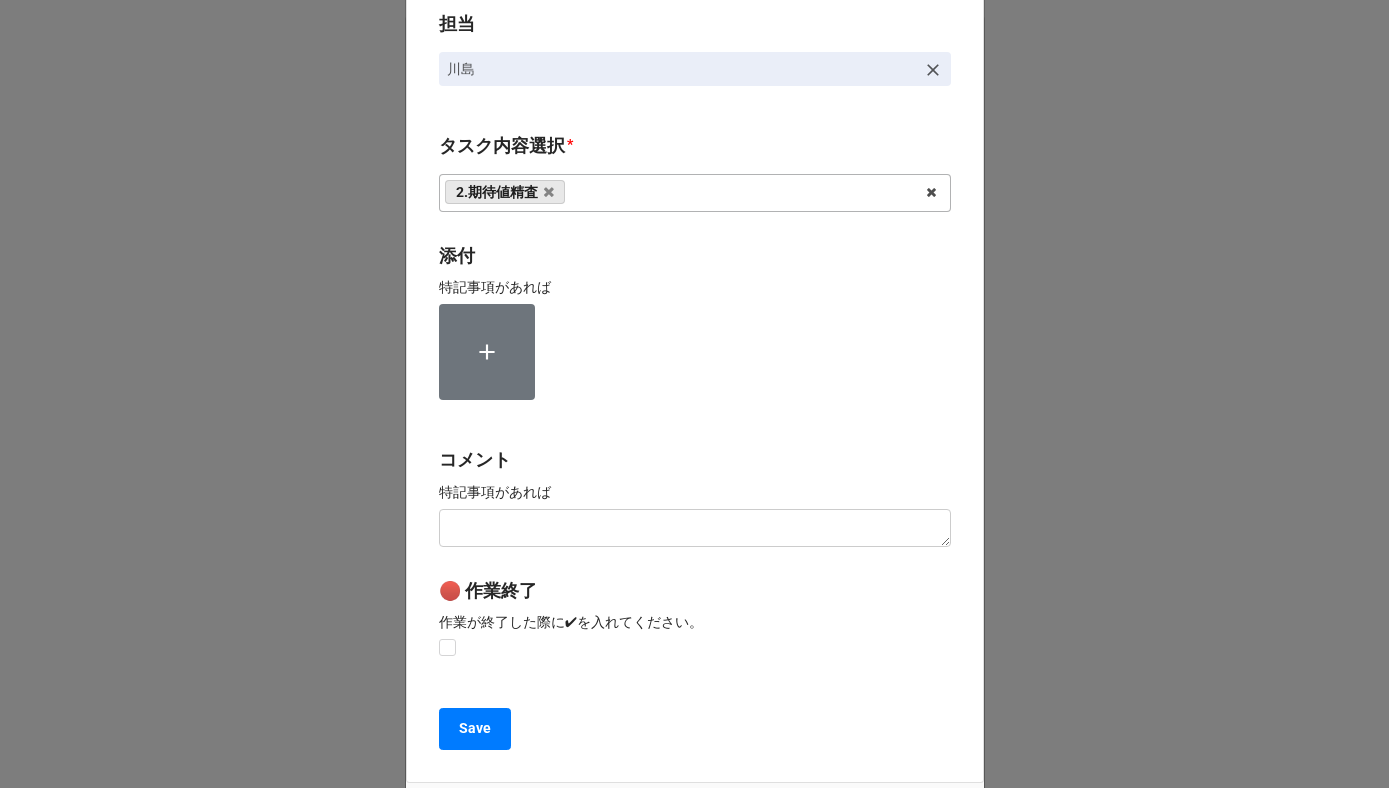 scroll, scrollTop: 267, scrollLeft: 0, axis: vertical 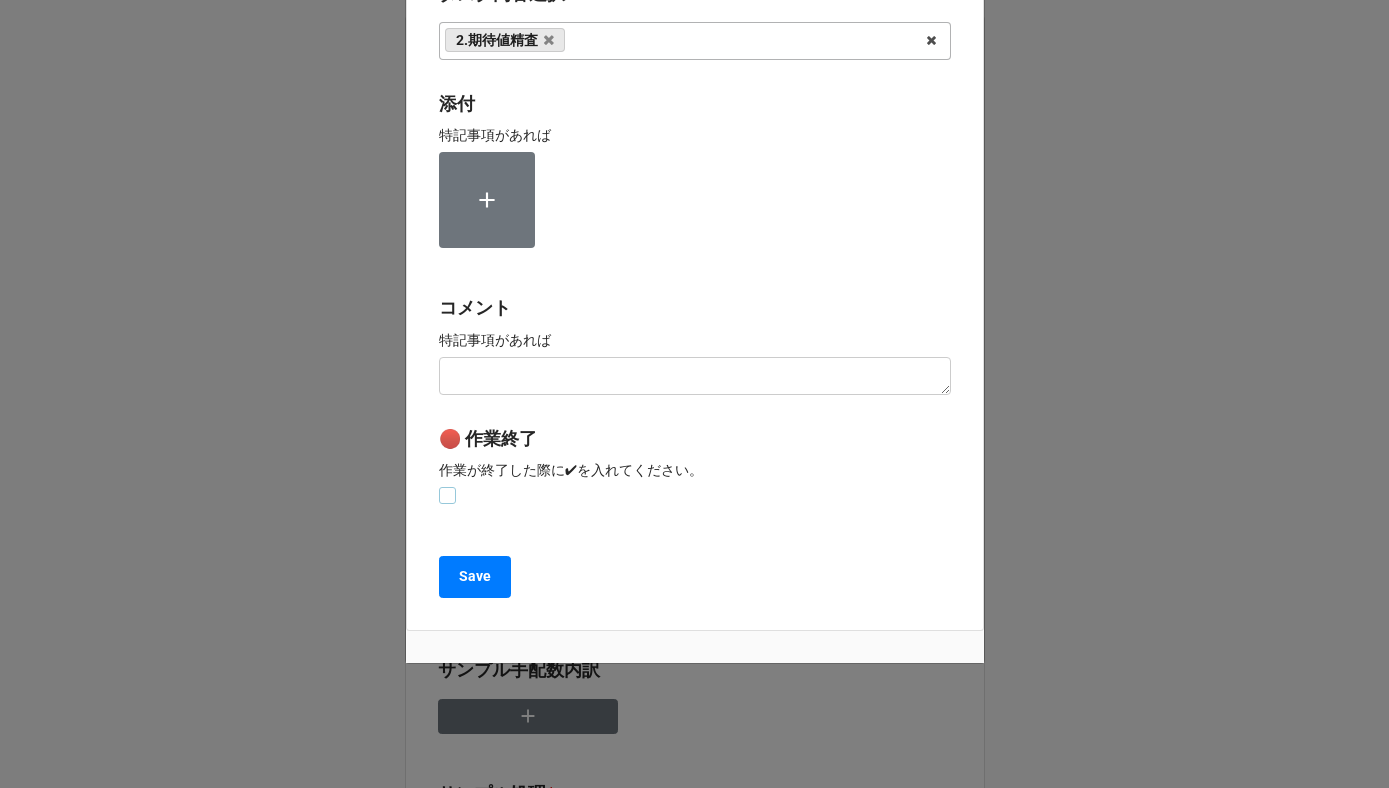 click at bounding box center (447, 487) 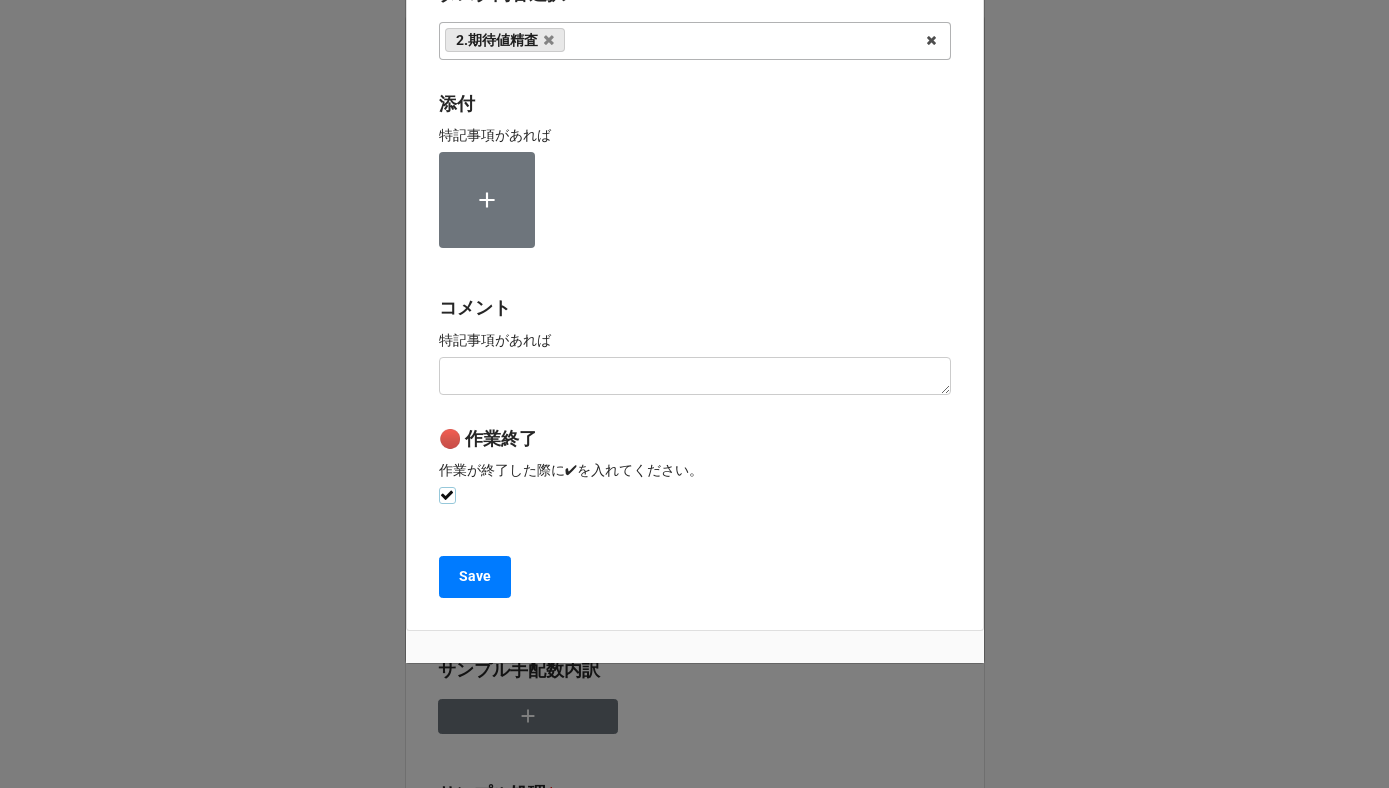 checkbox on "true" 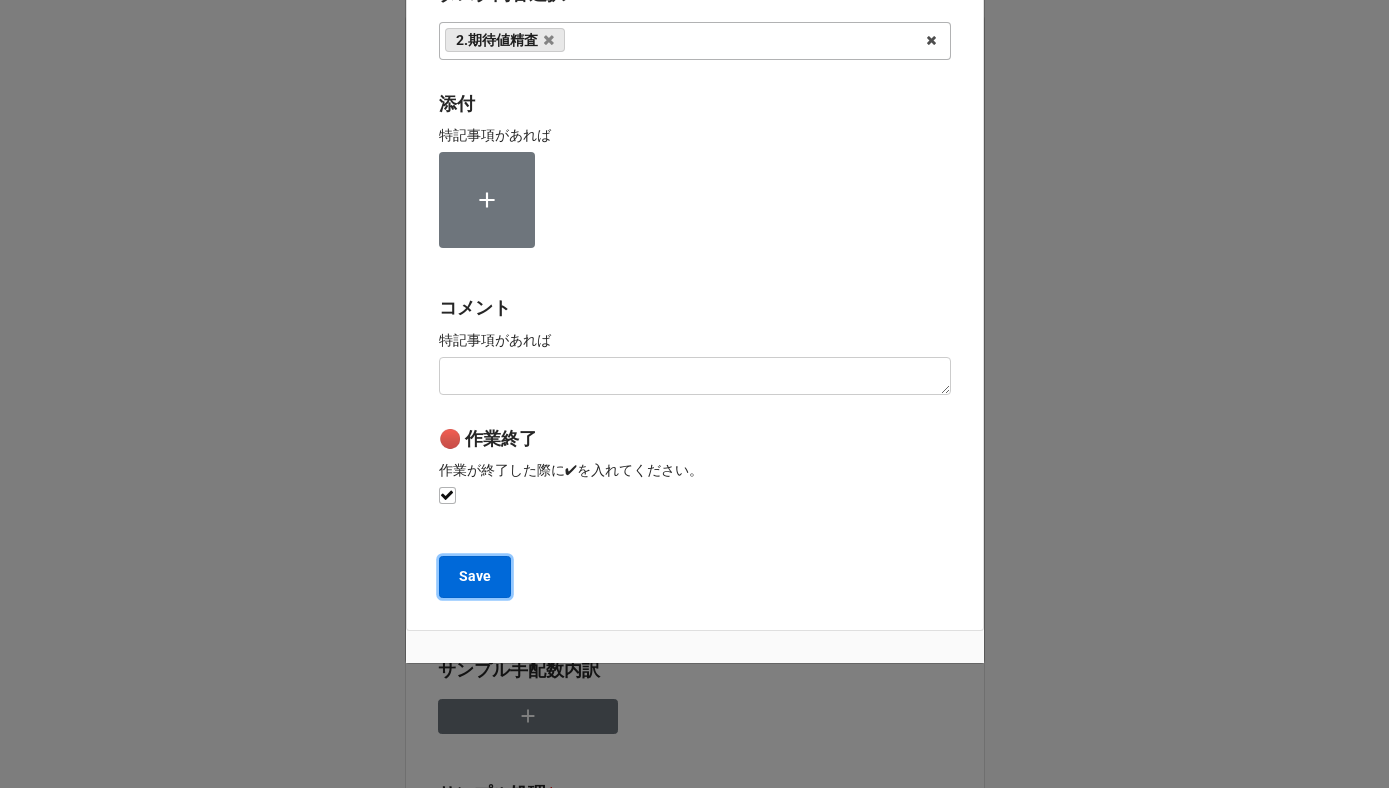 click on "Save" at bounding box center [475, 577] 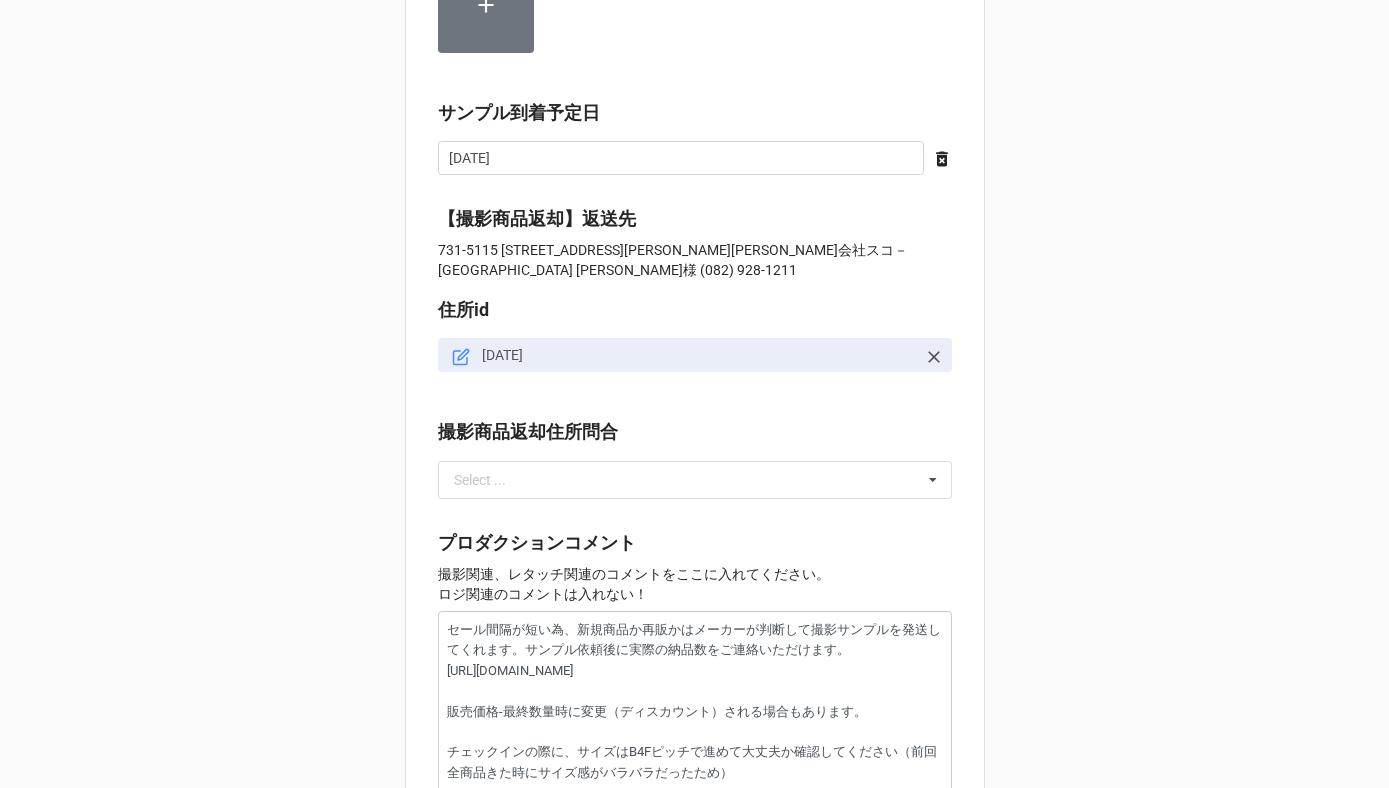 scroll, scrollTop: 1965, scrollLeft: 0, axis: vertical 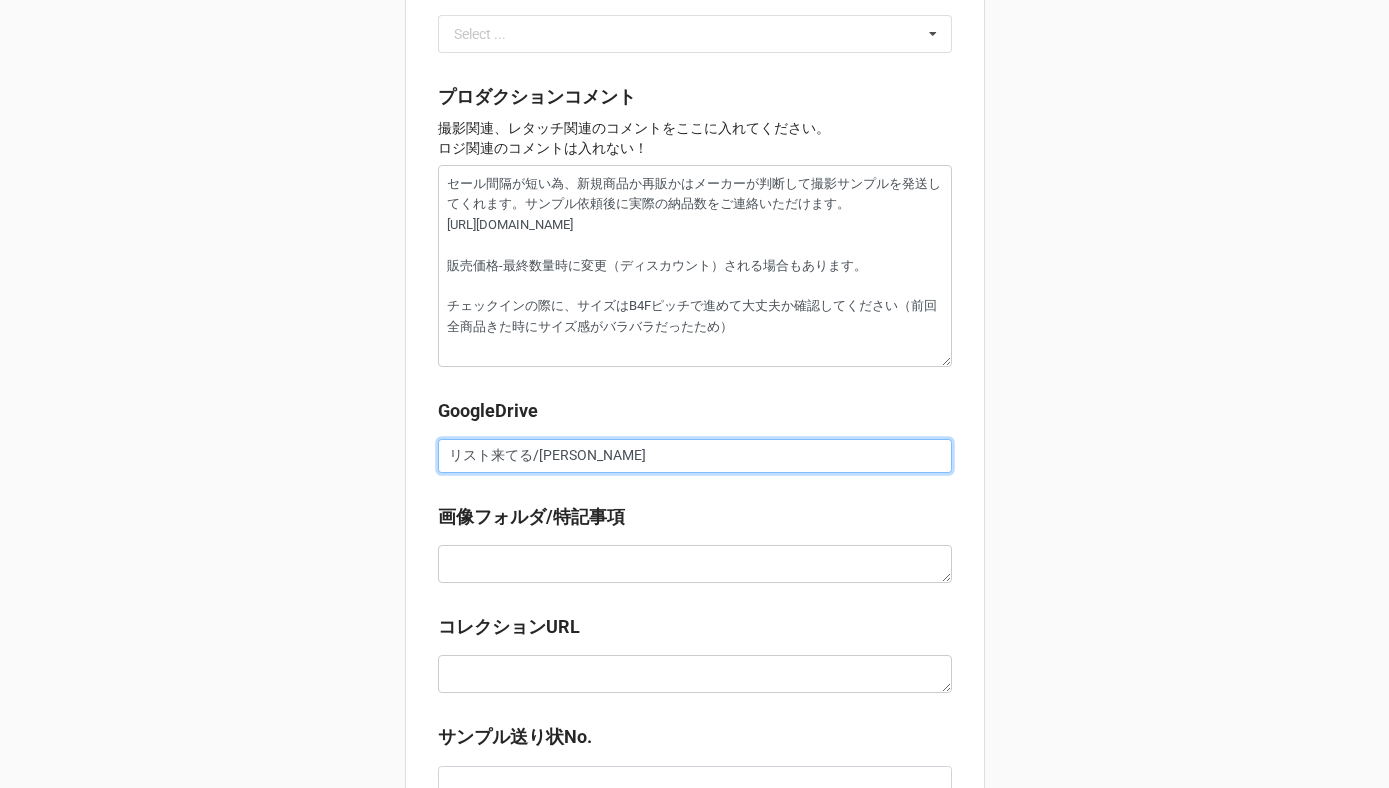 drag, startPoint x: 525, startPoint y: 459, endPoint x: 375, endPoint y: 457, distance: 150.01334 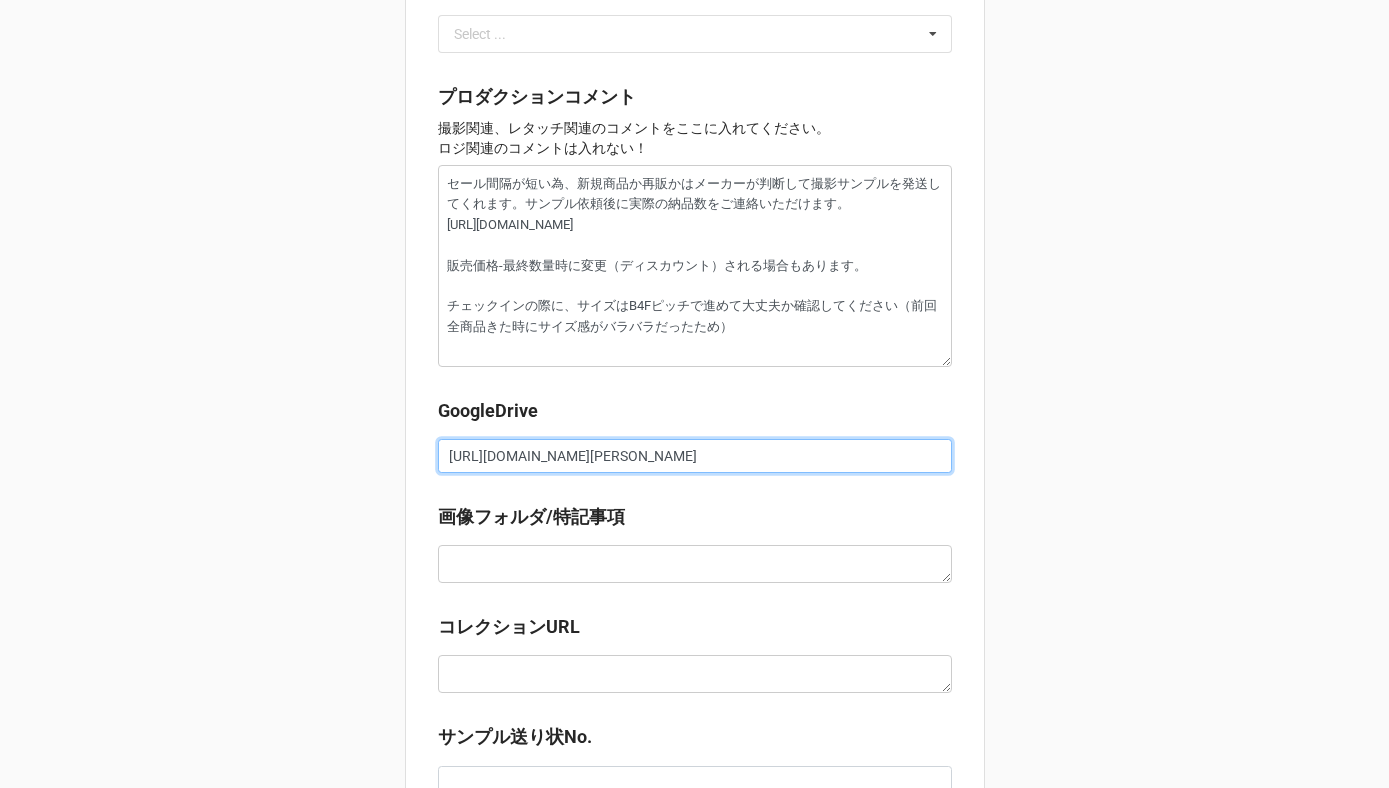 scroll, scrollTop: 0, scrollLeft: 302, axis: horizontal 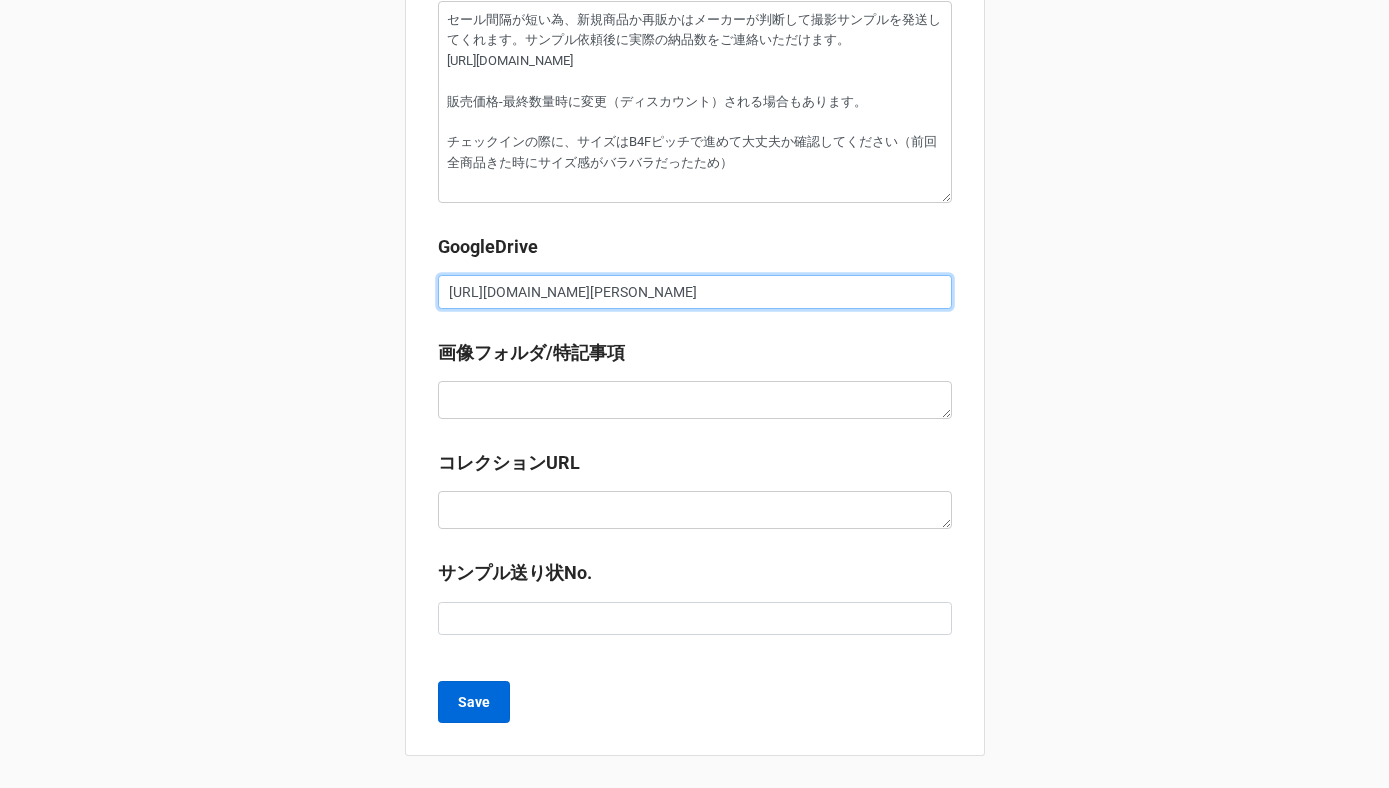 type on "https://docs.google.com/spreadsheets/d/1VZffP8dY754x1wbLNPdMjb2wQktcMUsC/edit?gid=1897191751#gid=1897191751/佐藤さん" 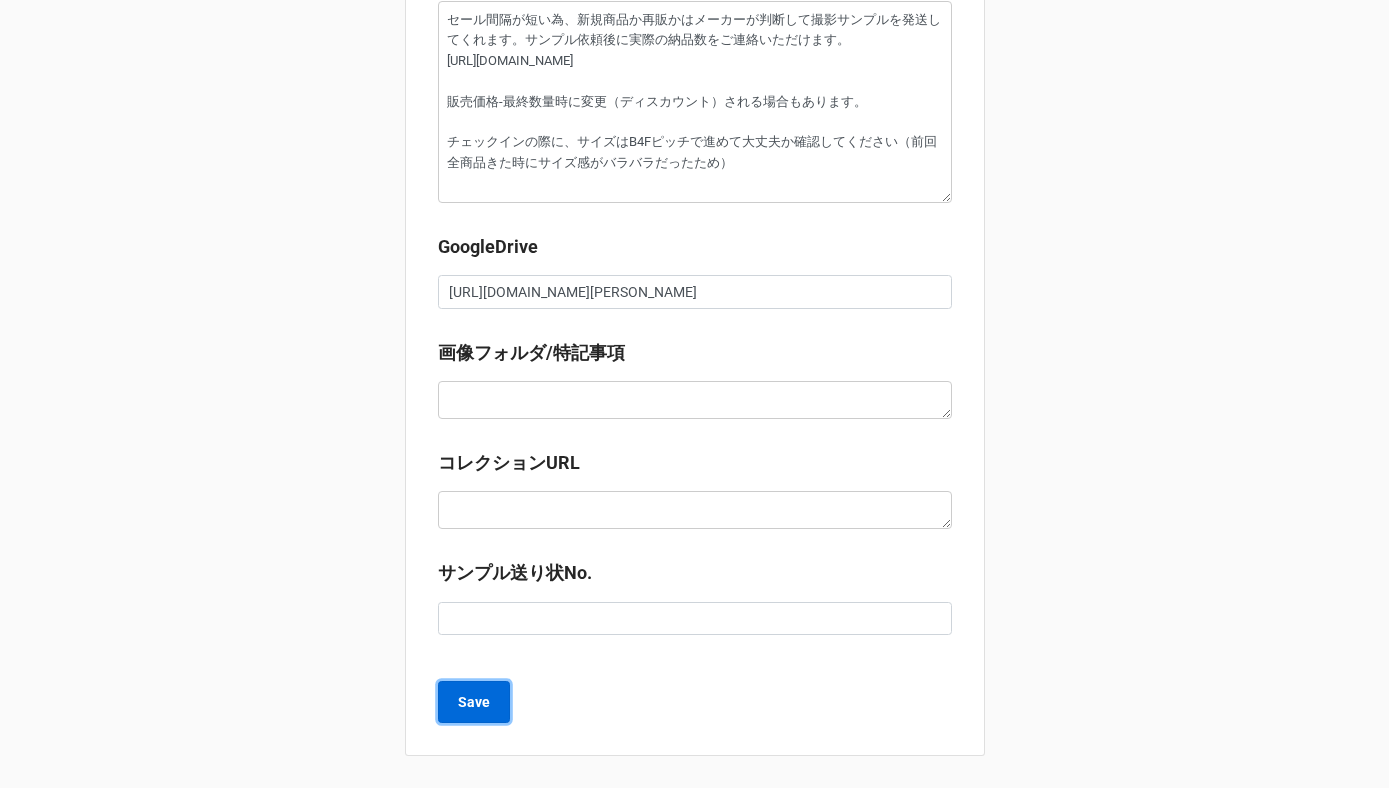 click on "Save" at bounding box center [474, 702] 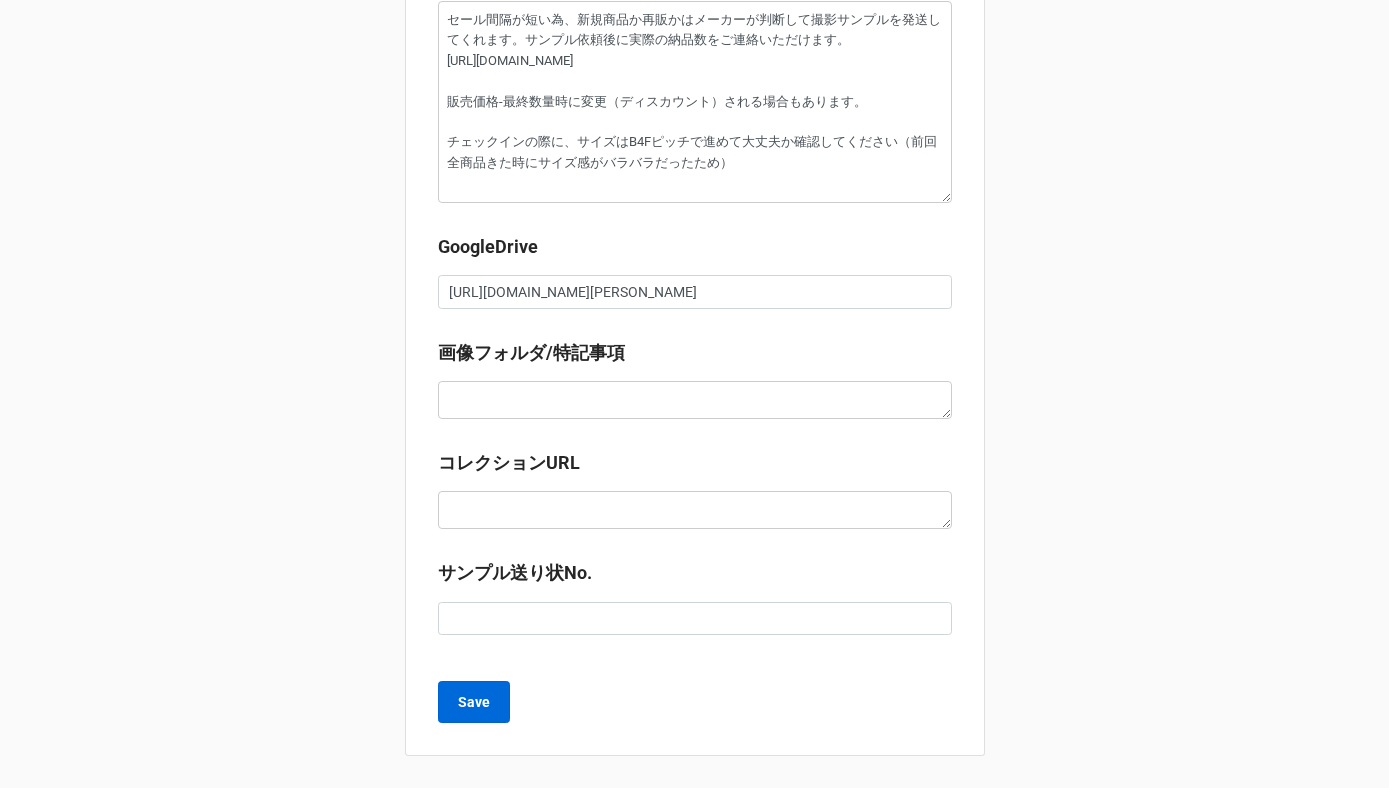 scroll, scrollTop: 0, scrollLeft: 0, axis: both 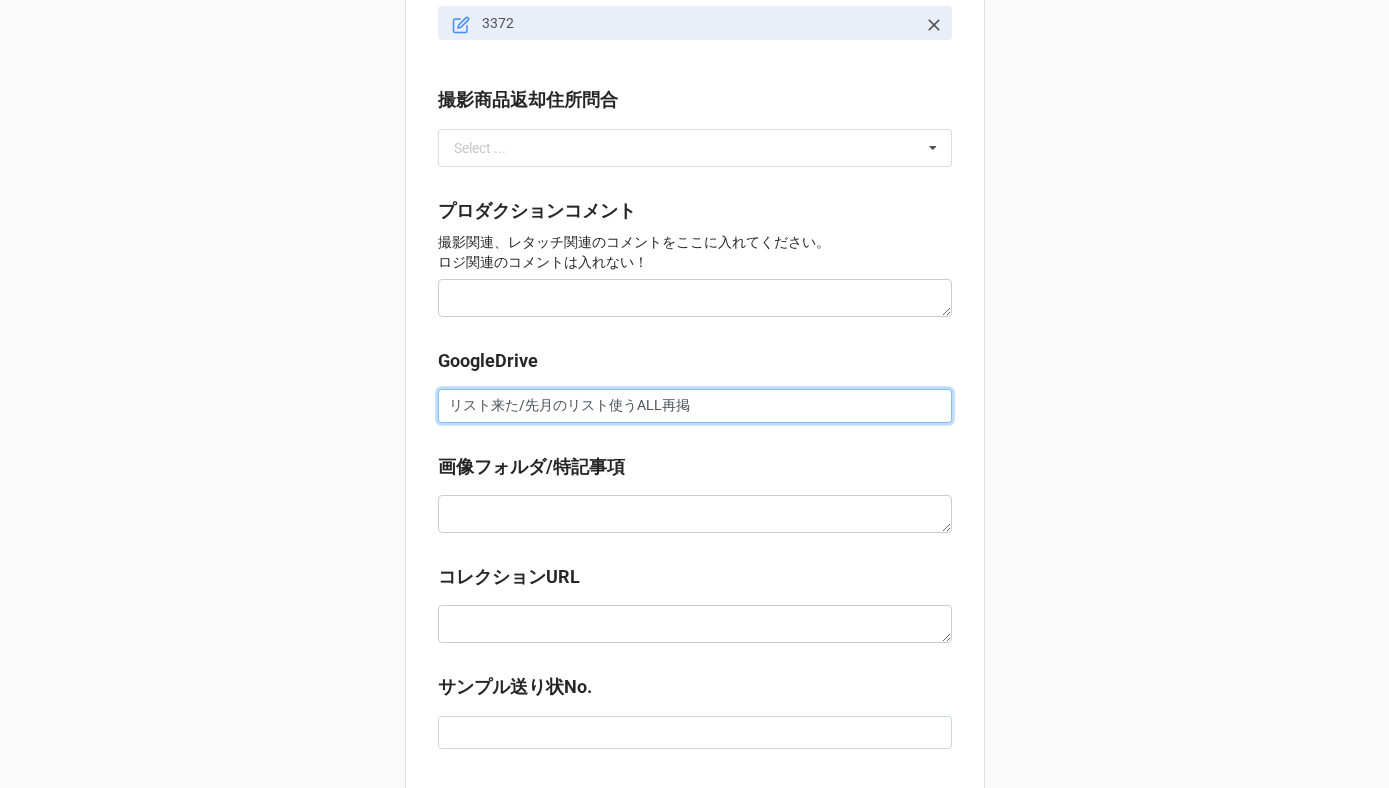 drag, startPoint x: 512, startPoint y: 413, endPoint x: 398, endPoint y: 411, distance: 114.01754 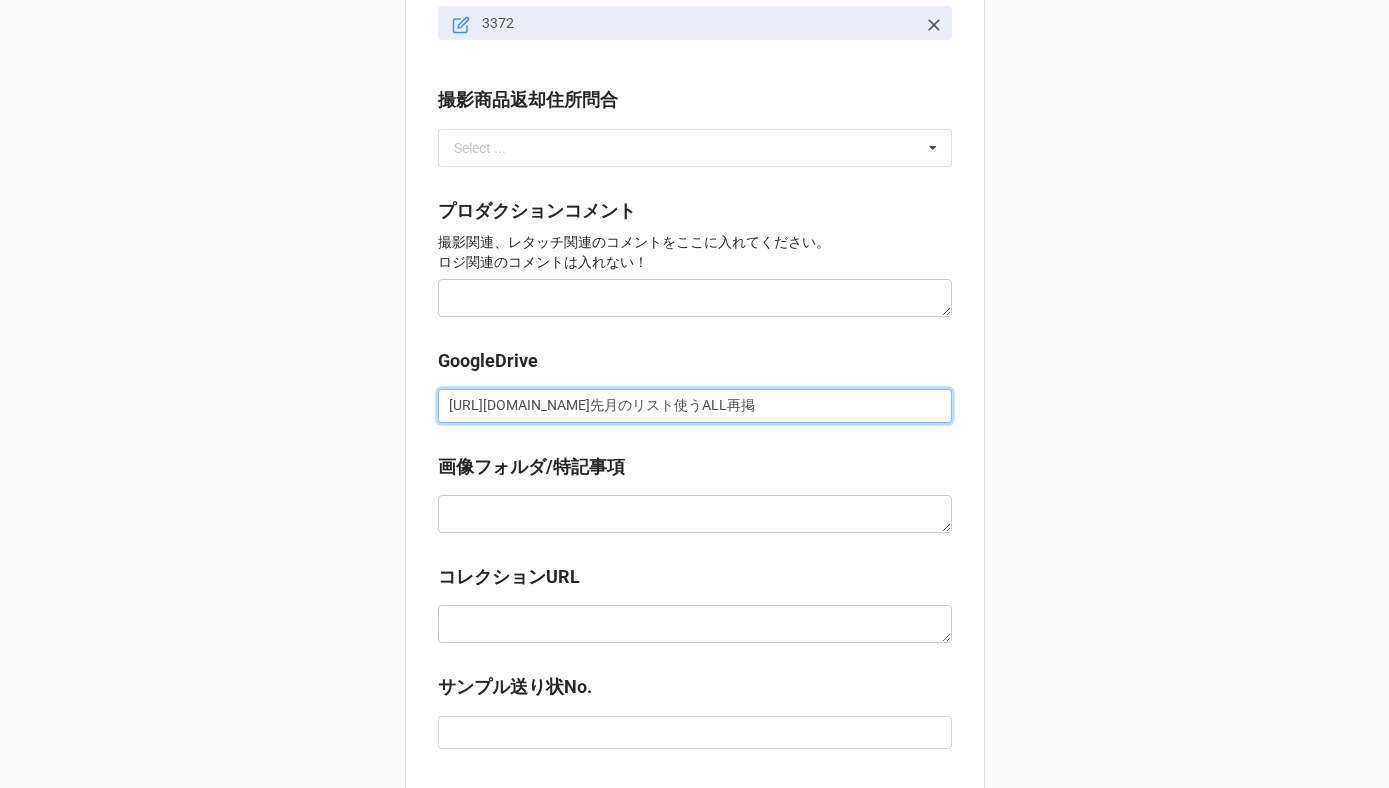 scroll, scrollTop: 0, scrollLeft: 274, axis: horizontal 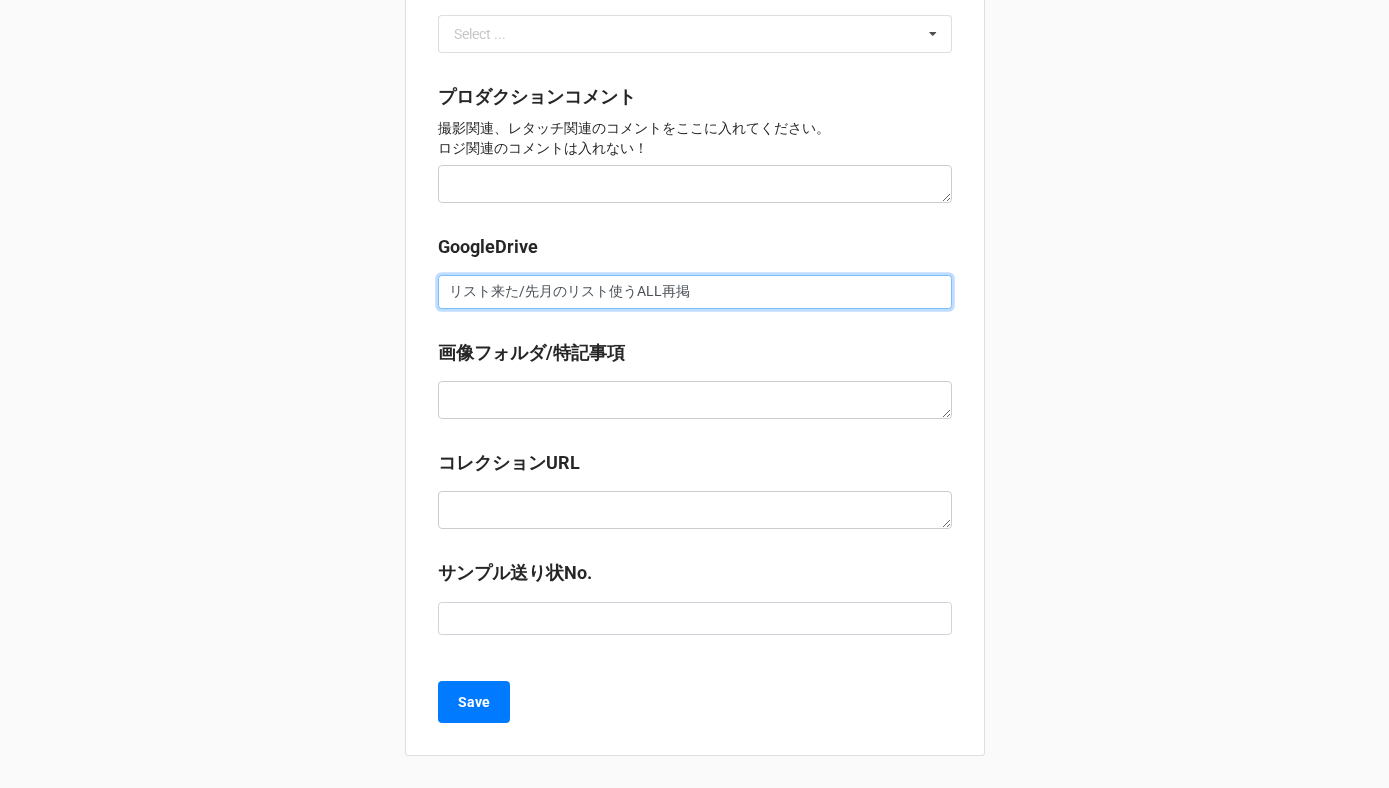 click on "リスト来た/先月のリスト使うALL再掲" at bounding box center [695, 292] 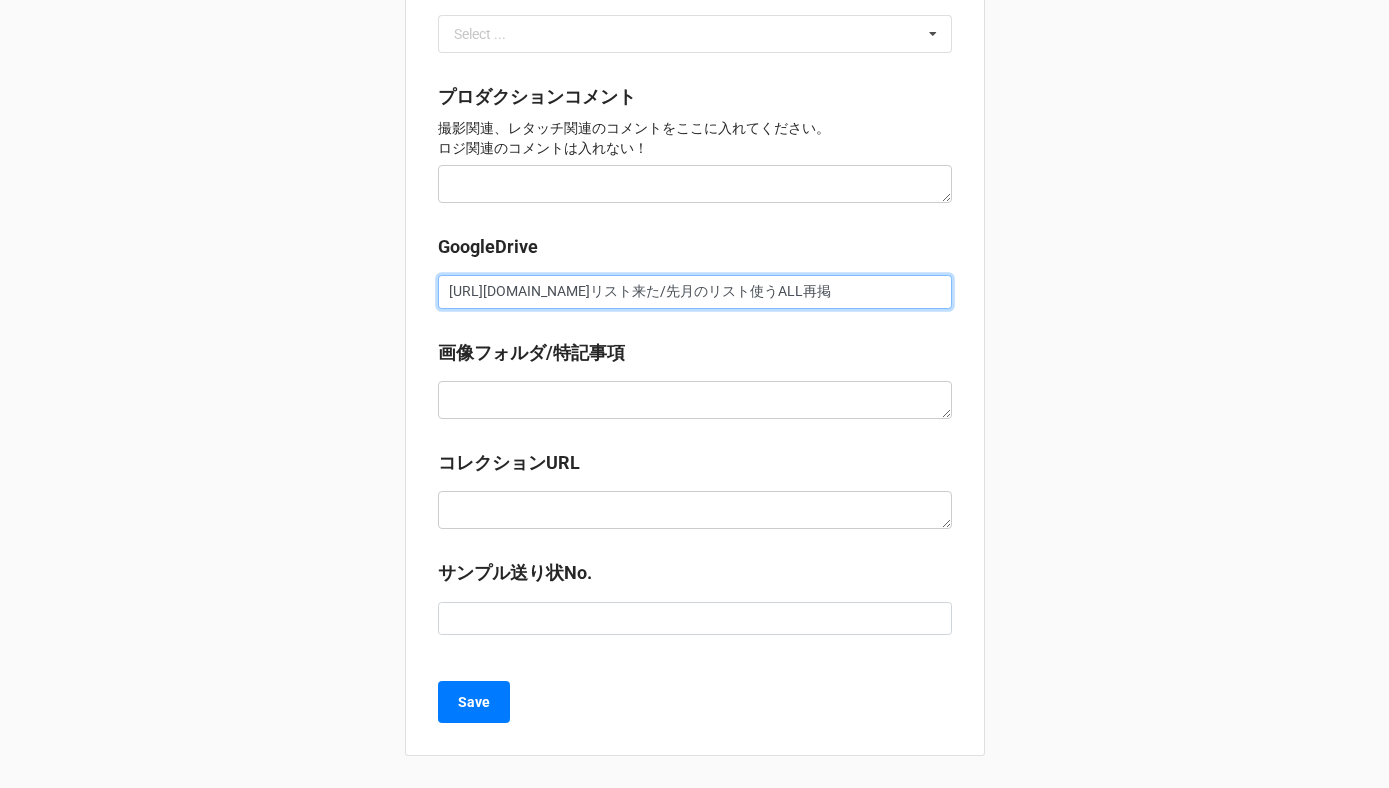 scroll, scrollTop: 0, scrollLeft: 274, axis: horizontal 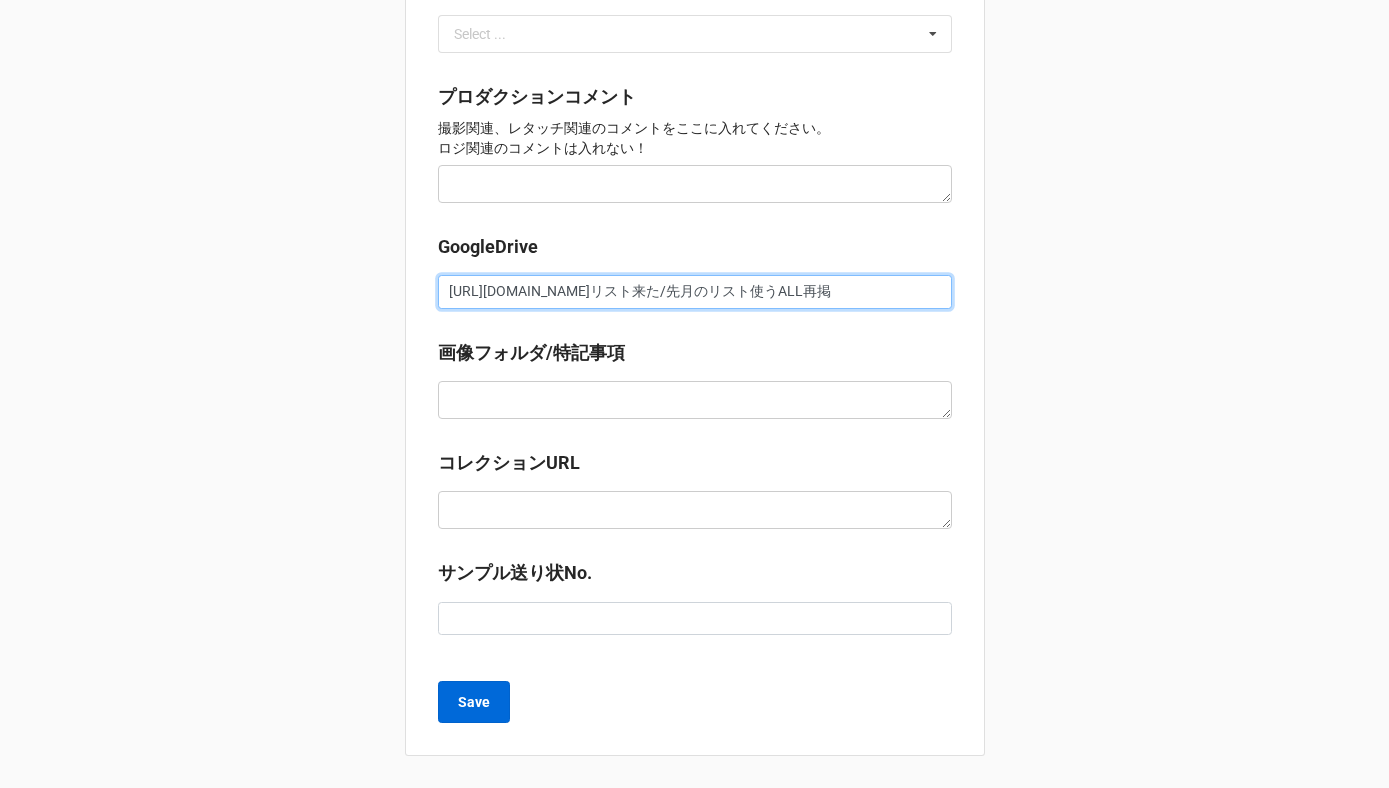 type on "[URL][DOMAIN_NAME]リスト来た/先月のリスト使うALL再掲" 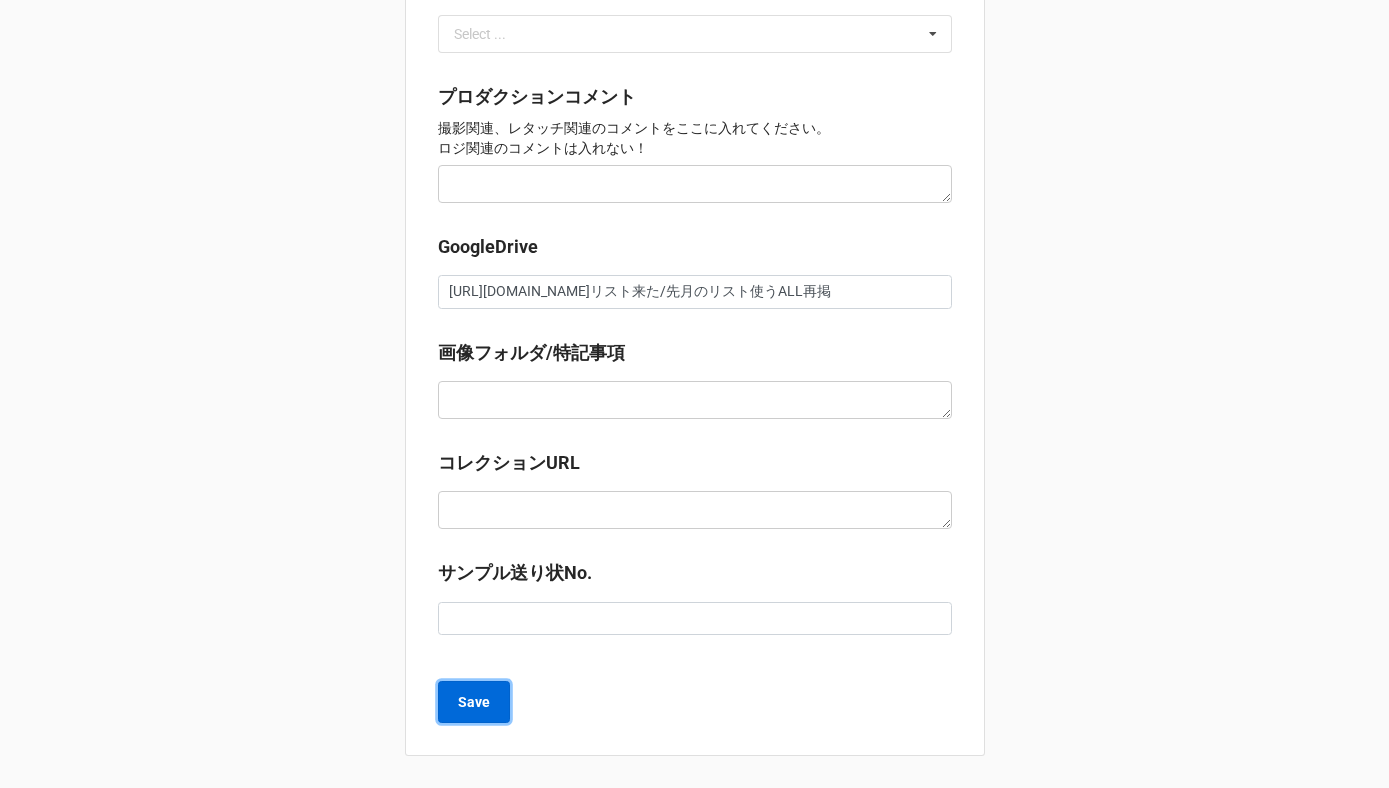 scroll, scrollTop: 0, scrollLeft: 0, axis: both 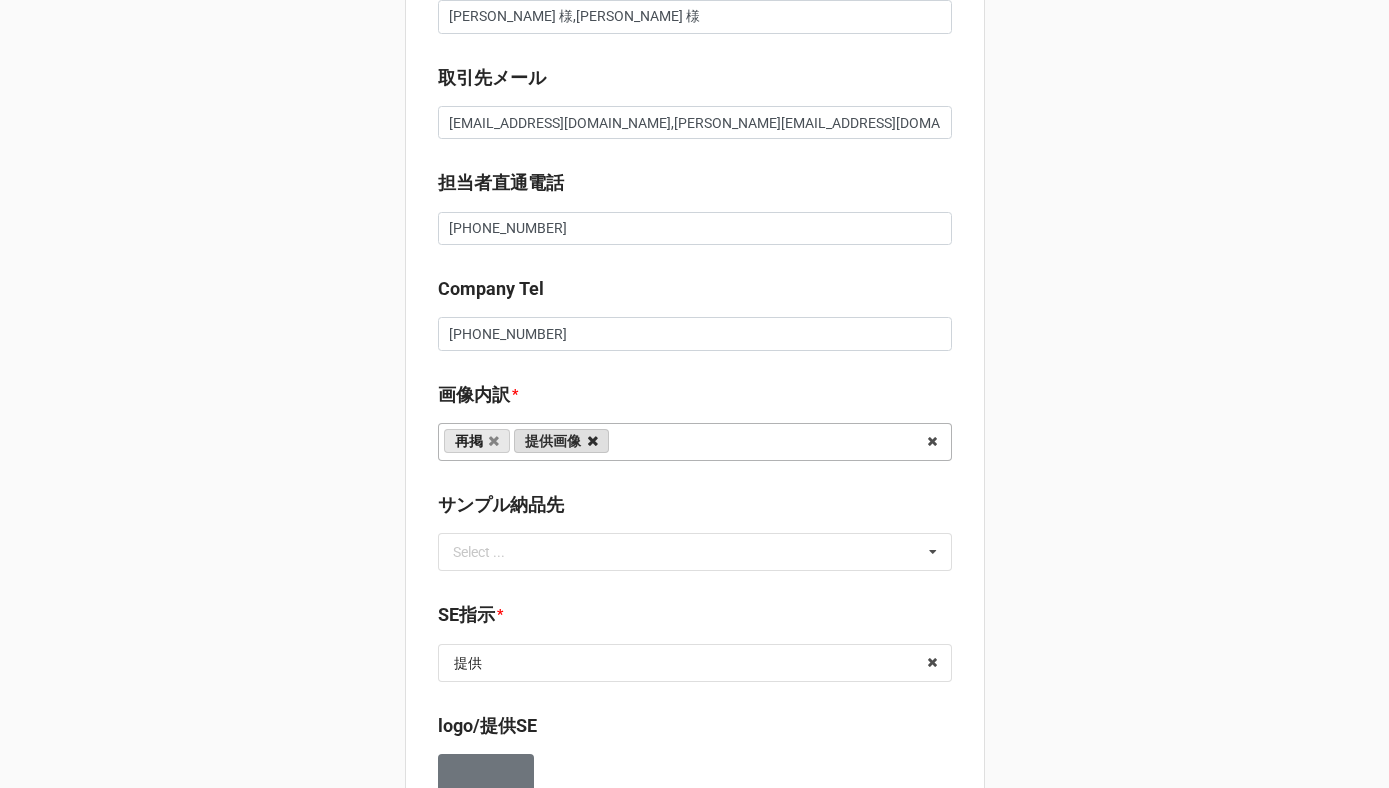 click at bounding box center [593, 441] 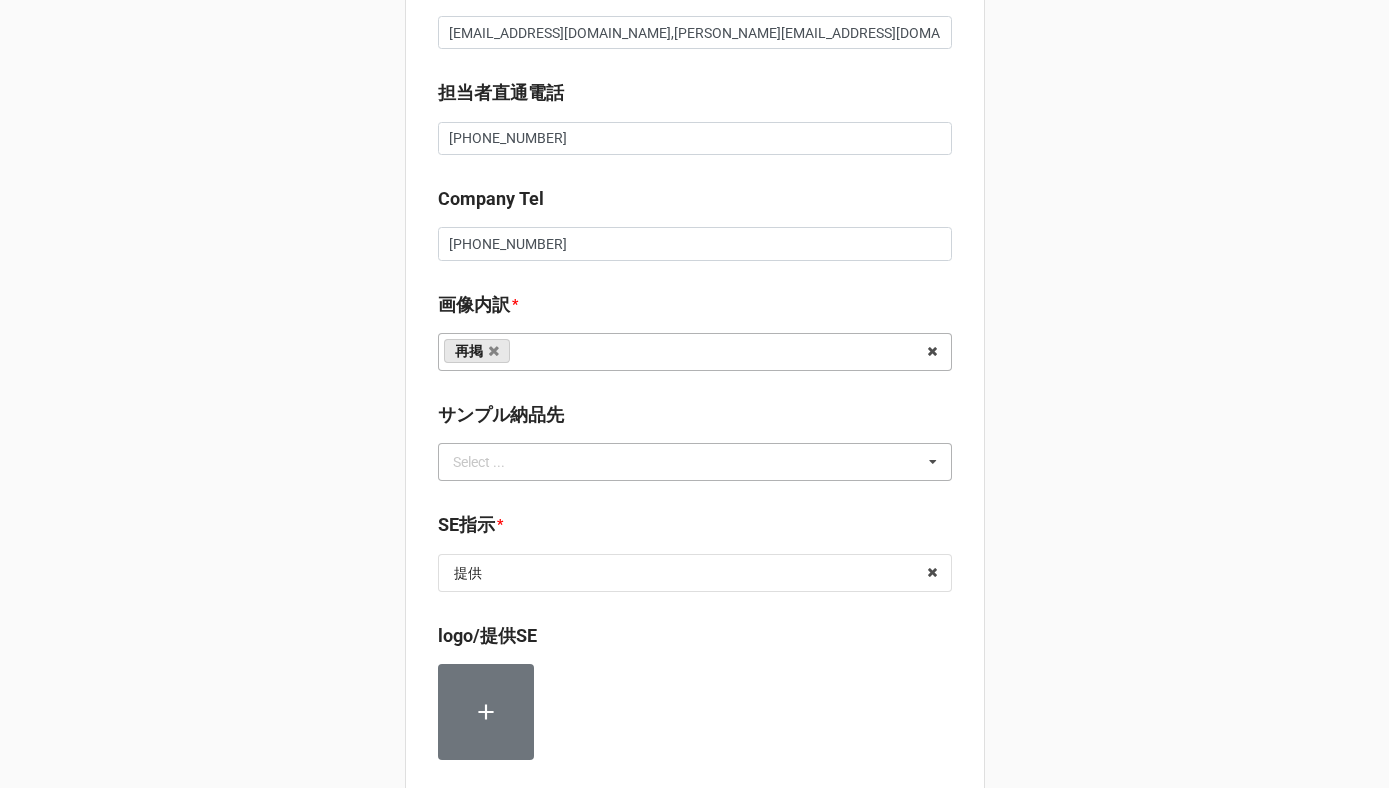 scroll, scrollTop: 1149, scrollLeft: 0, axis: vertical 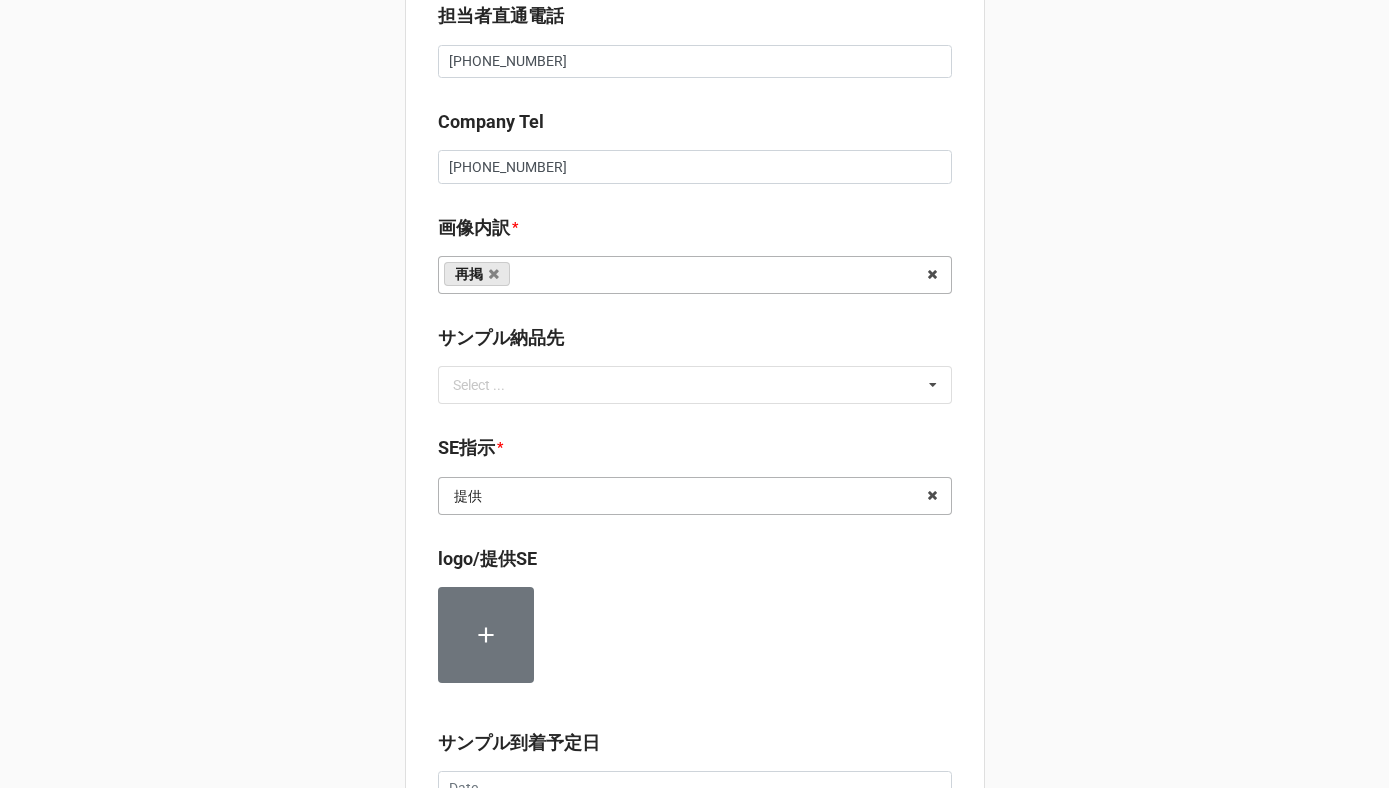 click at bounding box center [696, 496] 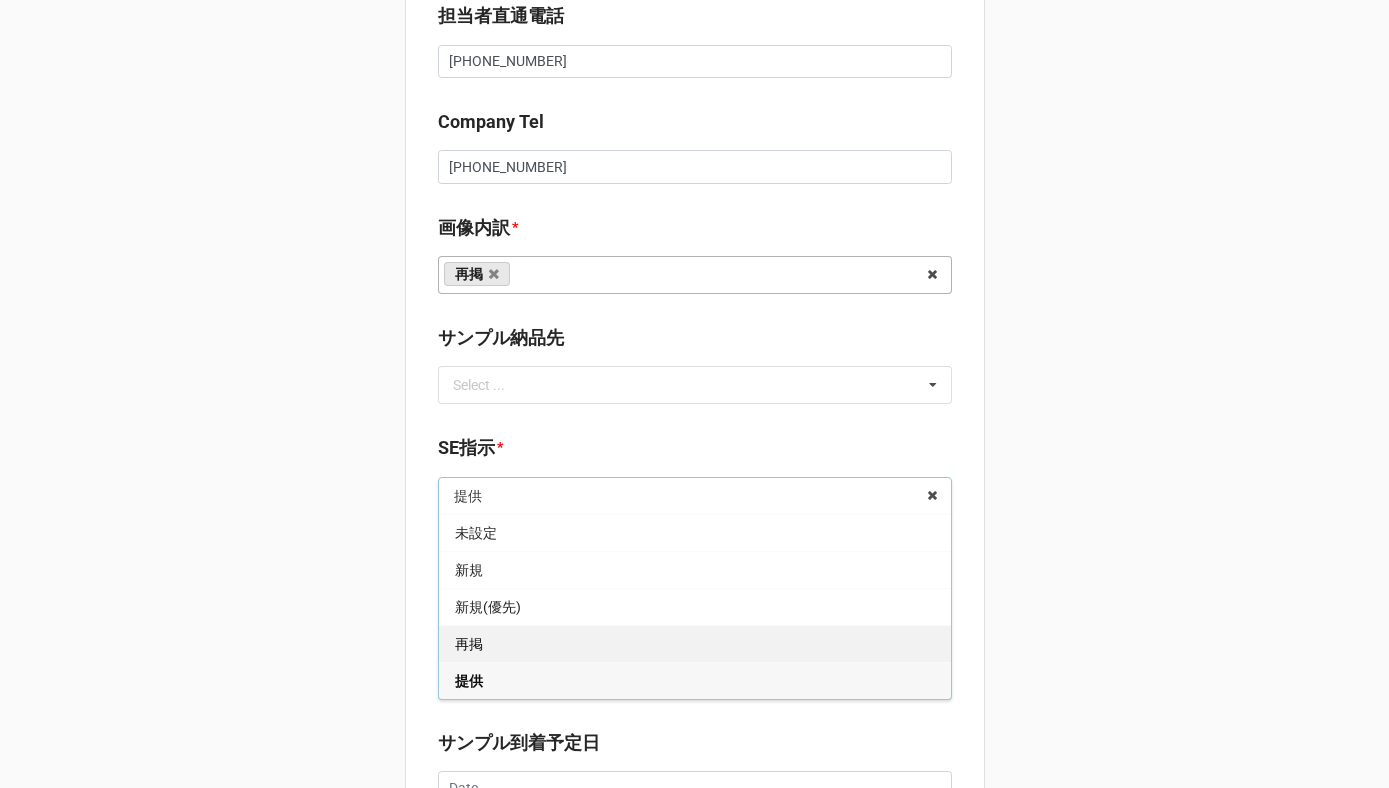 click on "再掲" at bounding box center [695, 643] 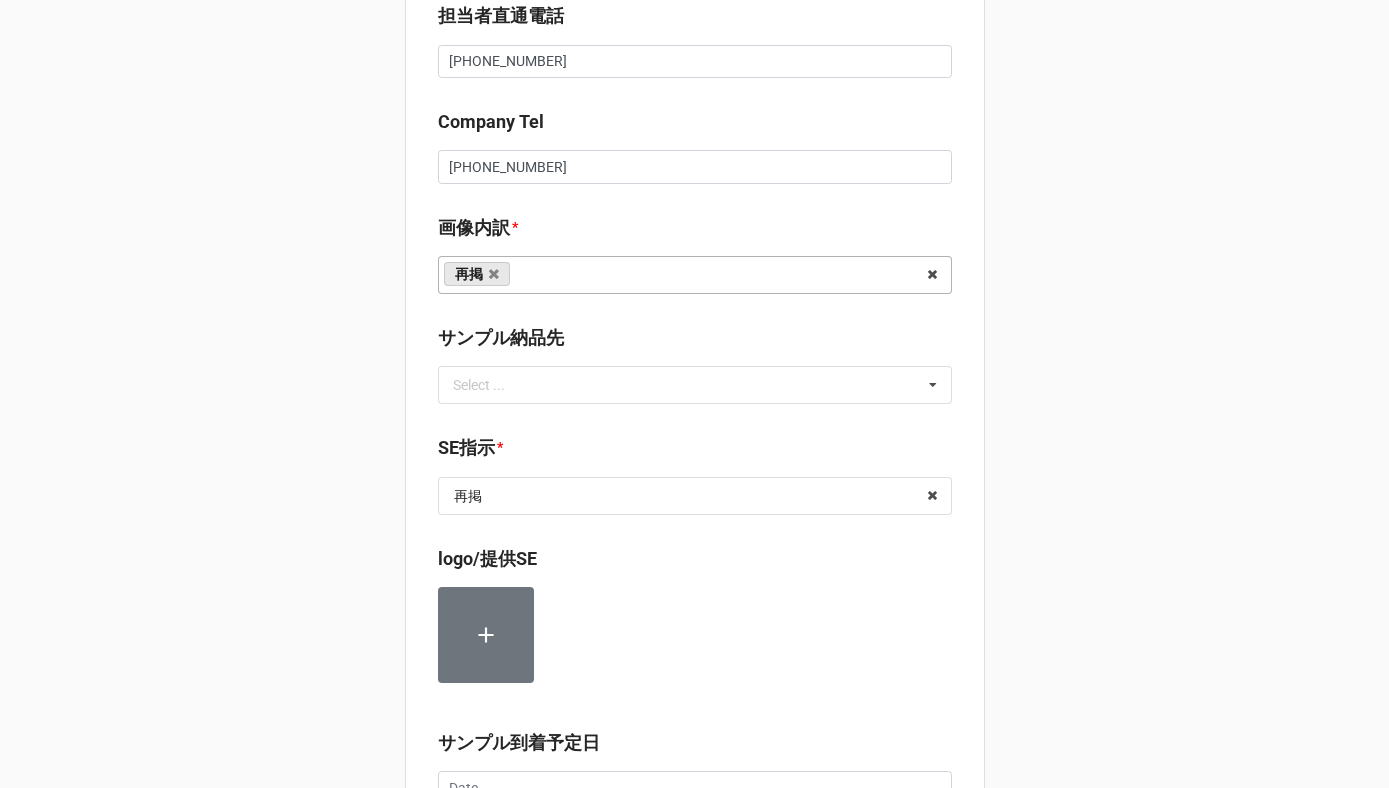 click on "セール検索 ⚽️ | S55483 | 08/11 (月) | 西川 | 250811SALL | 西川株式会社　本社 | ニシカワ　ホンシャ | 川島 タスク管理 ✔︎0.リスト催促|Sales Admin| ✔︎0.リスト催促|Sales Admin| ✔︎0.リスト催促|Sales Admin| 📩 配信 チェックイン関連配信
7/5-Checkin催促✔︎配信済 7/15-Checkin催促✔︎配信済 7/17-Checkin催促✔︎配信済 サンプル手配数内訳 サンプル処理 * なし なし 入庫 返却 処分 担当バイヤーへ なし+サンプル前回分使用(使用不可) 返却-撮影後すぐに(使用不可) 絶対返却(使用不可) 返却,入庫(使用不可) 返却,処分 入庫,返却 入庫,なし なし,入庫 返却,なし 返却,入庫 なし,返却 取引先担当者名 井上 様,西出 様 取引先メール inoue-masayuki@nishikawa1566.com,nishide-asuka@nishikawa1566.com 担当者直通電話 070-2300-8763 Company Tel 070-2300-8763 画像内訳 * 再掲 サンプル撮影 提供画像 APIデータ SE指示" at bounding box center [695, 339] 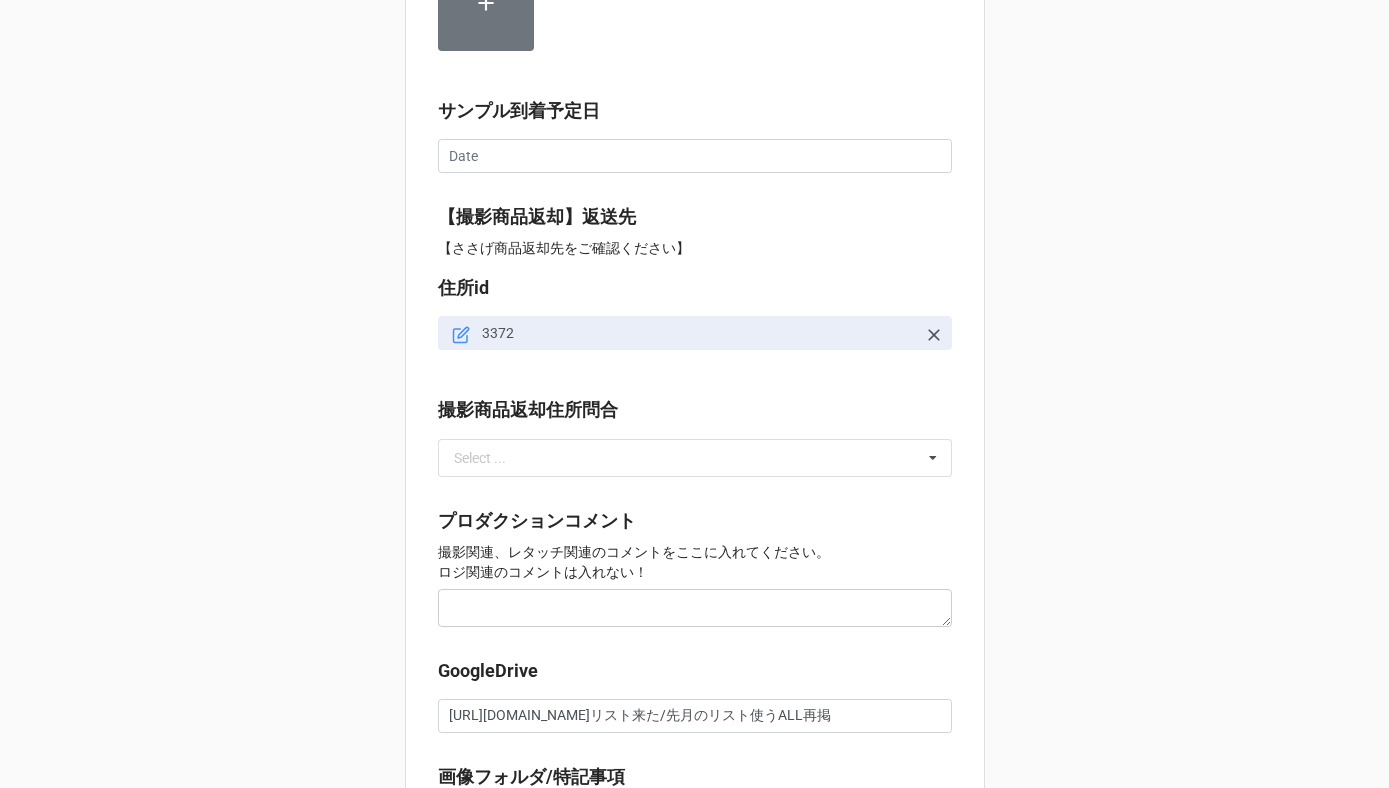 scroll, scrollTop: 1891, scrollLeft: 0, axis: vertical 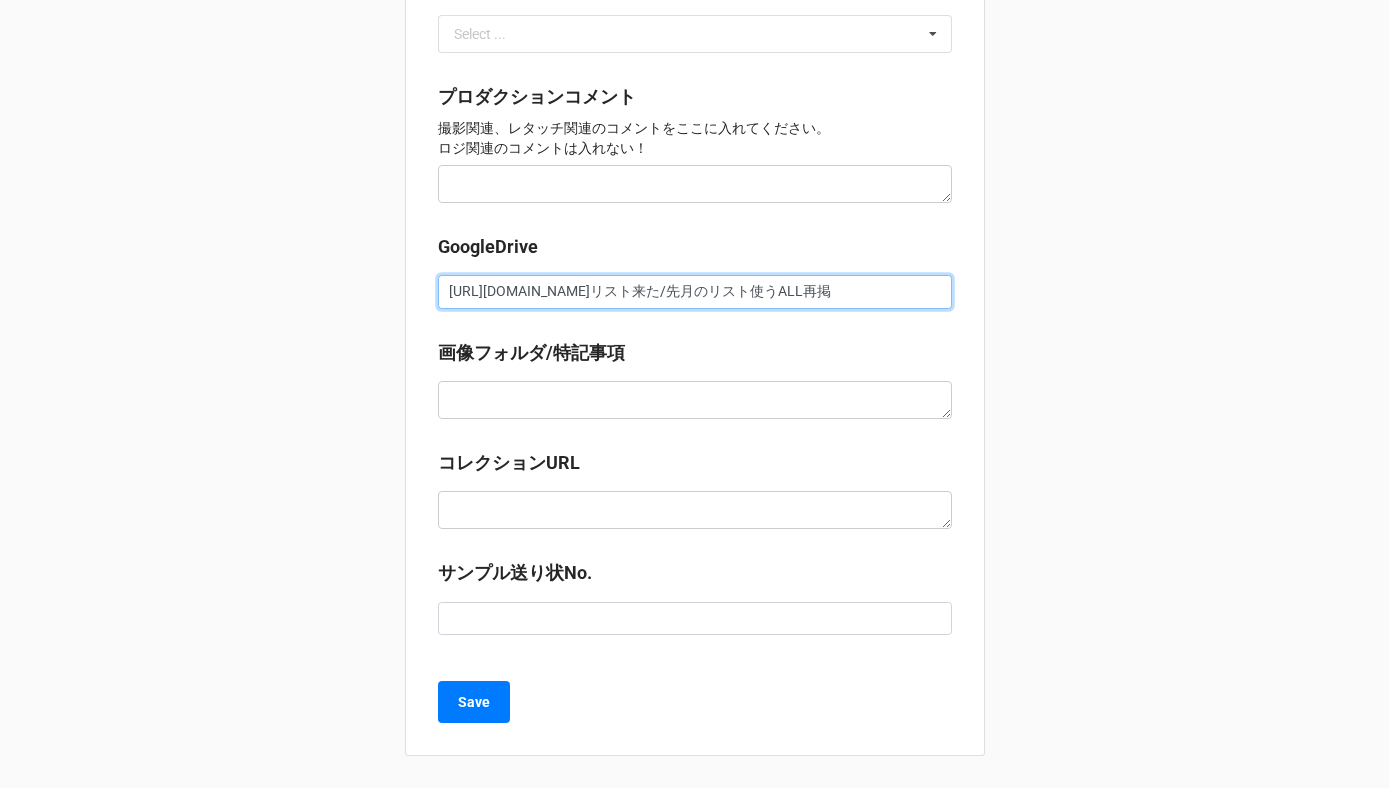 drag, startPoint x: 773, startPoint y: 293, endPoint x: 1087, endPoint y: 305, distance: 314.22922 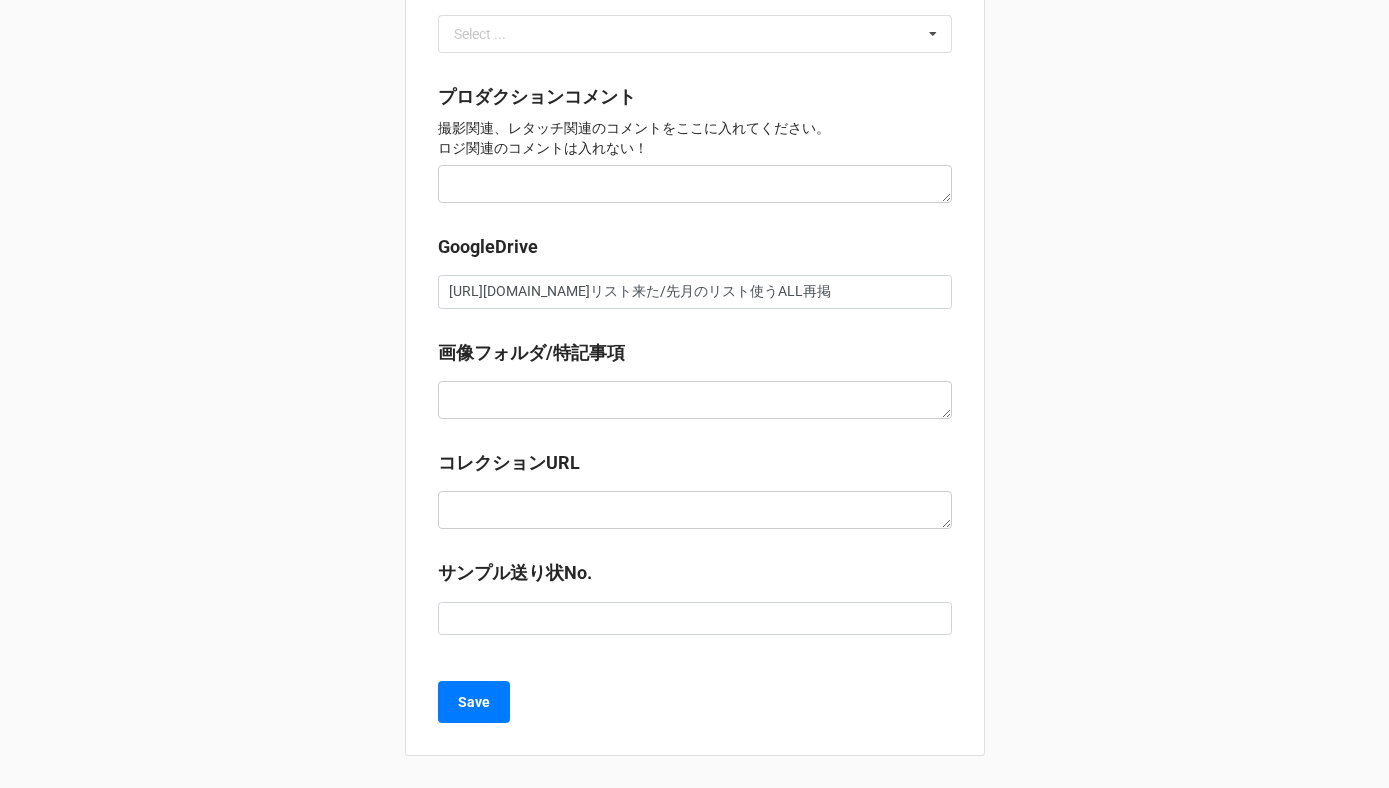 scroll, scrollTop: 0, scrollLeft: 0, axis: both 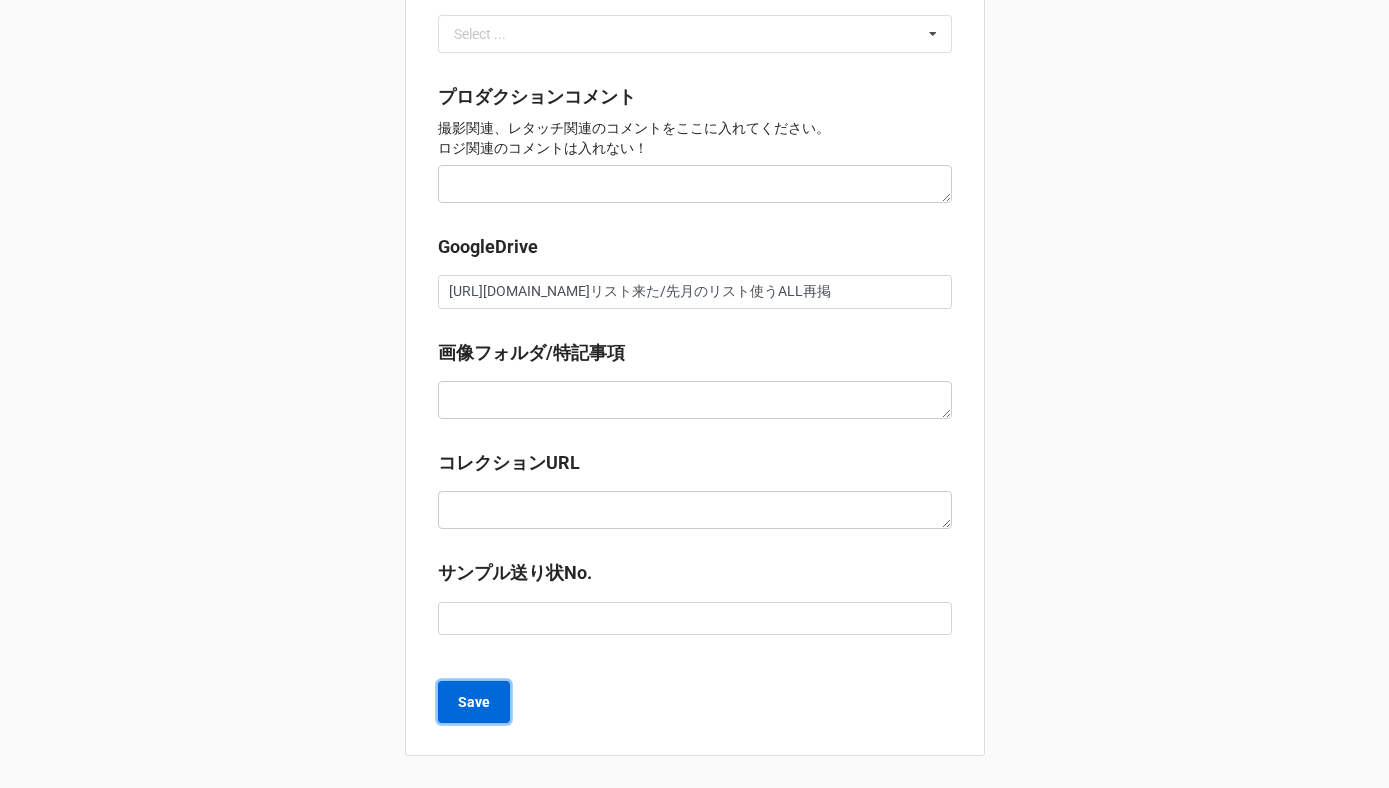 click on "Save" at bounding box center (474, 702) 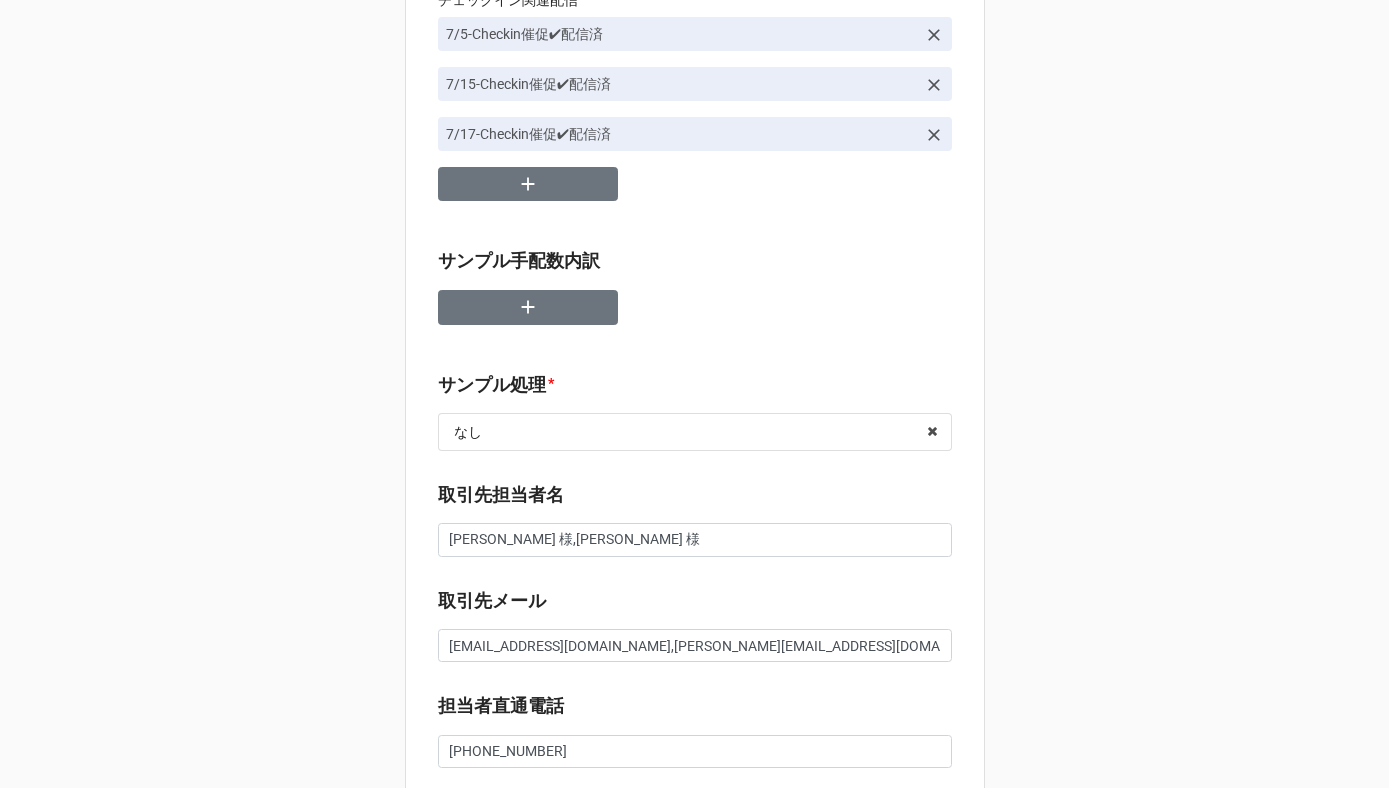 scroll, scrollTop: 0, scrollLeft: 0, axis: both 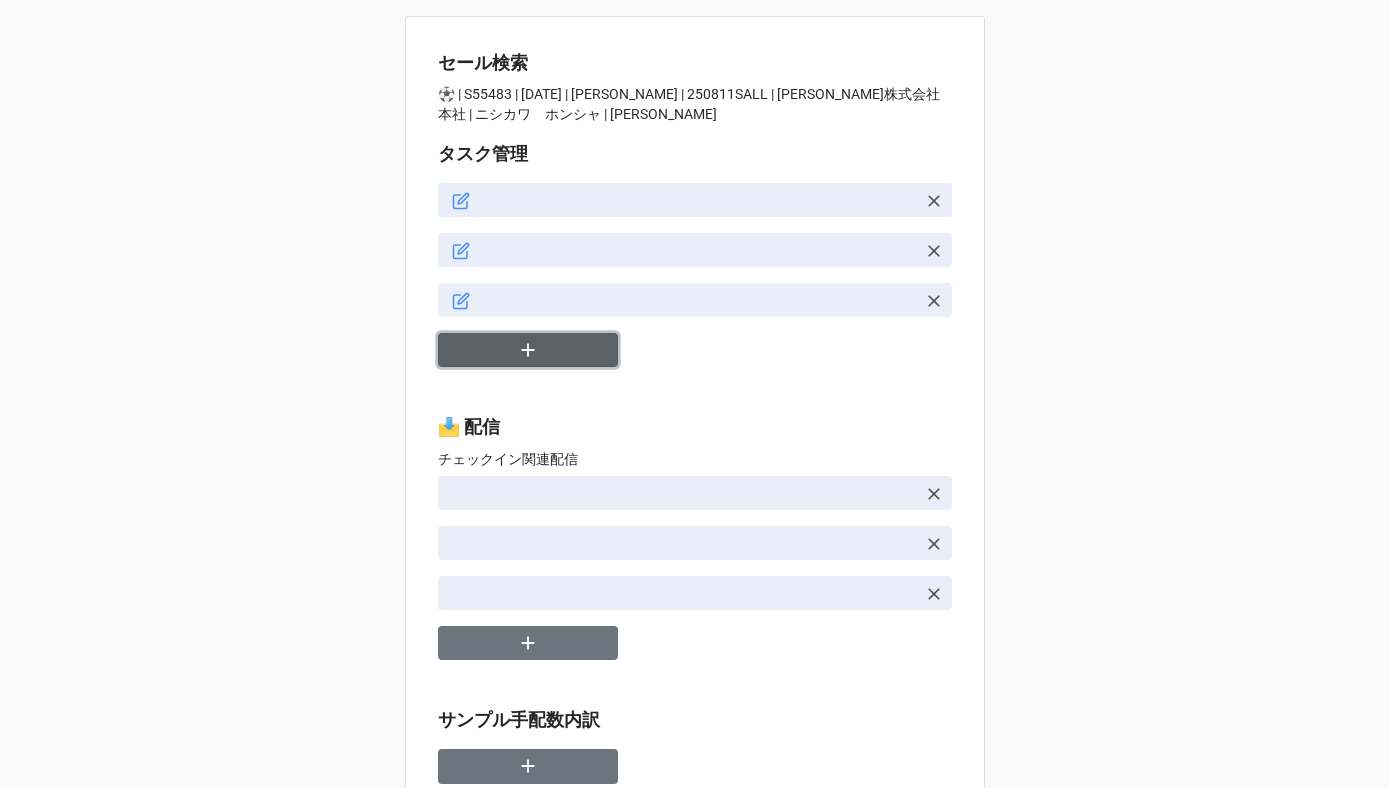 click at bounding box center [528, 350] 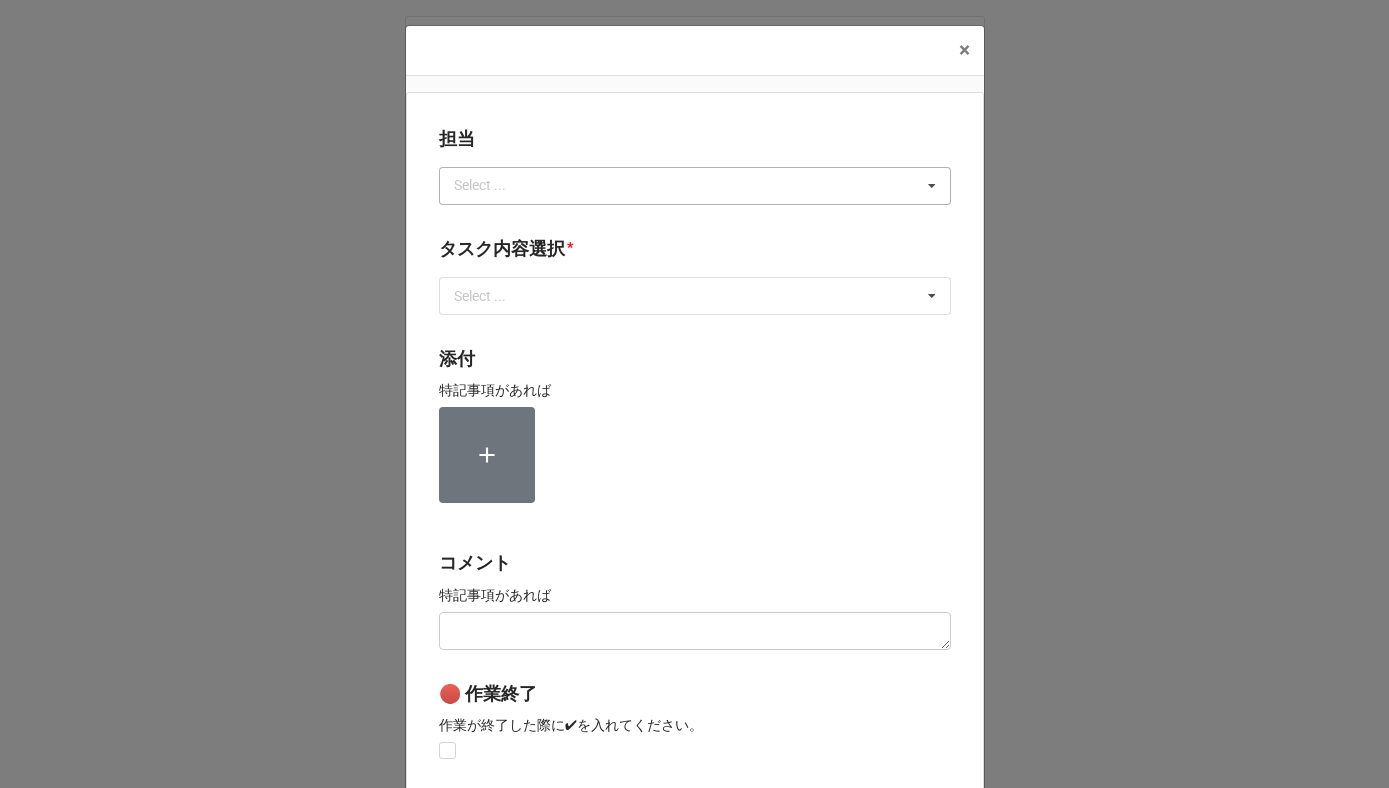 click on "Select ..." at bounding box center [492, 185] 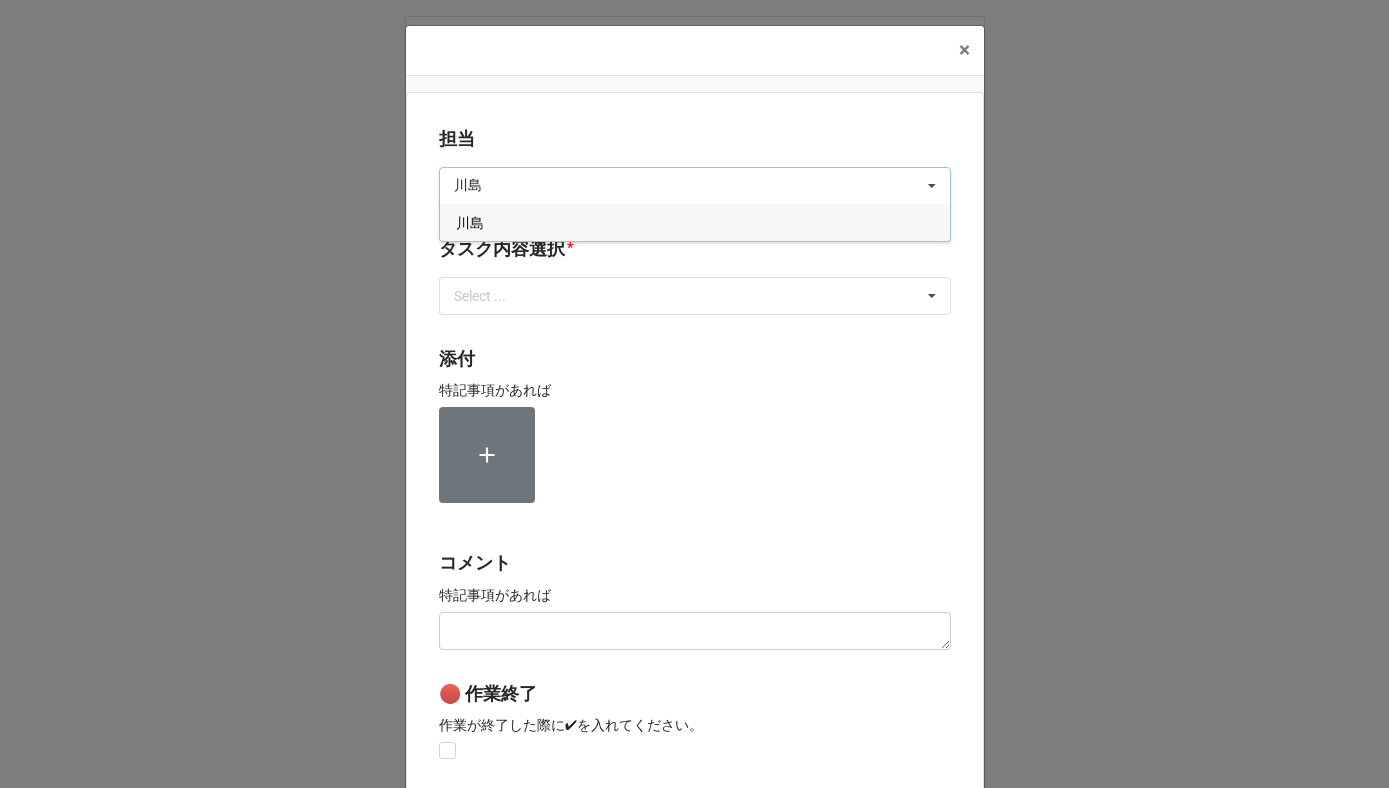 type on "川島" 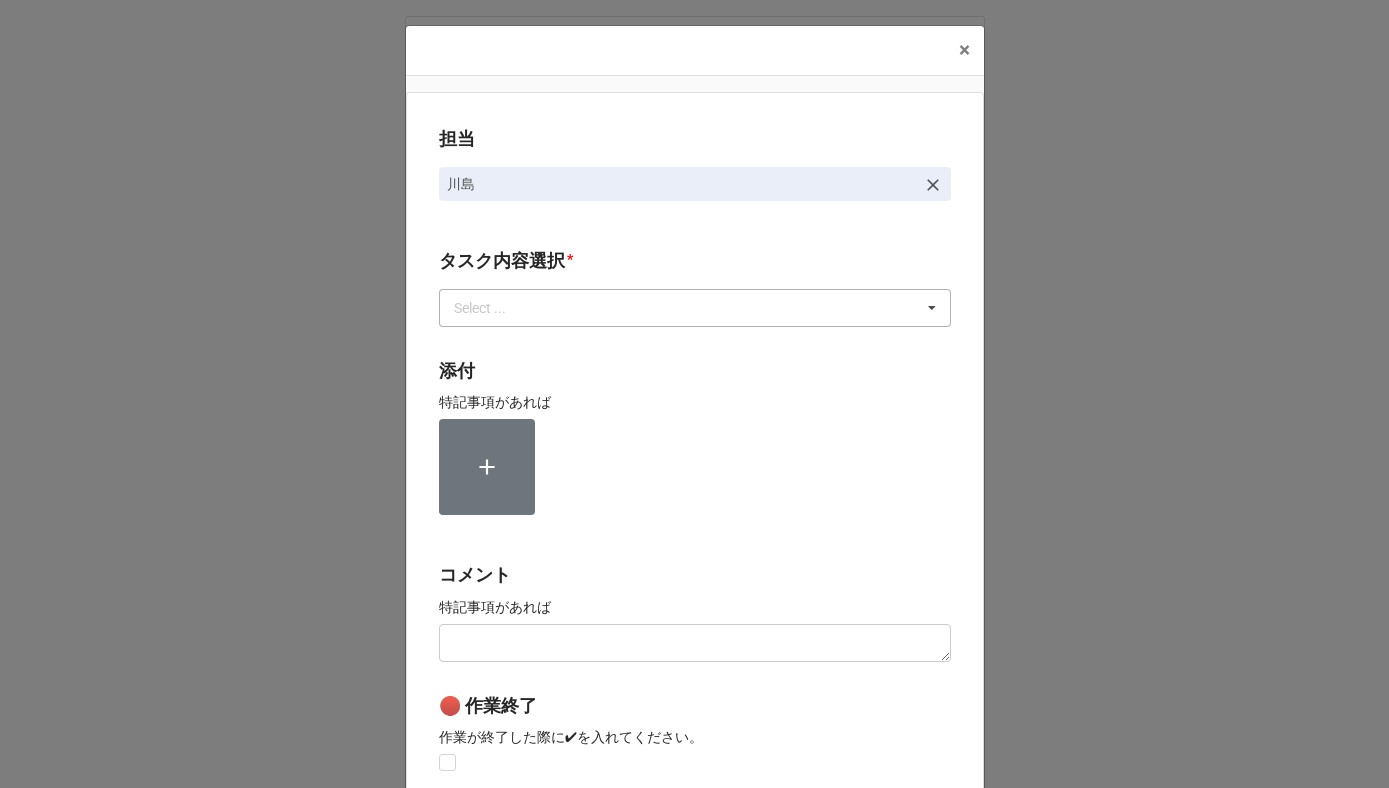 click on "Select ..." at bounding box center (492, 307) 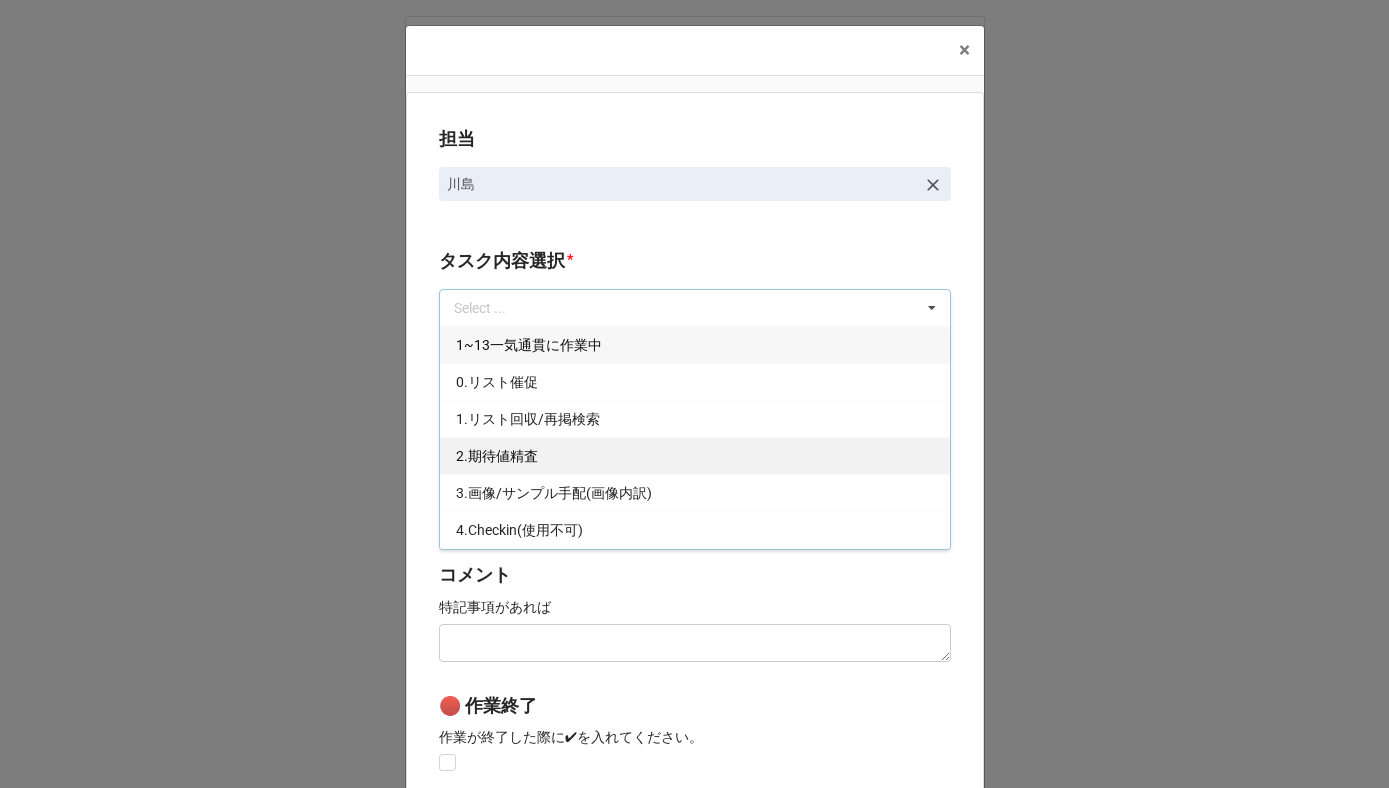 click on "2.期待値精査" at bounding box center [497, 456] 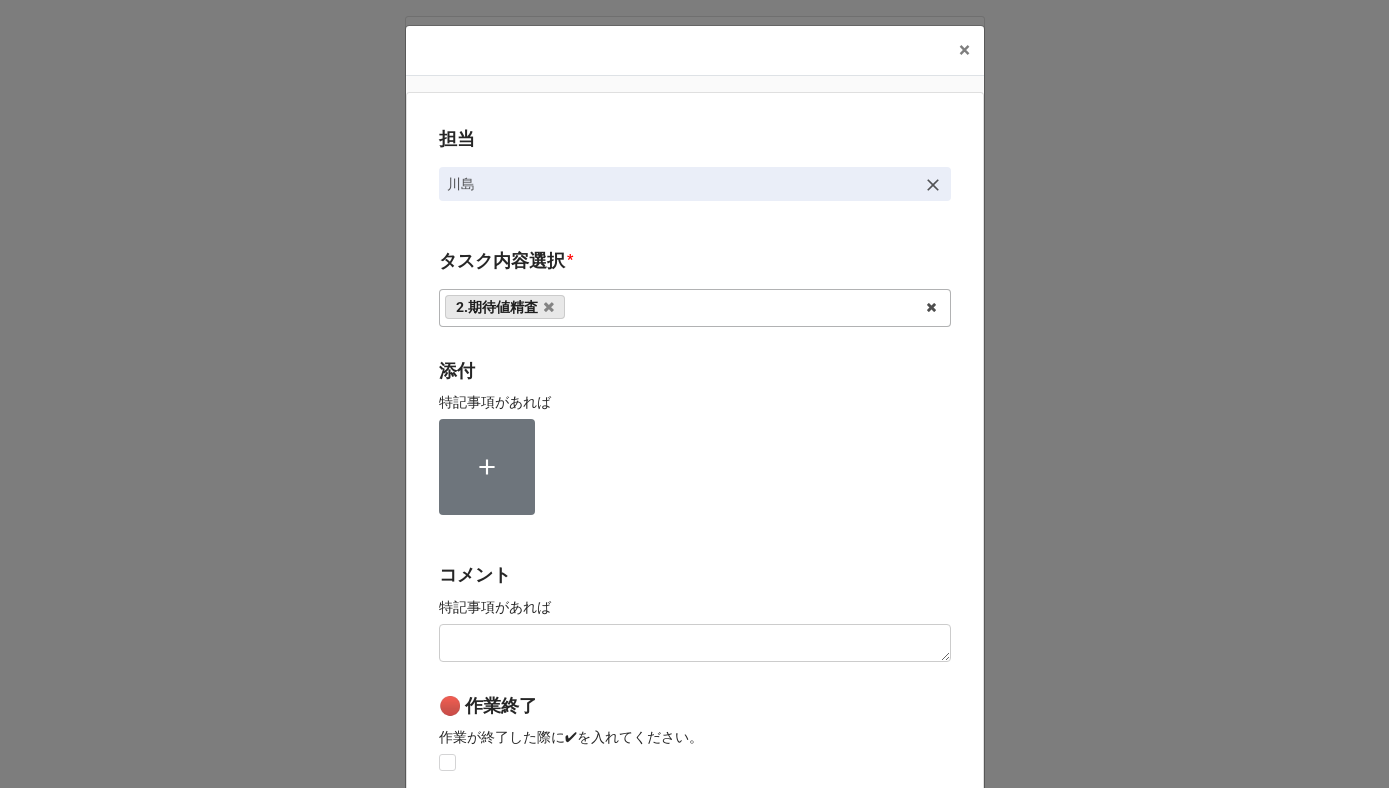 click on "担当 川島 タスク内容選択 * 2.期待値精査 1~13一気通貫に作業中 0.リスト催促 1.リスト回収/再掲検索 3.画像/サンプル手配(画像内訳) 4.Checkin(使用不可) 5.前納品申請 6.コレクション土台作成 7.リネーム 8.Airtable土台作成 9.寸法情報をコレクションにアップ 10.ピッチ 11.検品報告回収 12.画像パスQC 13.最終数量反映 14.コレクションQC/反映 15.荷物探し中 *イレギュラー問題 B4Fで土台からアップまで担当する 内容更新(SALE開催に影響なし) 添付 特記事項があれば
コメント 特記事項があれば
🔴 作業終了 作業が終了した際に✔︎を入れてください。
Save" at bounding box center (695, 495) 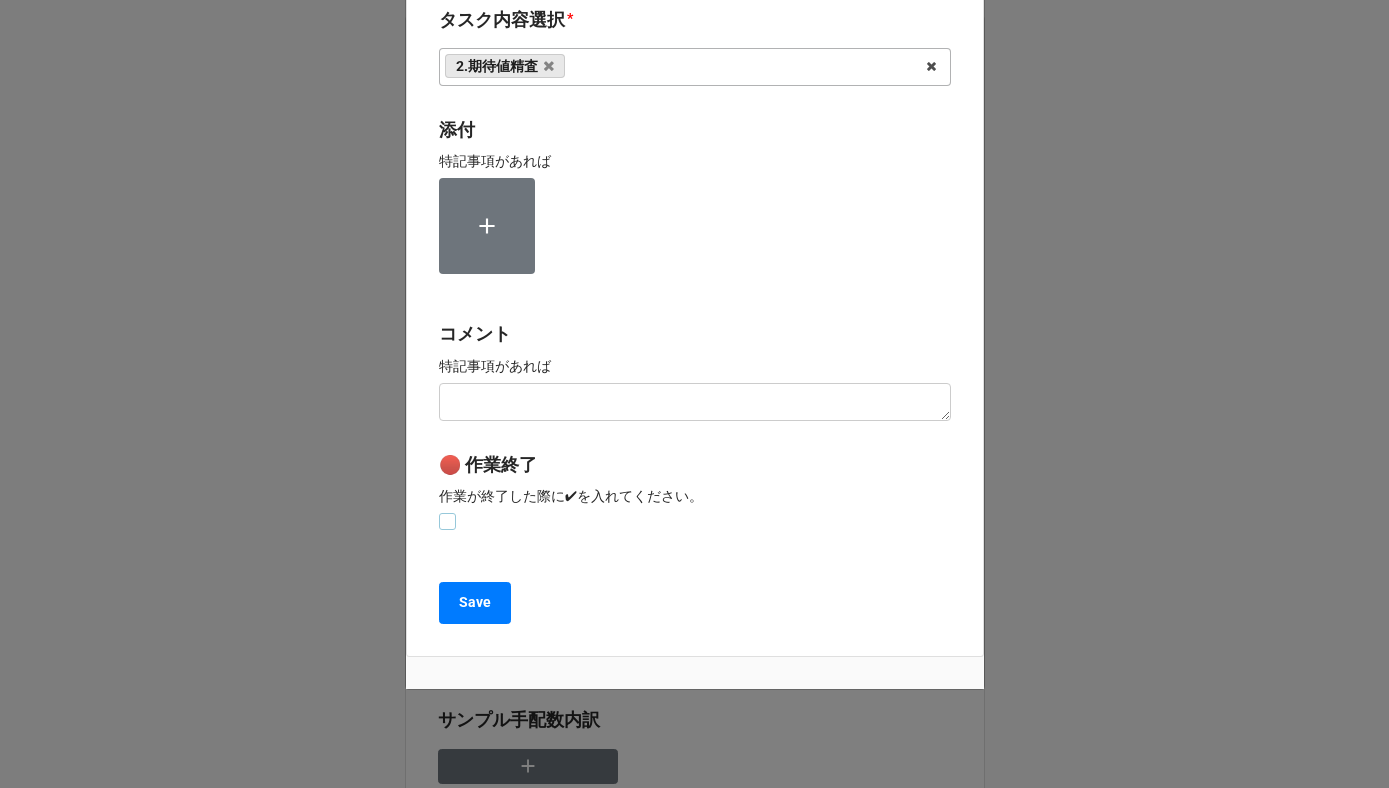 click at bounding box center [447, 513] 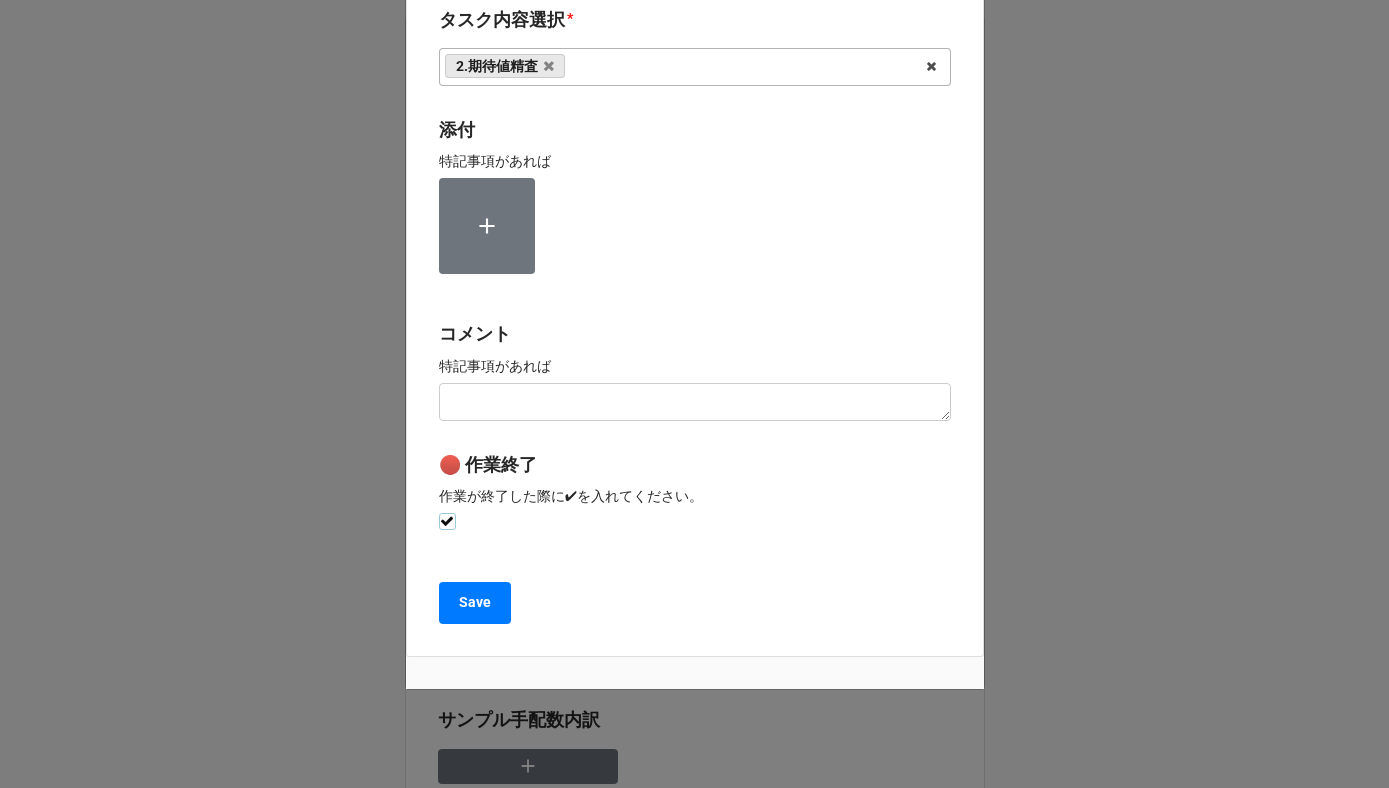 checkbox on "true" 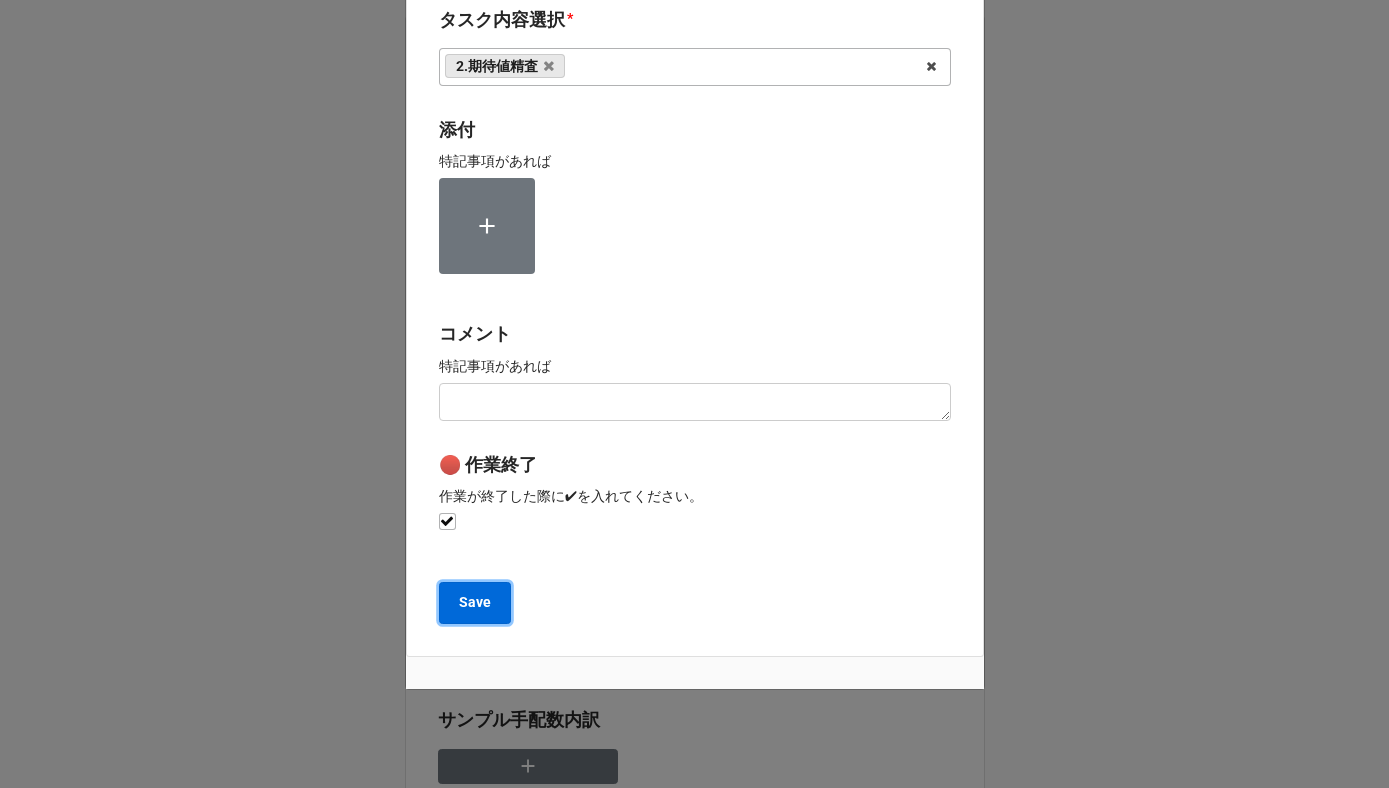 click on "Save" at bounding box center [475, 603] 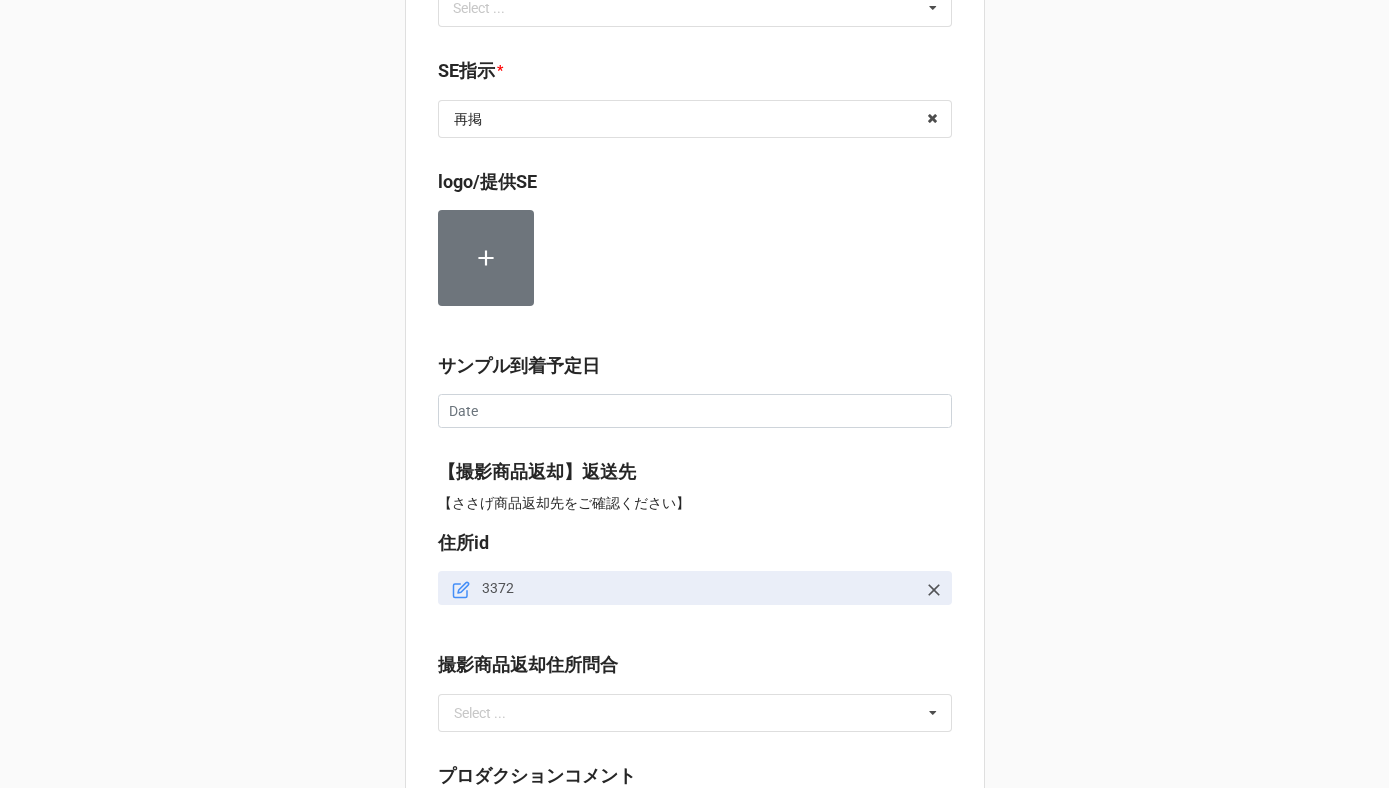 scroll, scrollTop: 2256, scrollLeft: 0, axis: vertical 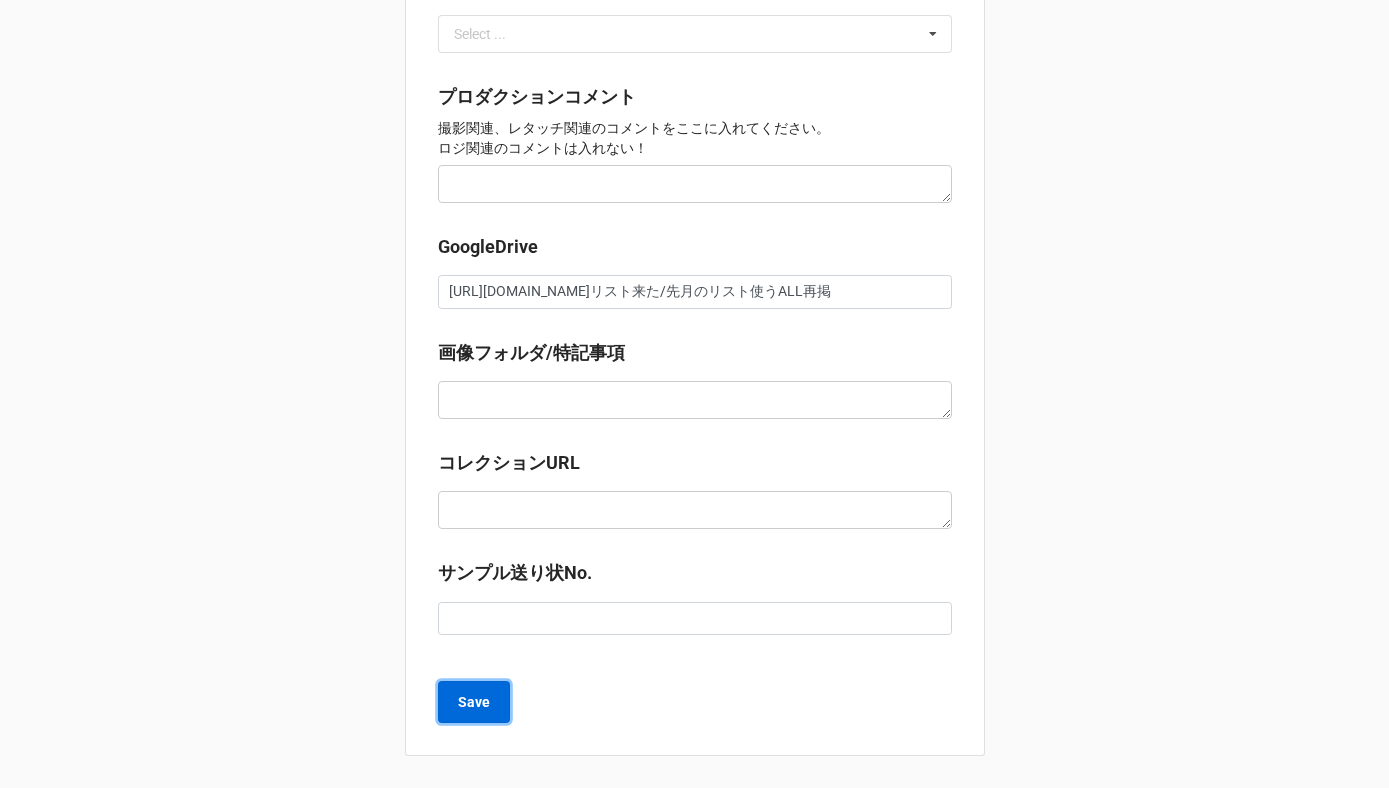 click on "Save" at bounding box center (474, 702) 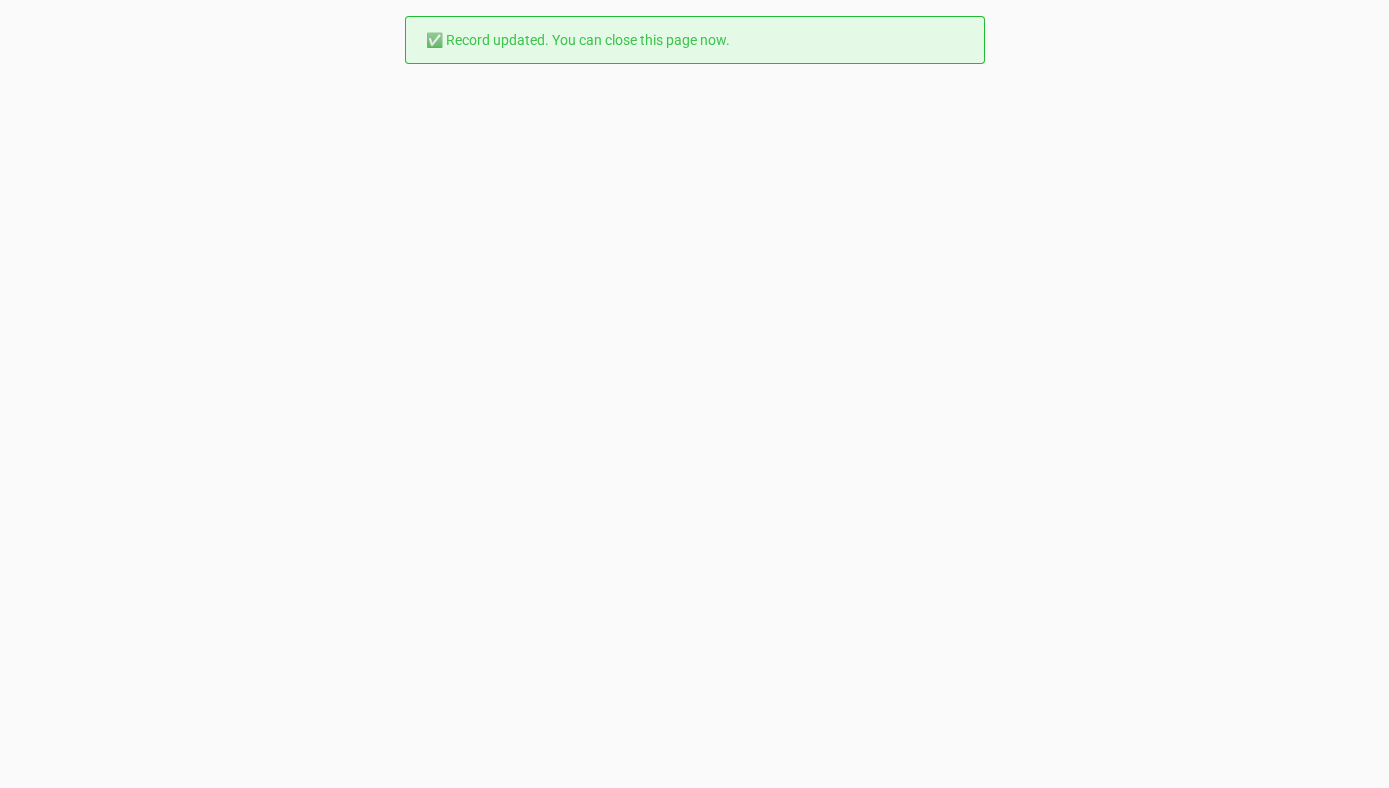 scroll, scrollTop: 0, scrollLeft: 0, axis: both 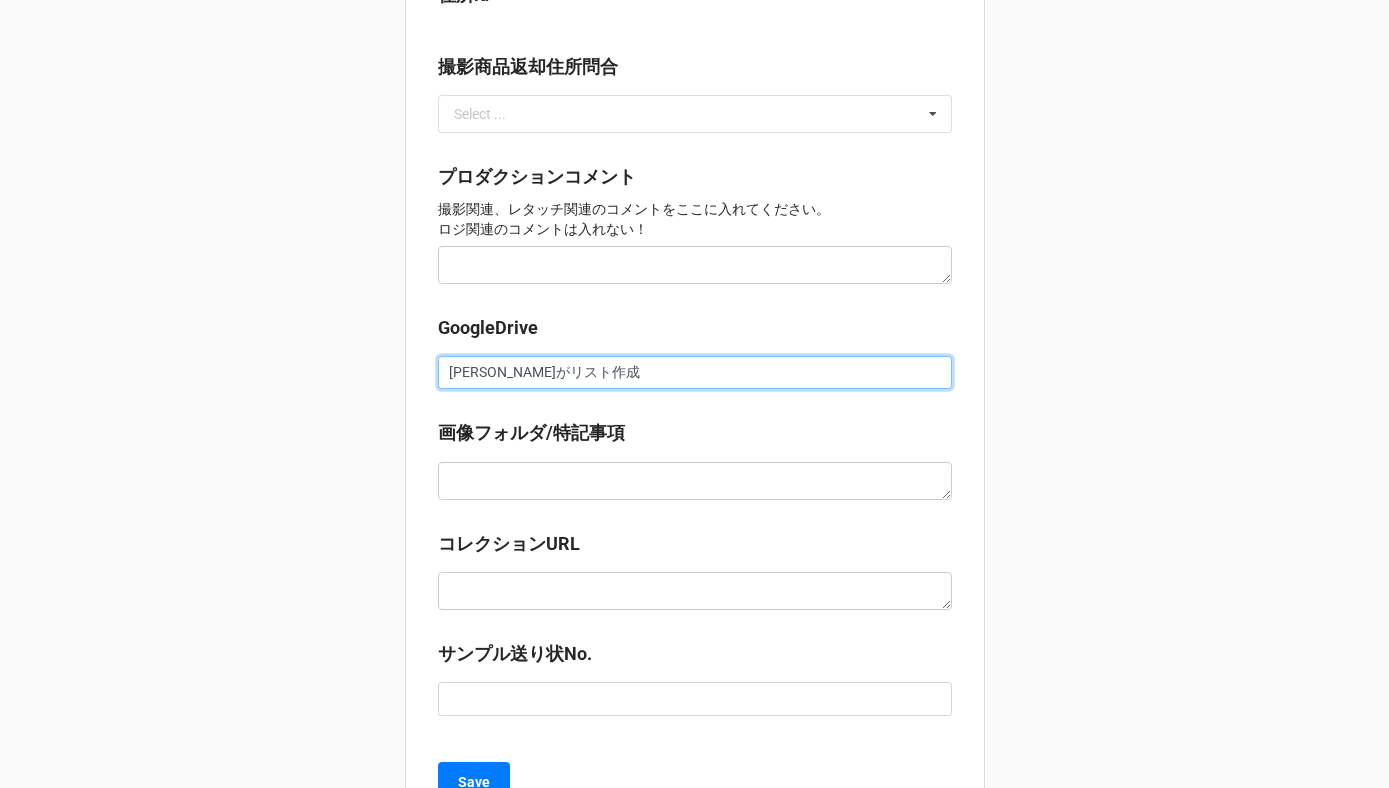 drag, startPoint x: 586, startPoint y: 373, endPoint x: 368, endPoint y: 371, distance: 218.00917 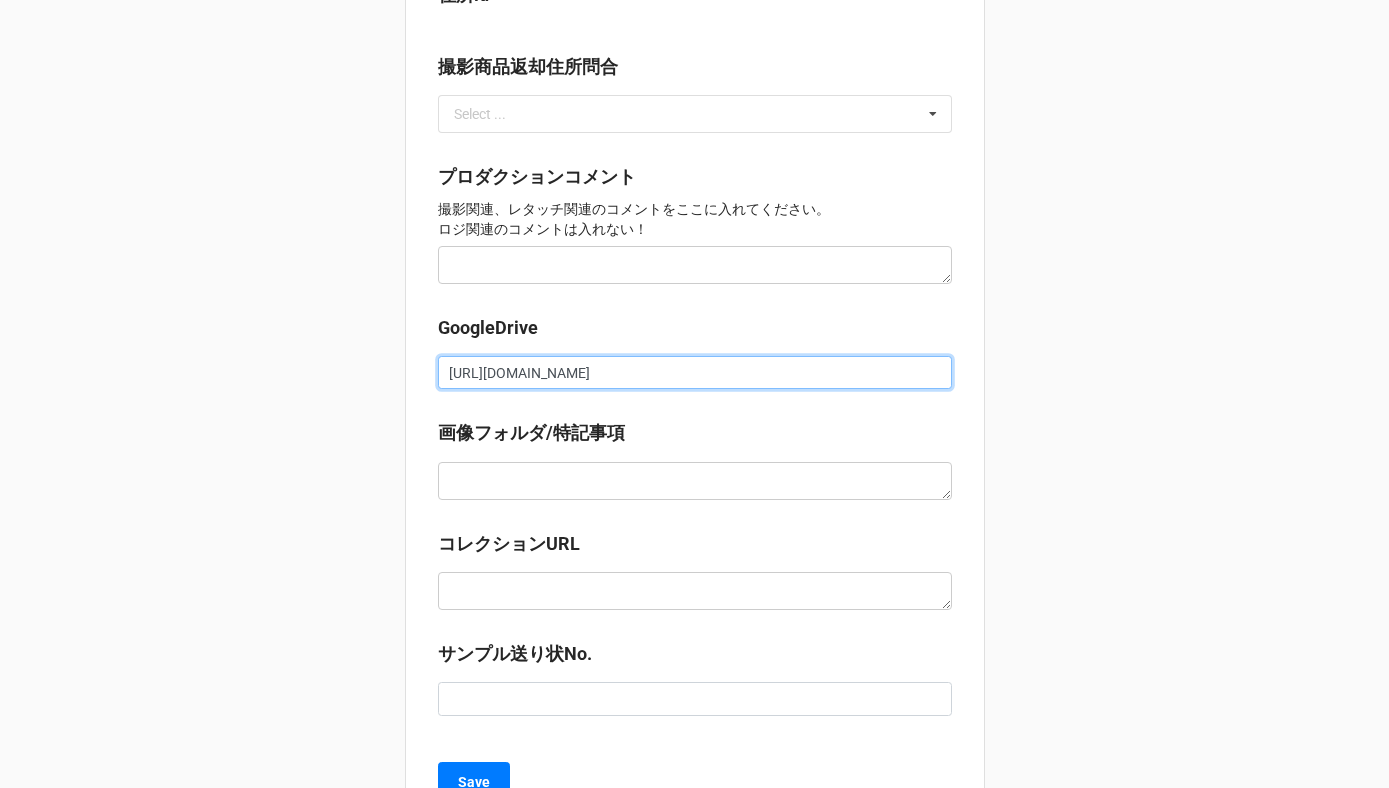 scroll, scrollTop: 0, scrollLeft: 329, axis: horizontal 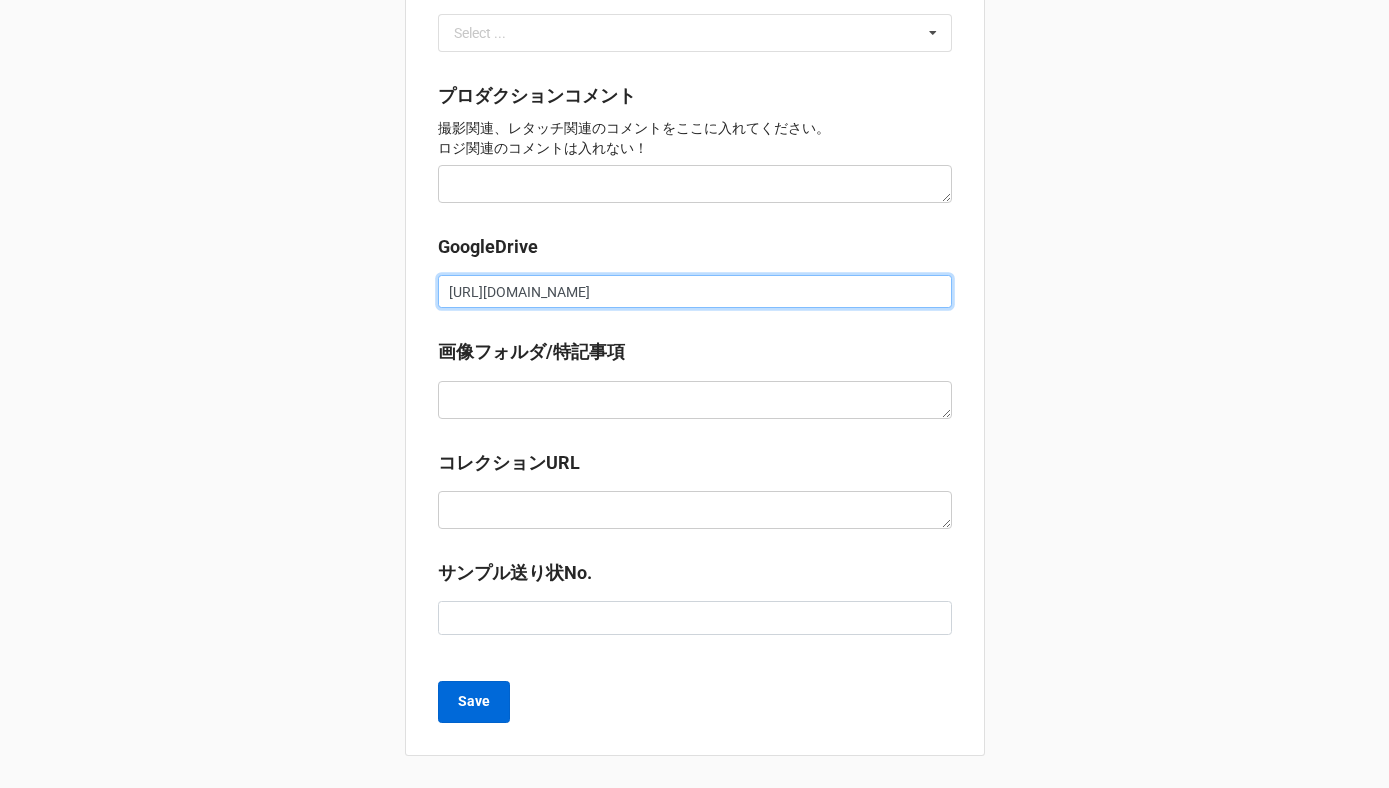 type on "https://docs.google.com/spreadsheets/d/1YPy0MEPGLOxLLgvc5OUOfZQoV2SVEAJD/edit?gid=1628426098#gid=1628426098" 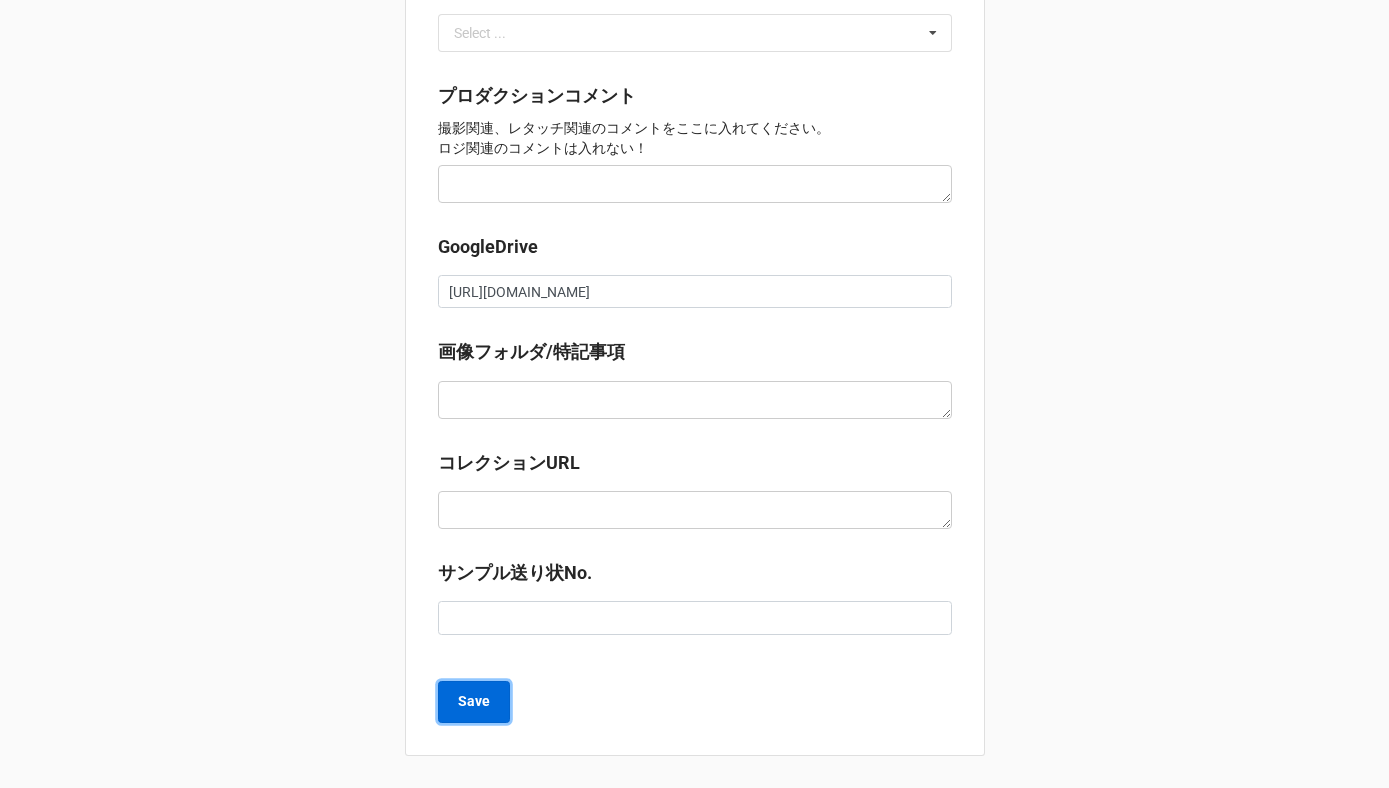 click on "Save" at bounding box center (474, 701) 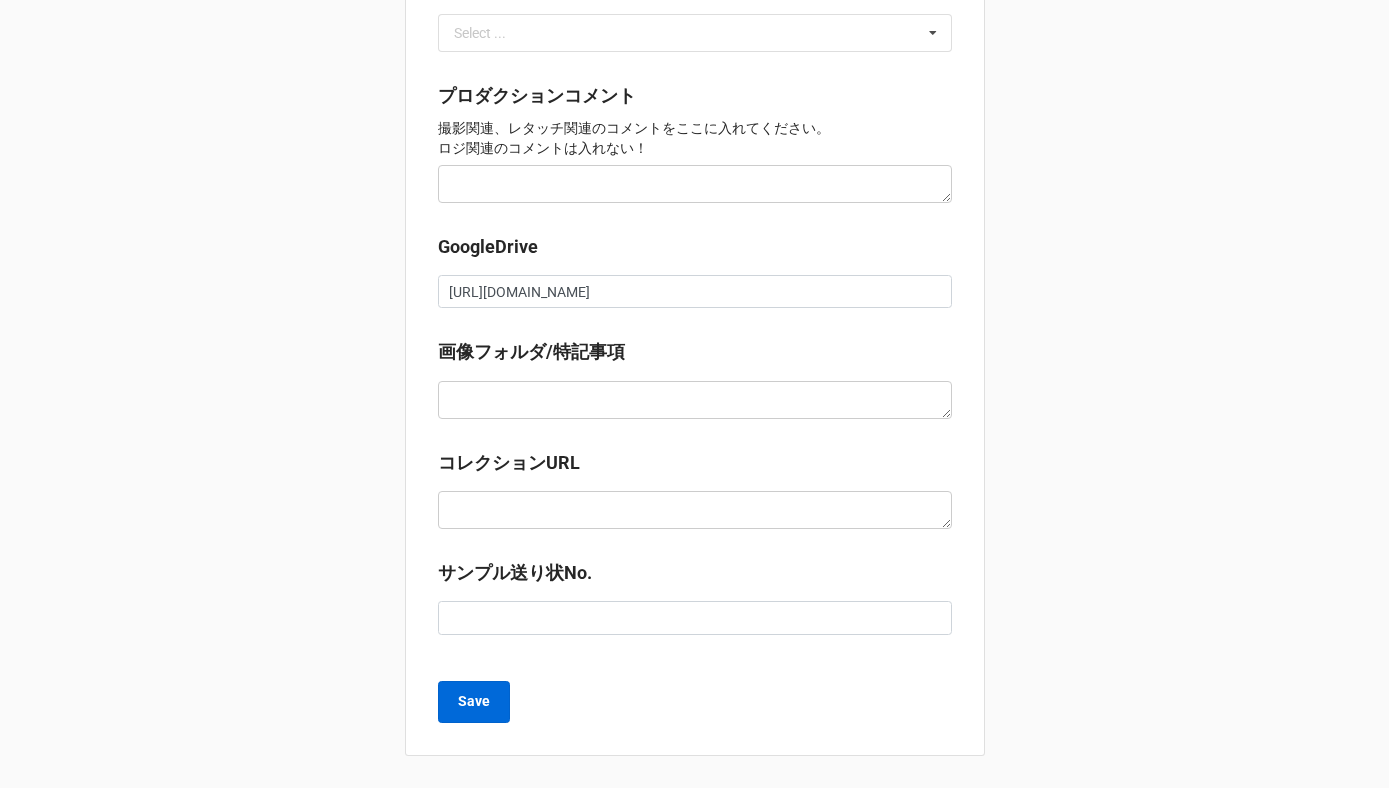 scroll, scrollTop: 0, scrollLeft: 0, axis: both 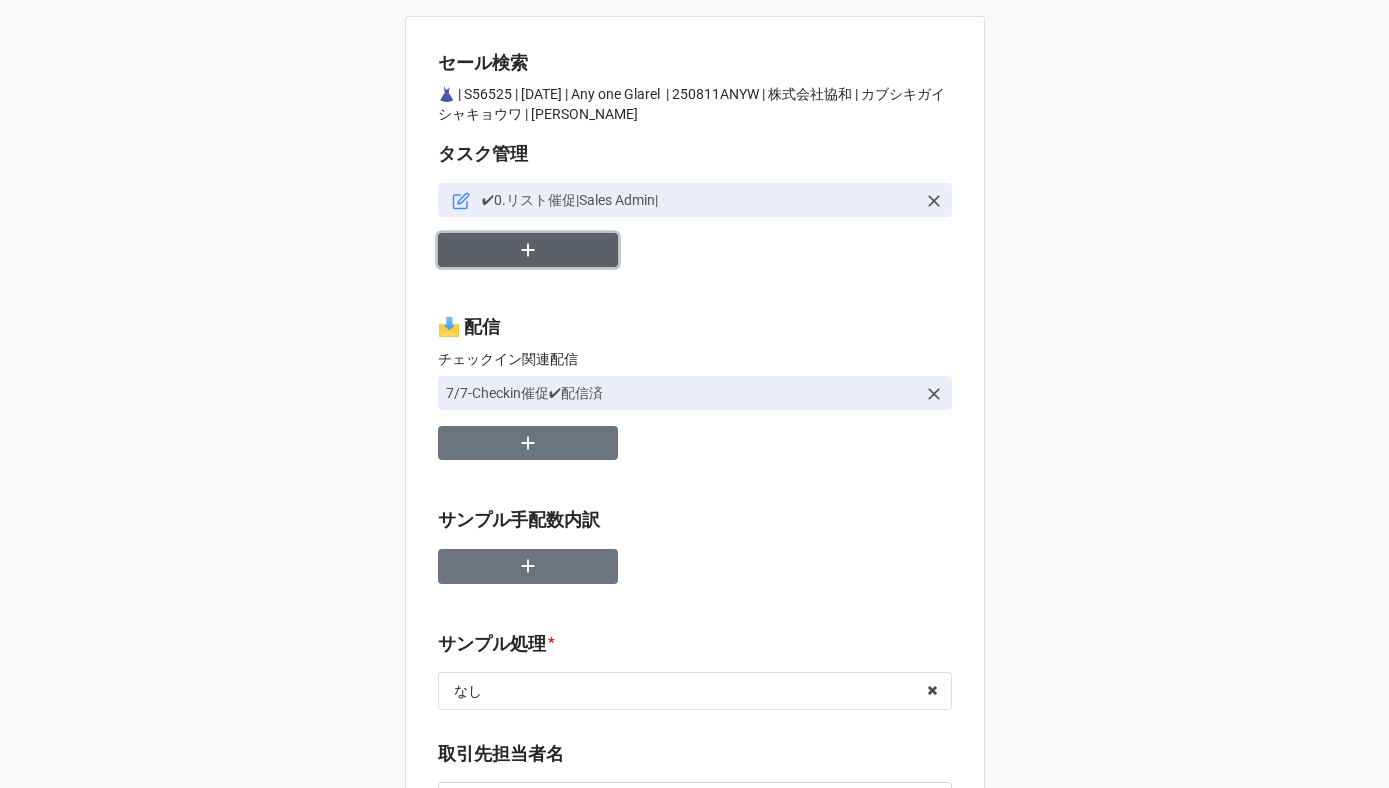 click 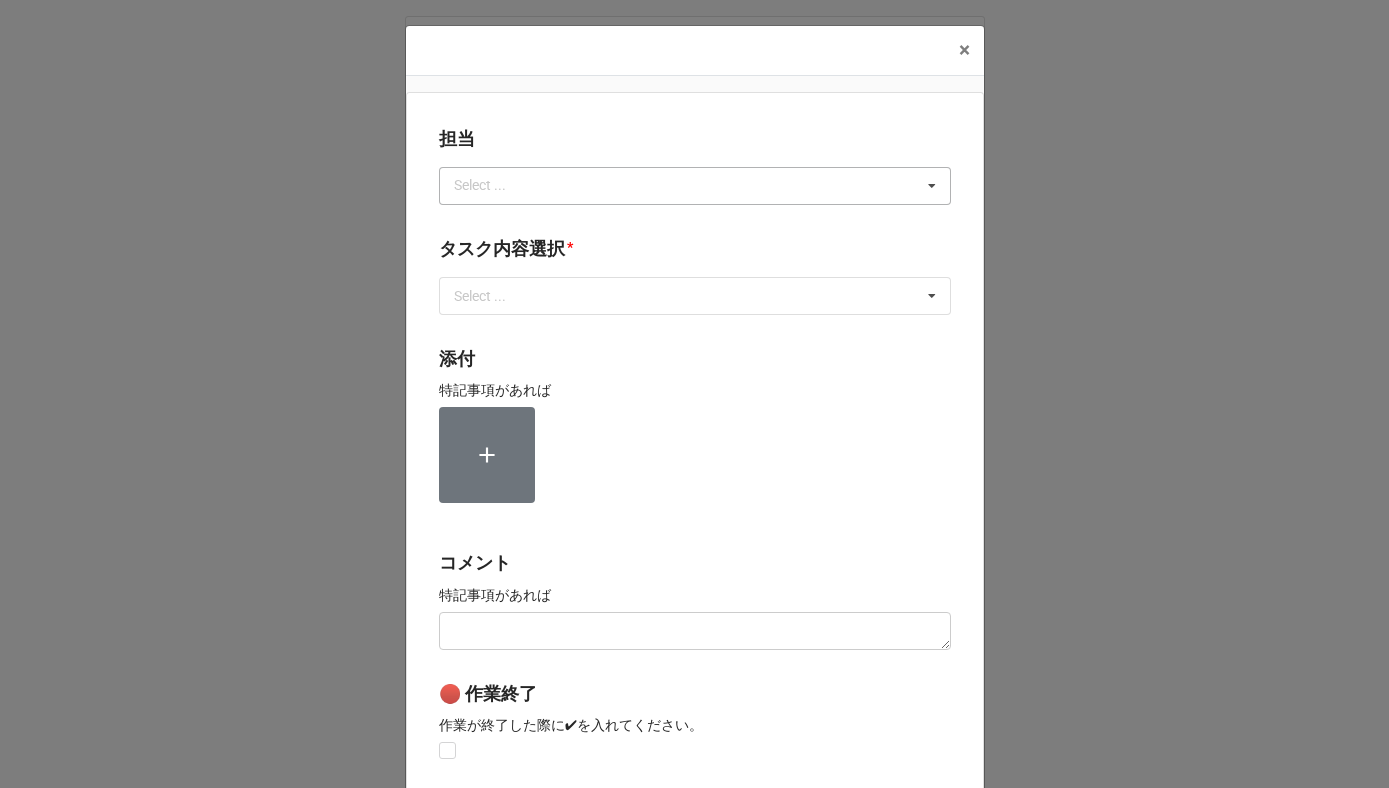 click on "Select ..." at bounding box center [492, 185] 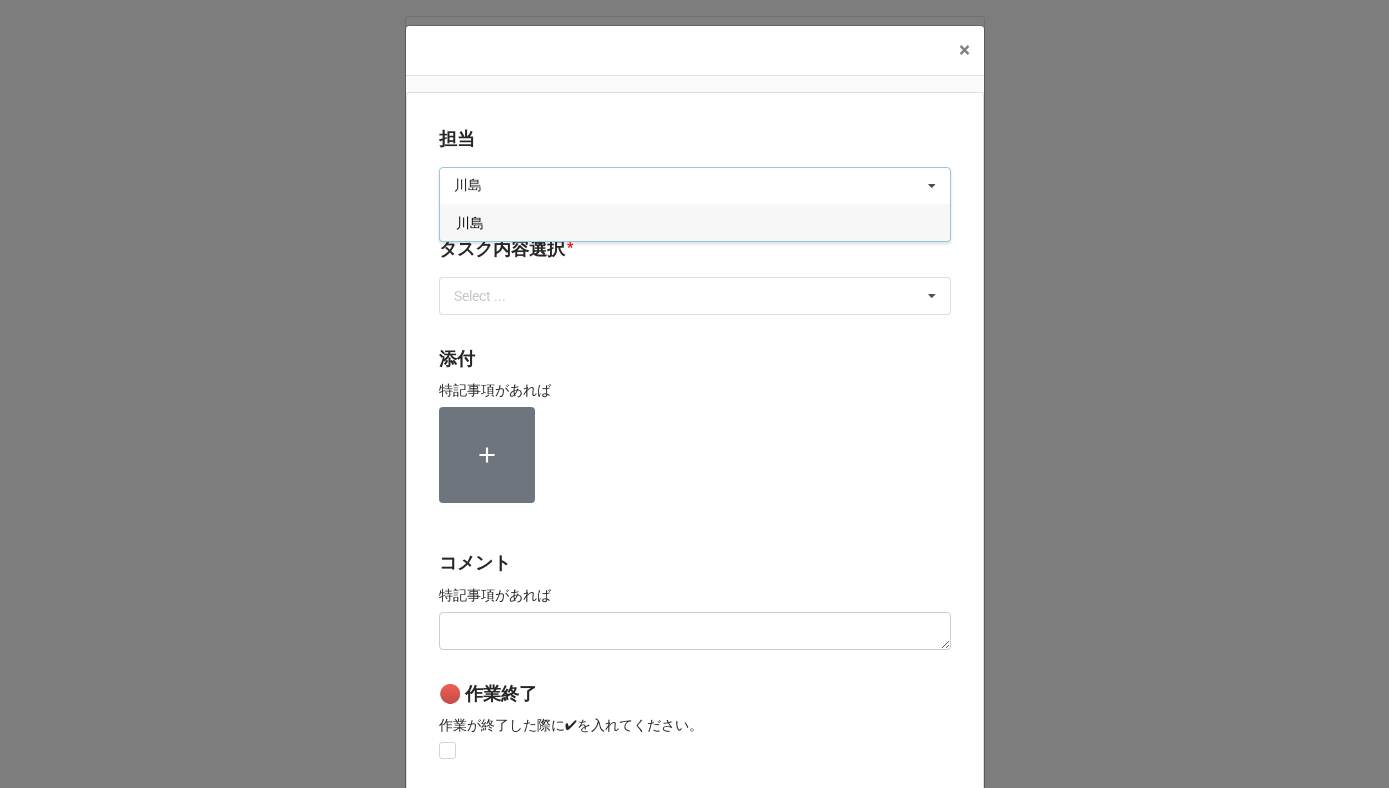 type on "川島" 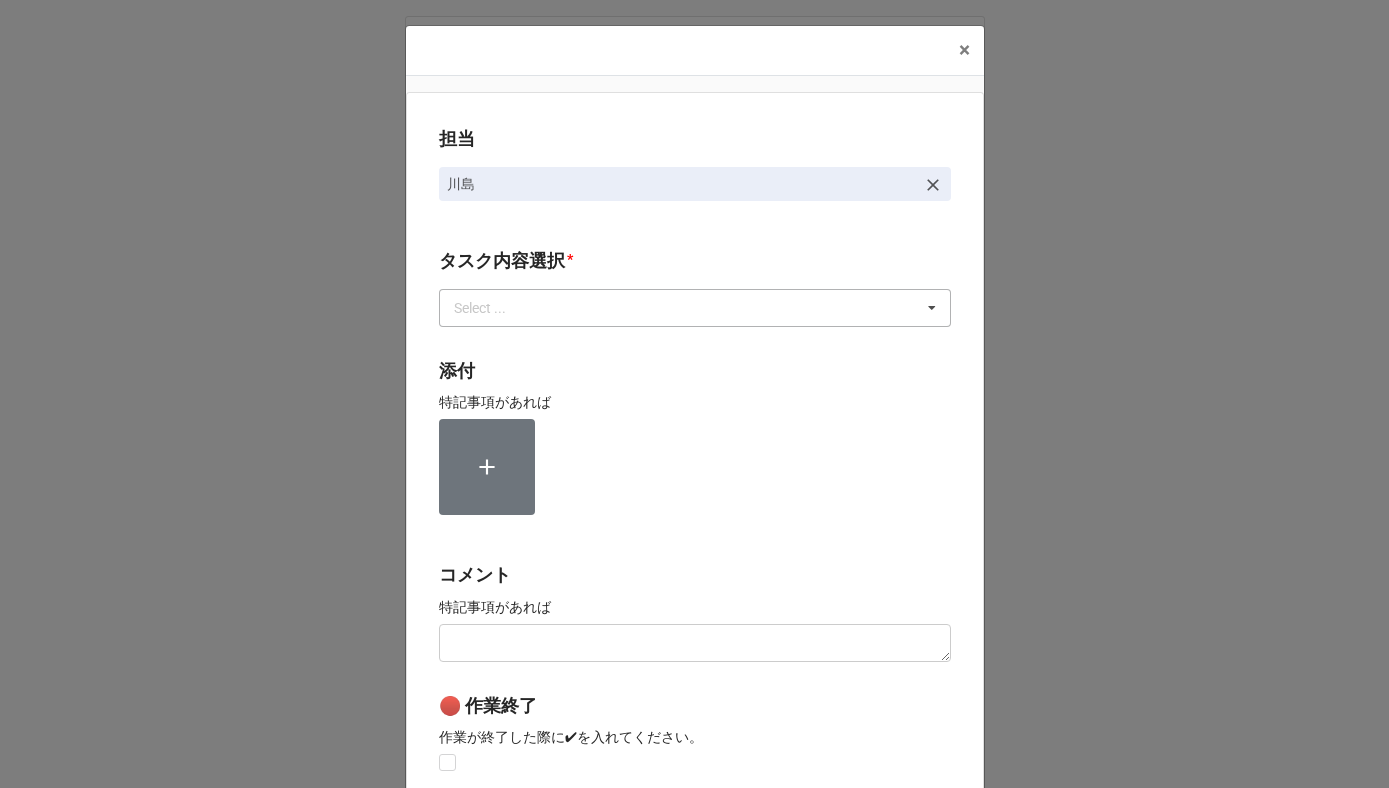 click on "Select ... 1~13一気通貫に作業中 0.リスト催促 1.リスト回収/再掲検索 2.期待値精査 3.画像/サンプル手配(画像内訳) 4.Checkin(使用不可) 5.前納品申請 6.コレクション土台作成 7.リネーム 8.Airtable土台作成 9.寸法情報をコレクションにアップ 10.ピッチ 11.検品報告回収 12.画像パスQC 13.最終数量反映 14.コレクションQC/反映 15.荷物探し中 *イレギュラー問題 B4Fで土台からアップまで担当する 内容更新(SALE開催に影響なし)" at bounding box center (695, 308) 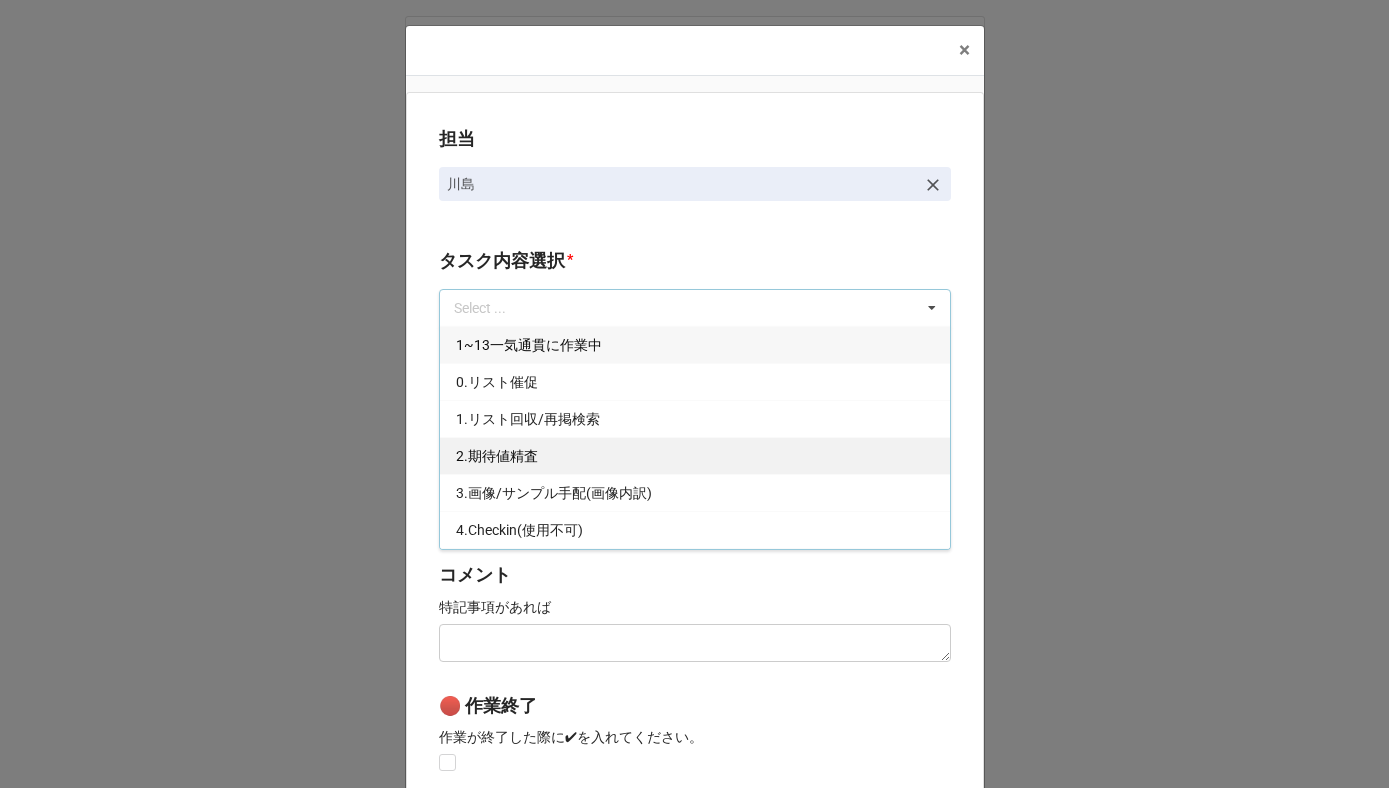click on "2.期待値精査" at bounding box center [497, 456] 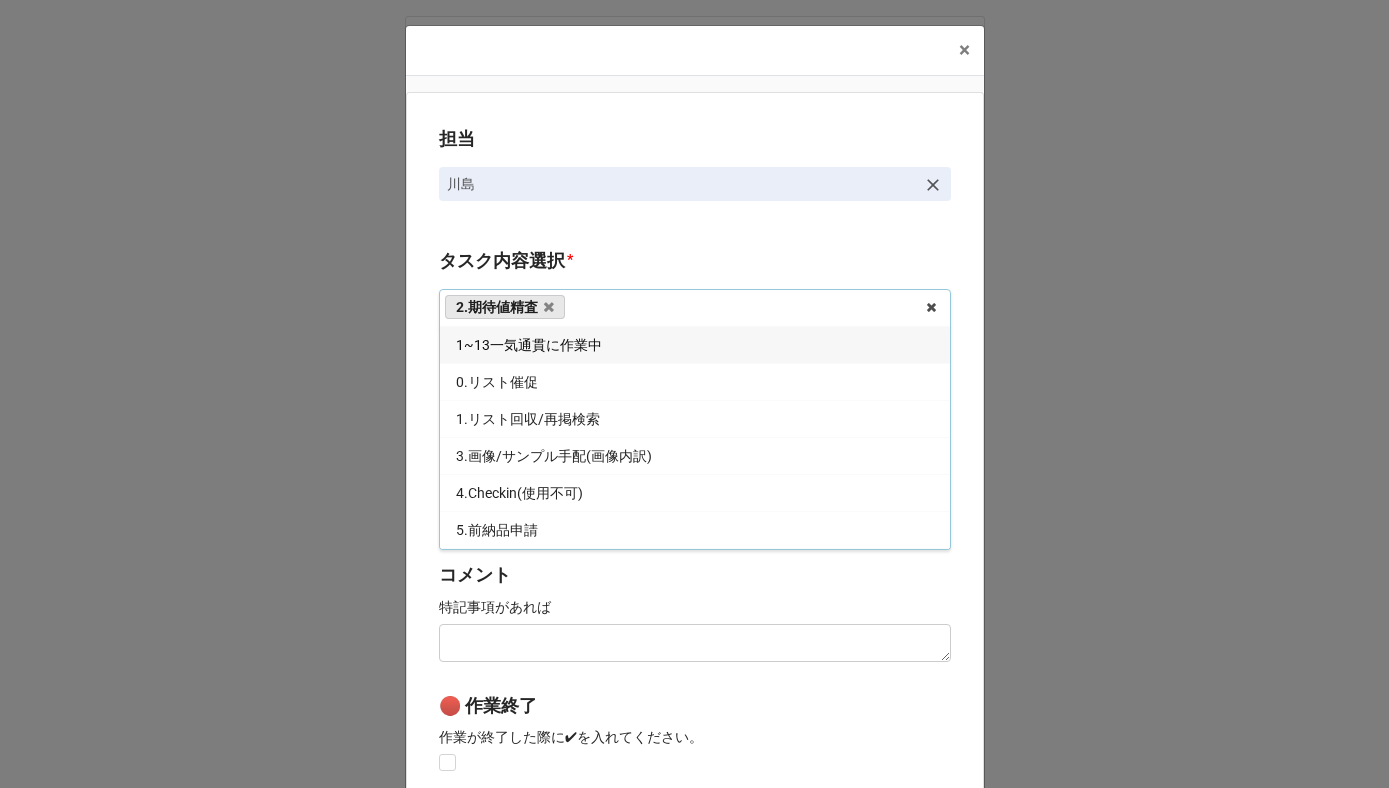 click on "担当 川島 タスク内容選択 * 2.期待値精査 1~13一気通貫に作業中 0.リスト催促 1.リスト回収/再掲検索 3.画像/サンプル手配(画像内訳) 4.Checkin(使用不可) 5.前納品申請 6.コレクション土台作成 7.リネーム 8.Airtable土台作成 9.寸法情報をコレクションにアップ 10.ピッチ 11.検品報告回収 12.画像パスQC 13.最終数量反映 14.コレクションQC/反映 15.荷物探し中 *イレギュラー問題 B4Fで土台からアップまで担当する 内容更新(SALE開催に影響なし) 添付 特記事項があれば
コメント 特記事項があれば
🔴 作業終了 作業が終了した際に✔︎を入れてください。
Save" at bounding box center (695, 495) 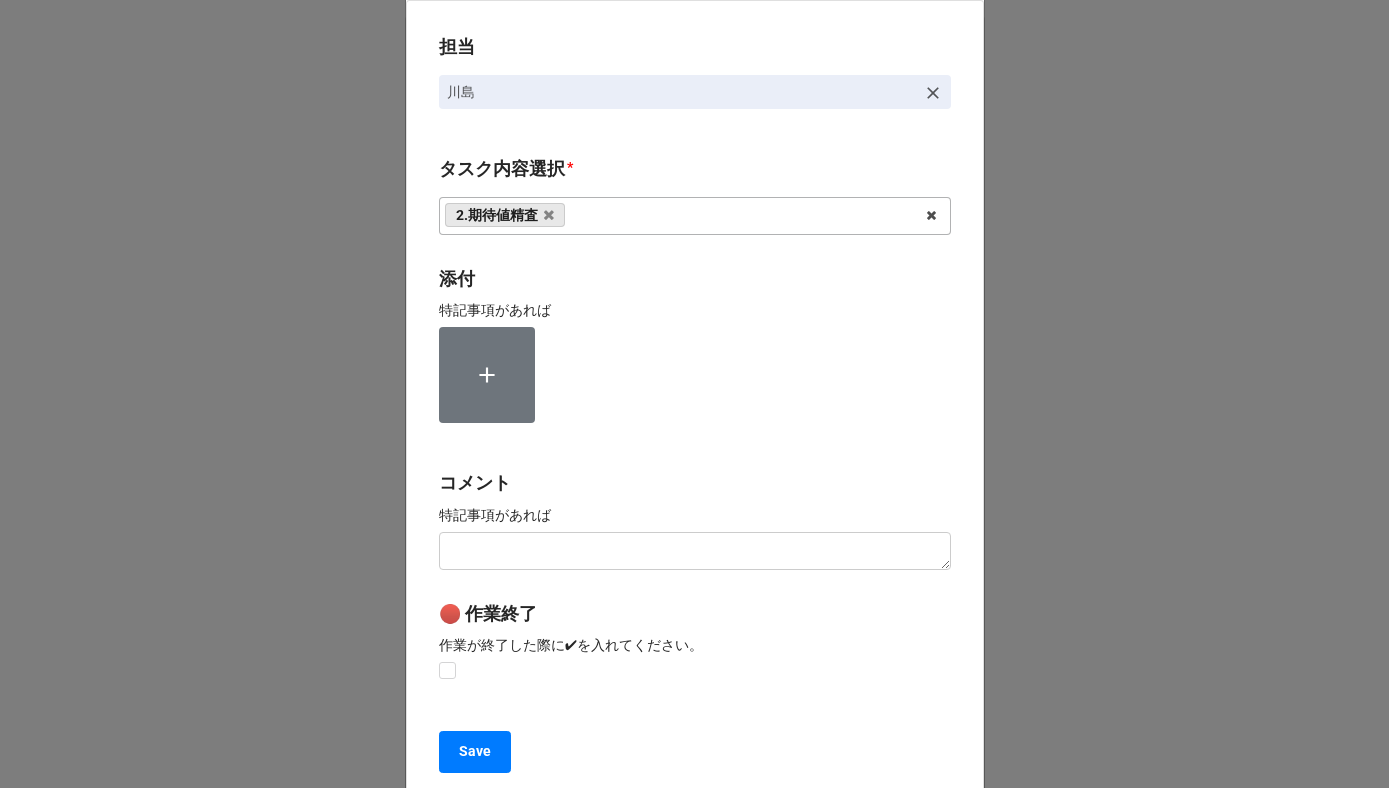 scroll, scrollTop: 267, scrollLeft: 0, axis: vertical 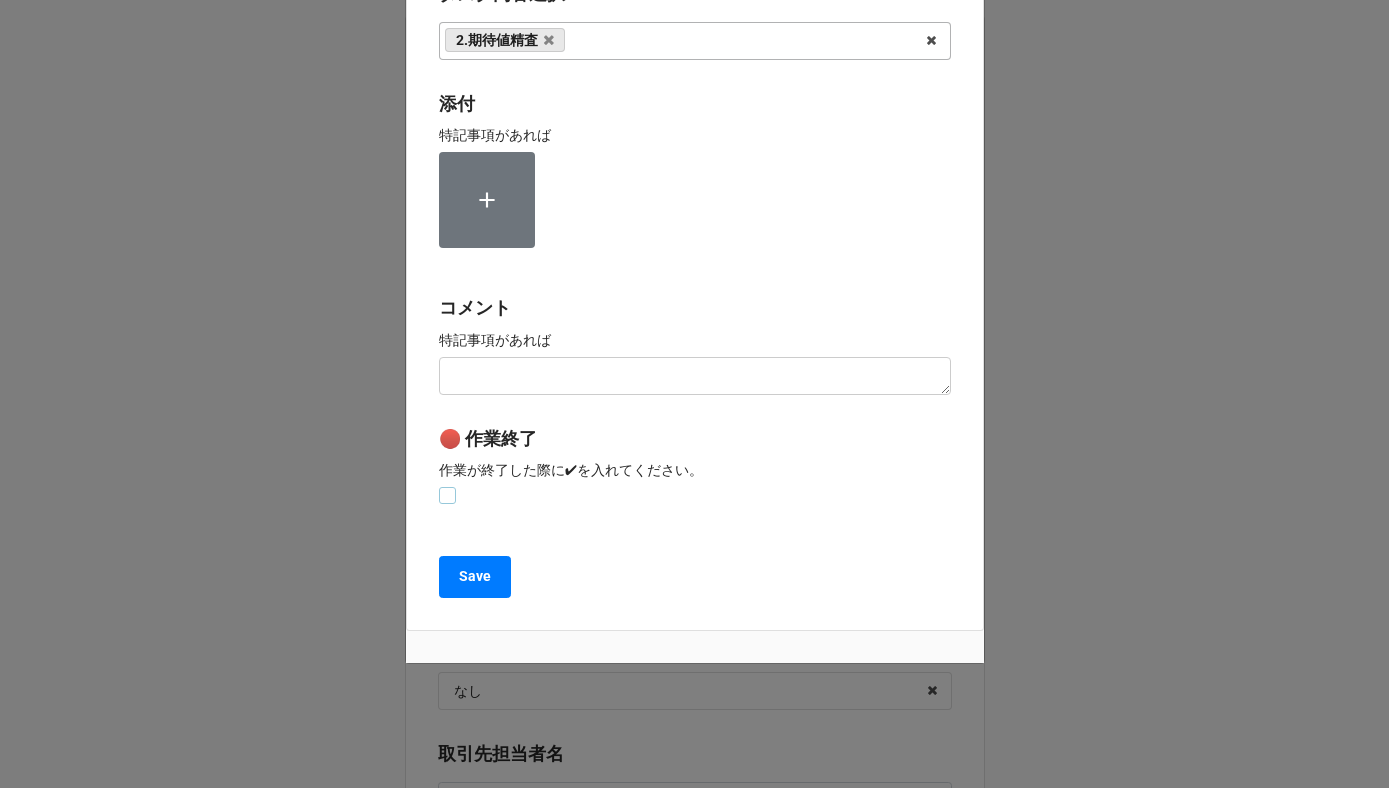 click at bounding box center (447, 487) 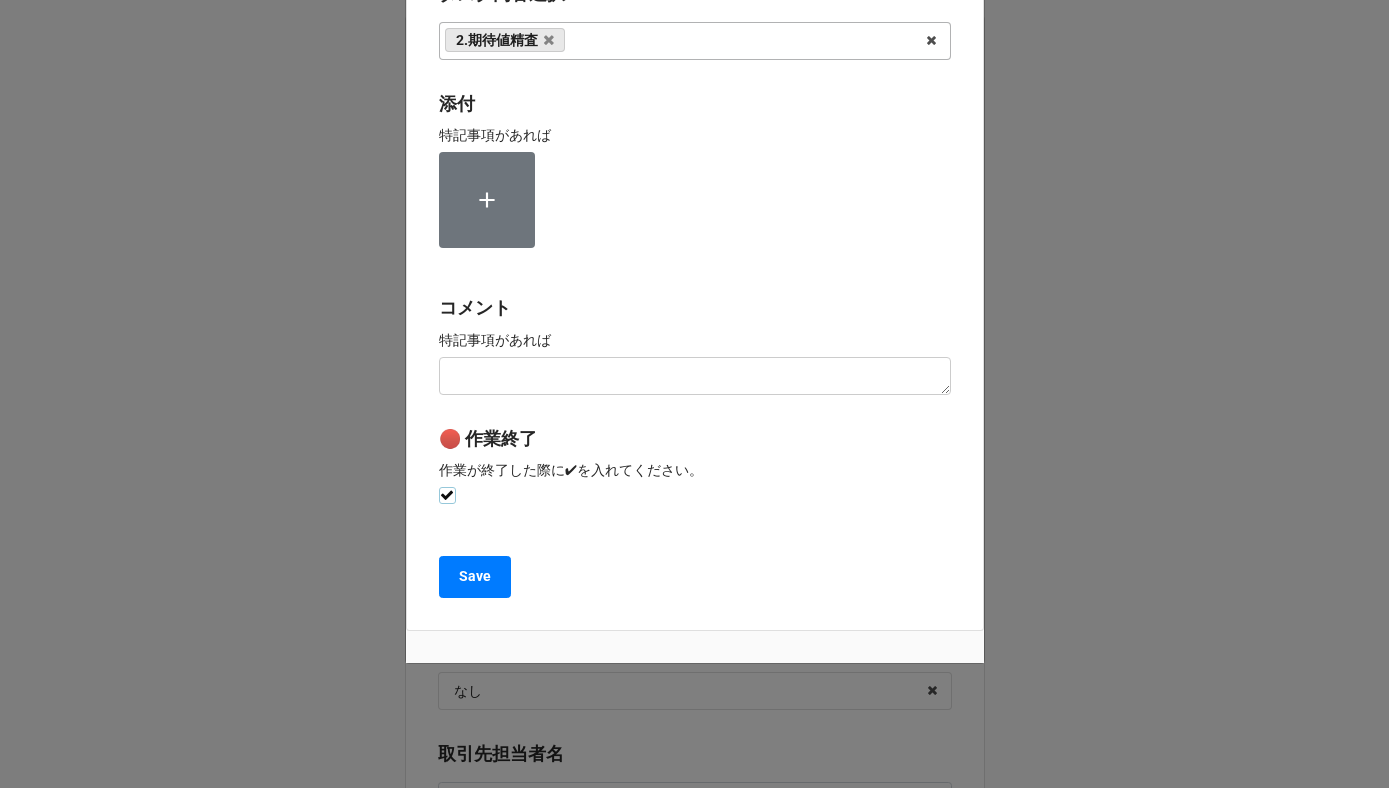 checkbox on "true" 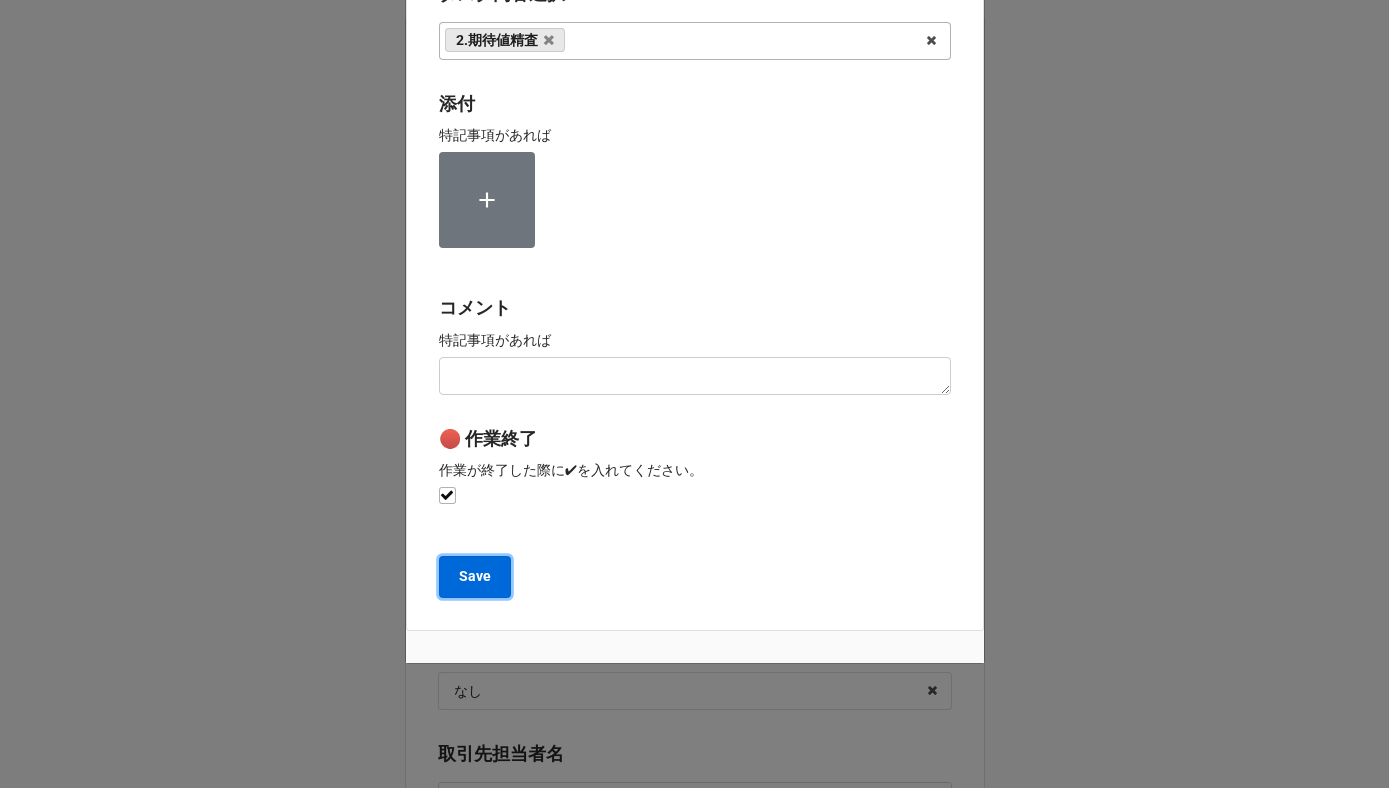 click on "Save" at bounding box center (475, 577) 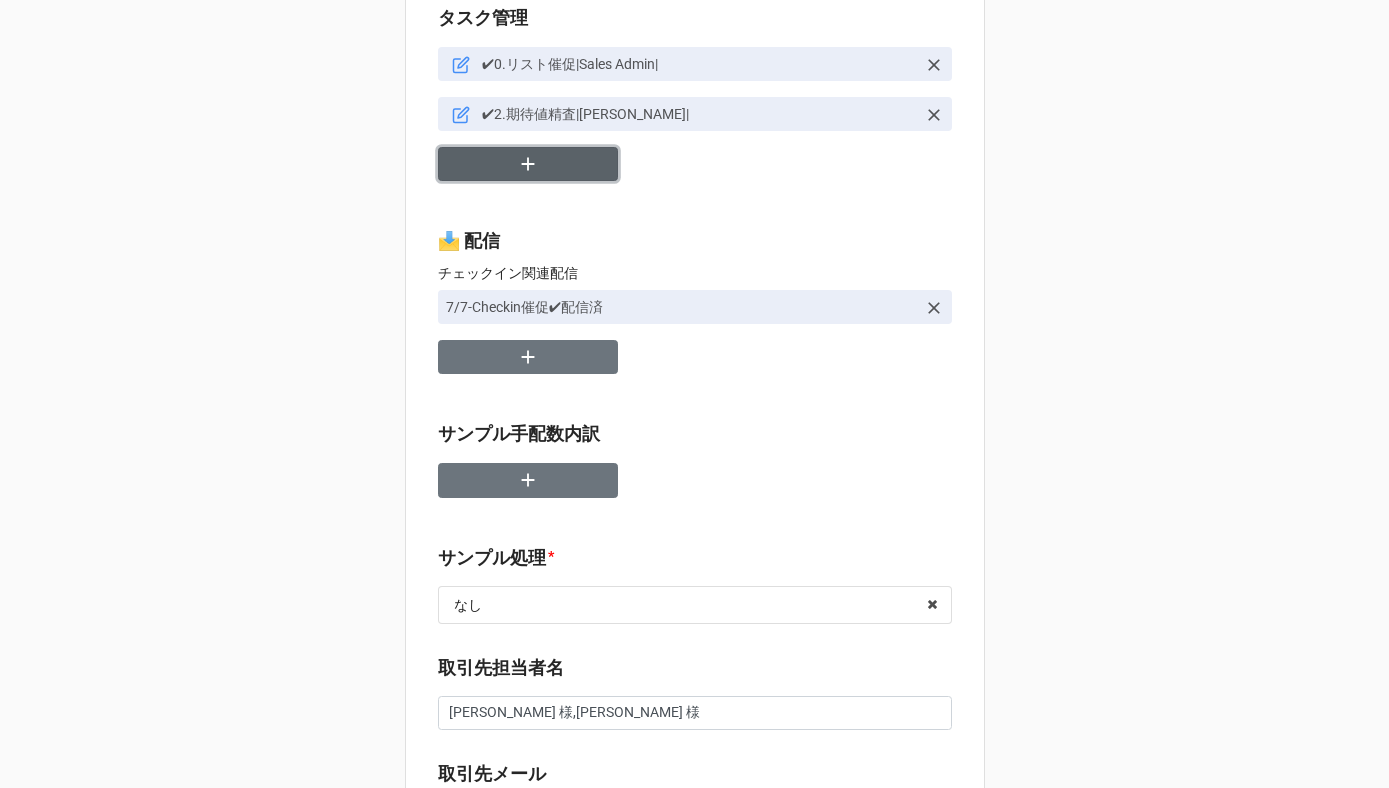 scroll, scrollTop: 0, scrollLeft: 0, axis: both 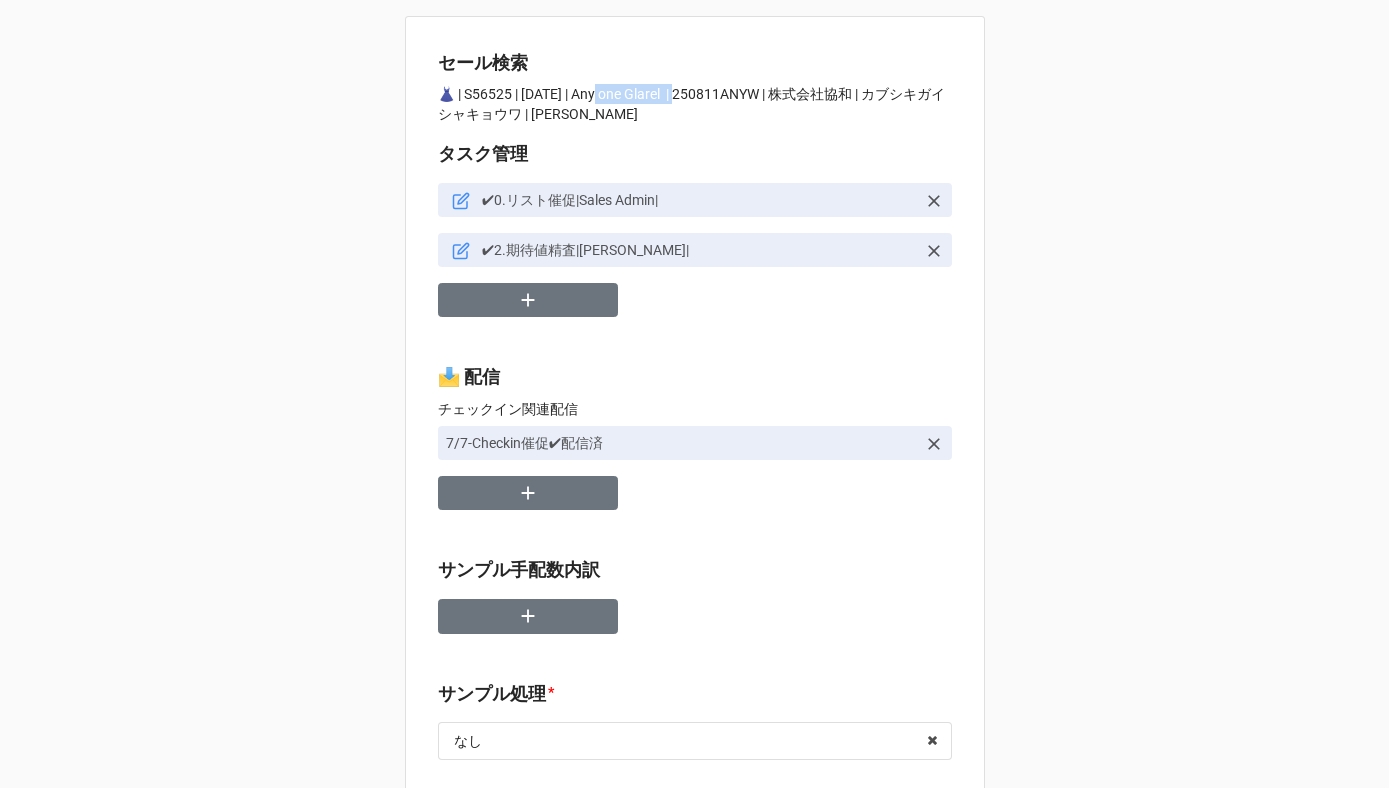 drag, startPoint x: 696, startPoint y: 95, endPoint x: 599, endPoint y: 98, distance: 97.04638 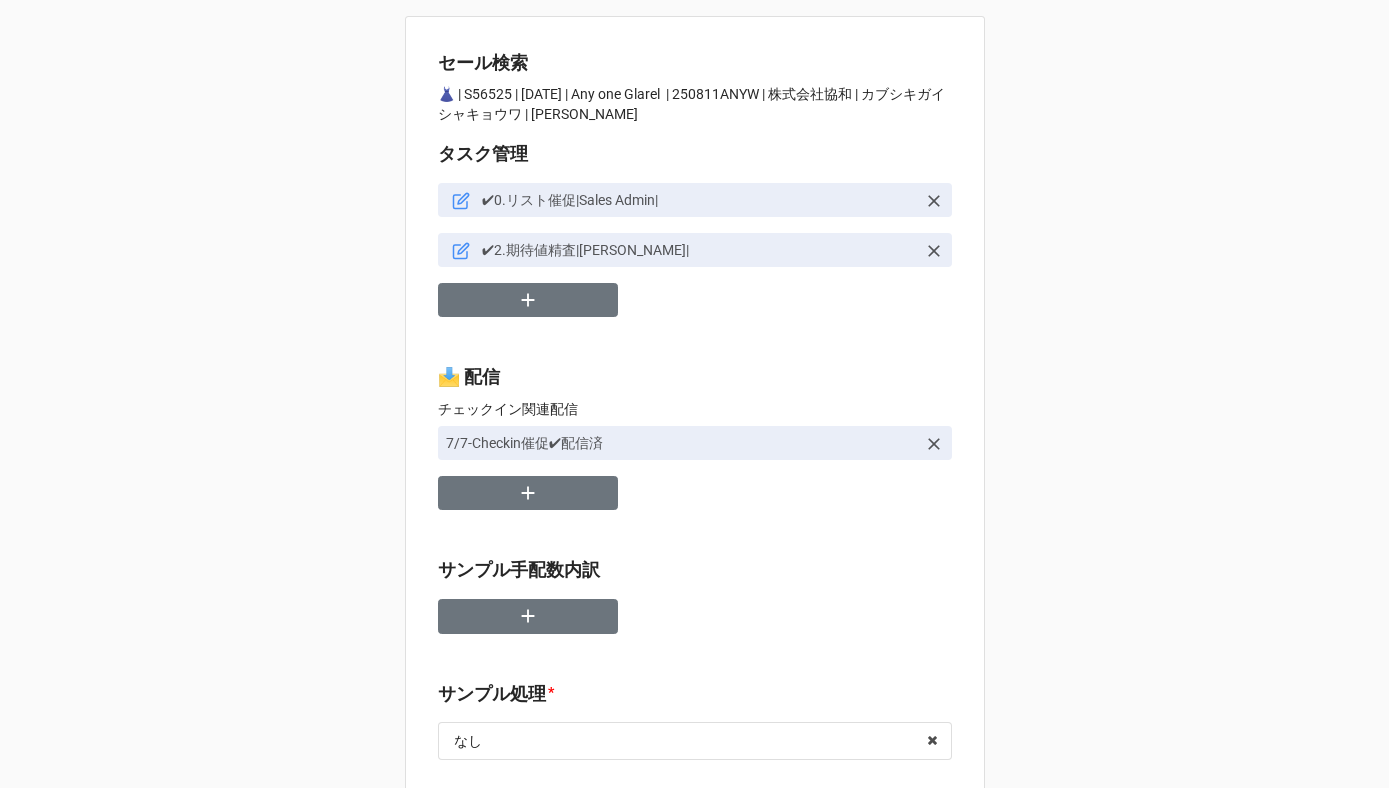 click on "👗 | S56525 | 08/11 (月) | Any one Glarel  | 250811ANYW | 株式会社協和 | カブシキガイシャキョウワ | 川島" at bounding box center (695, 104) 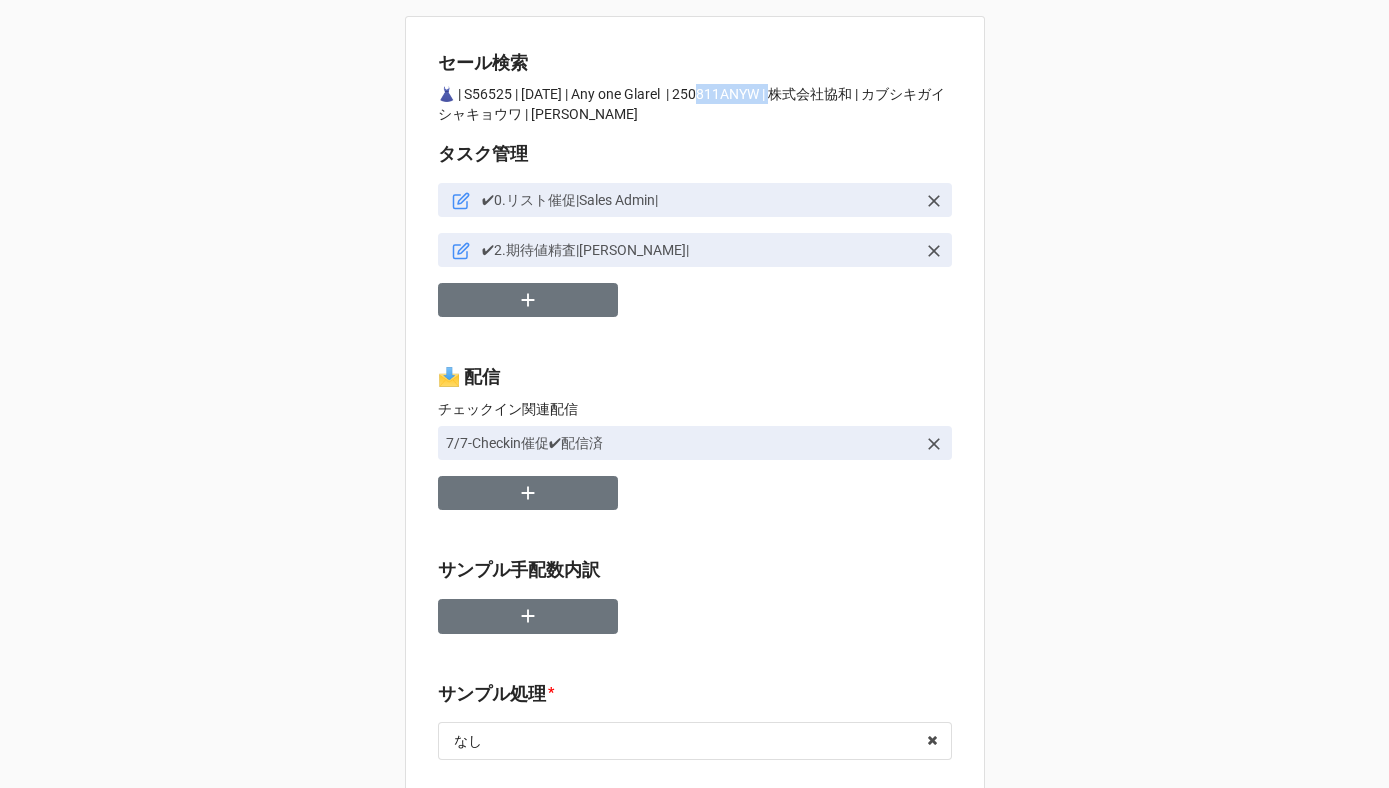 click on "👗 | S56525 | 08/11 (月) | Any one Glarel  | 250811ANYW | 株式会社協和 | カブシキガイシャキョウワ | 川島" at bounding box center (695, 104) 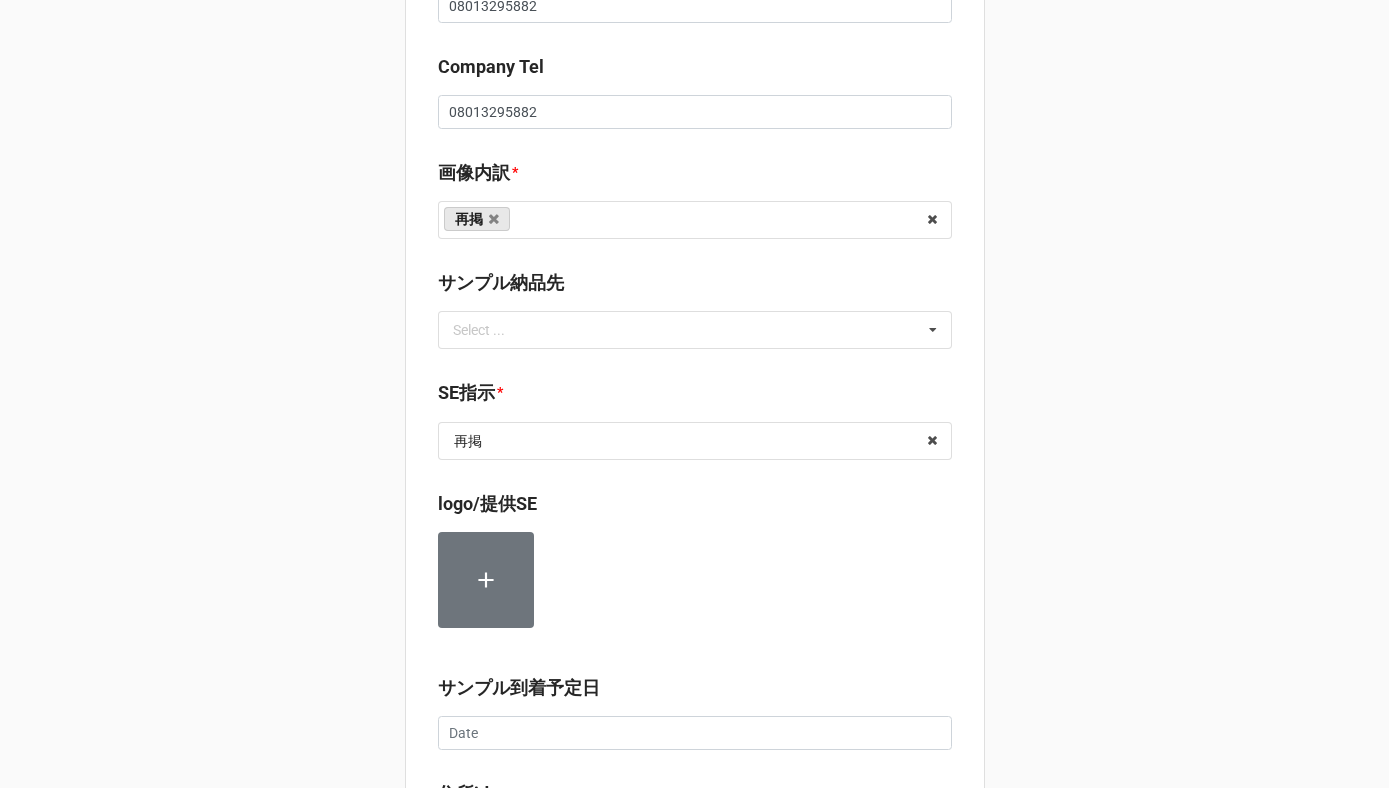 scroll, scrollTop: 1588, scrollLeft: 0, axis: vertical 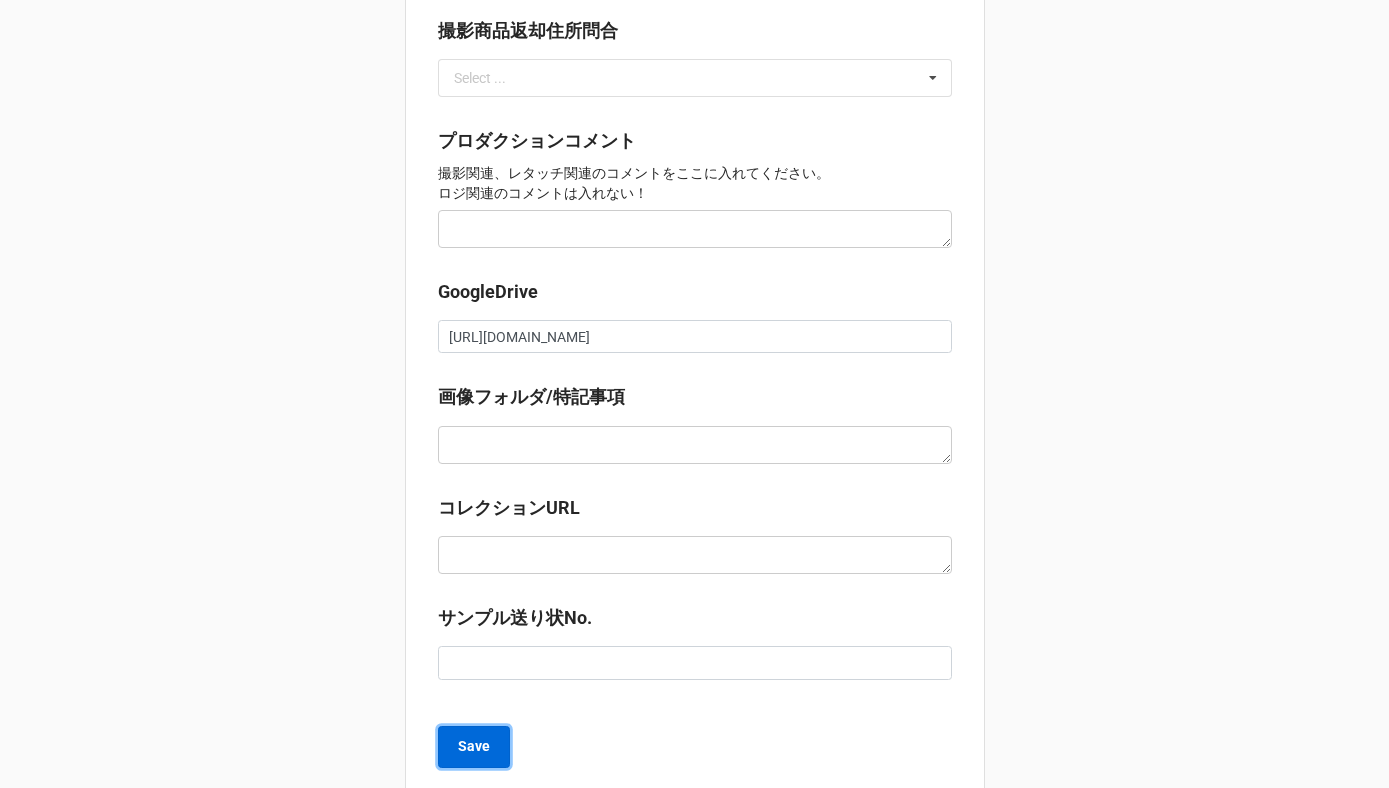 click on "Save" at bounding box center [474, 746] 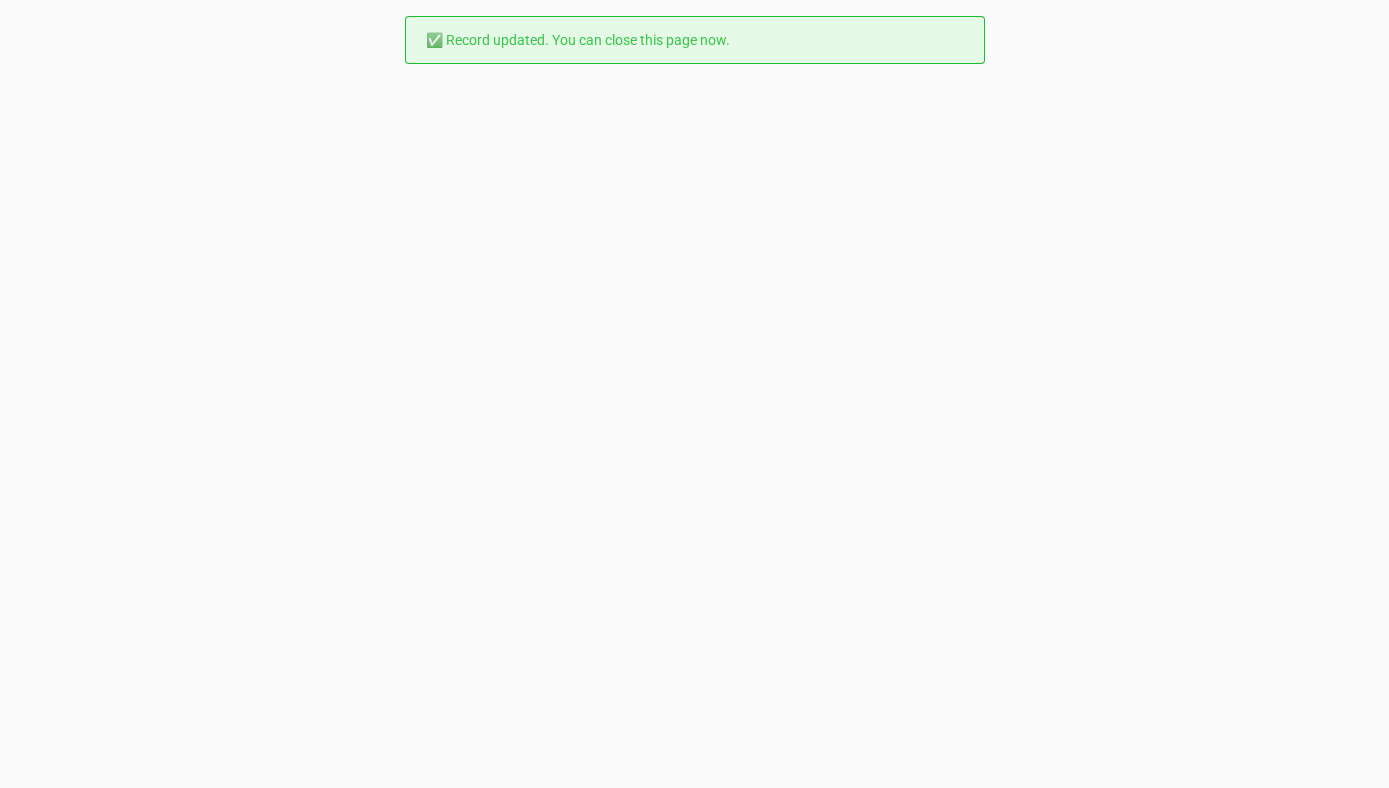 scroll, scrollTop: 0, scrollLeft: 0, axis: both 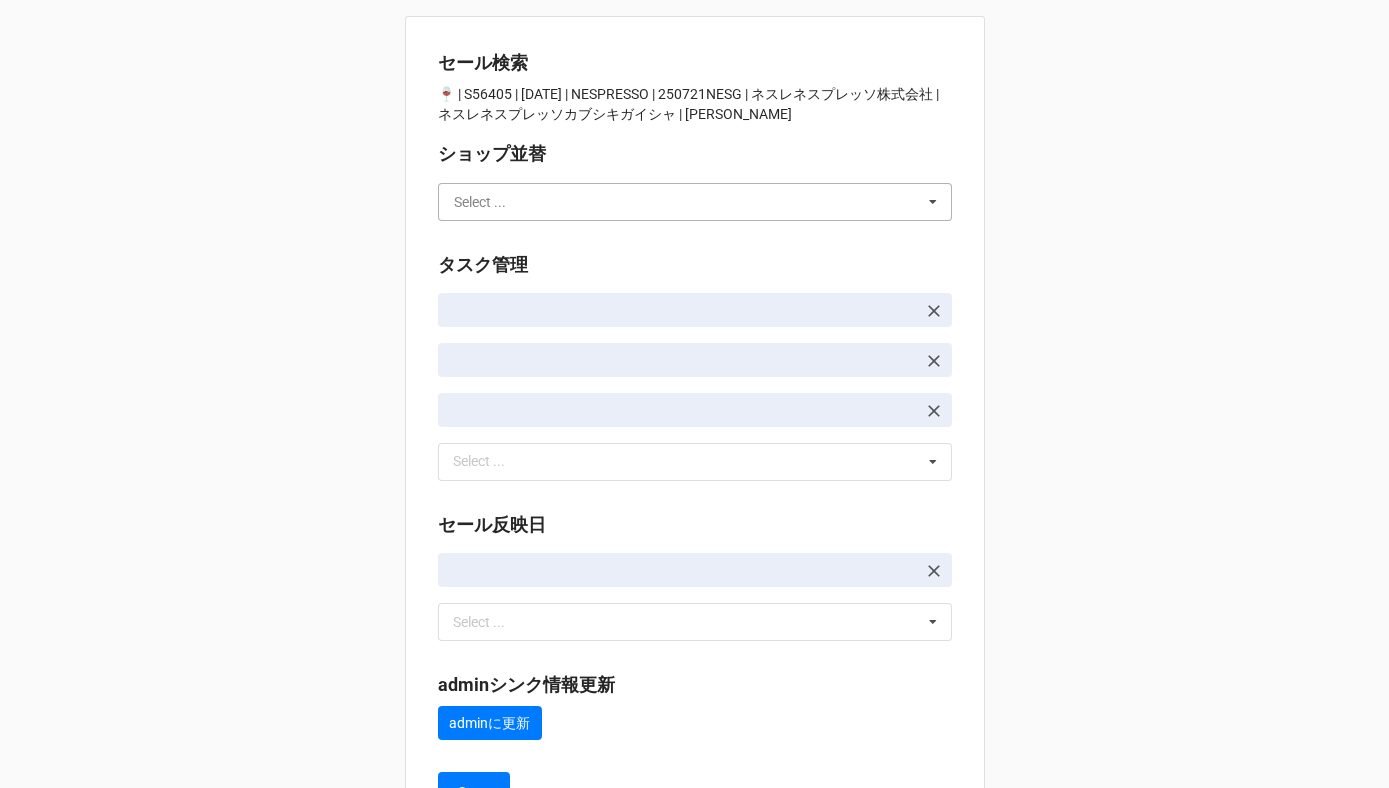 click at bounding box center [696, 202] 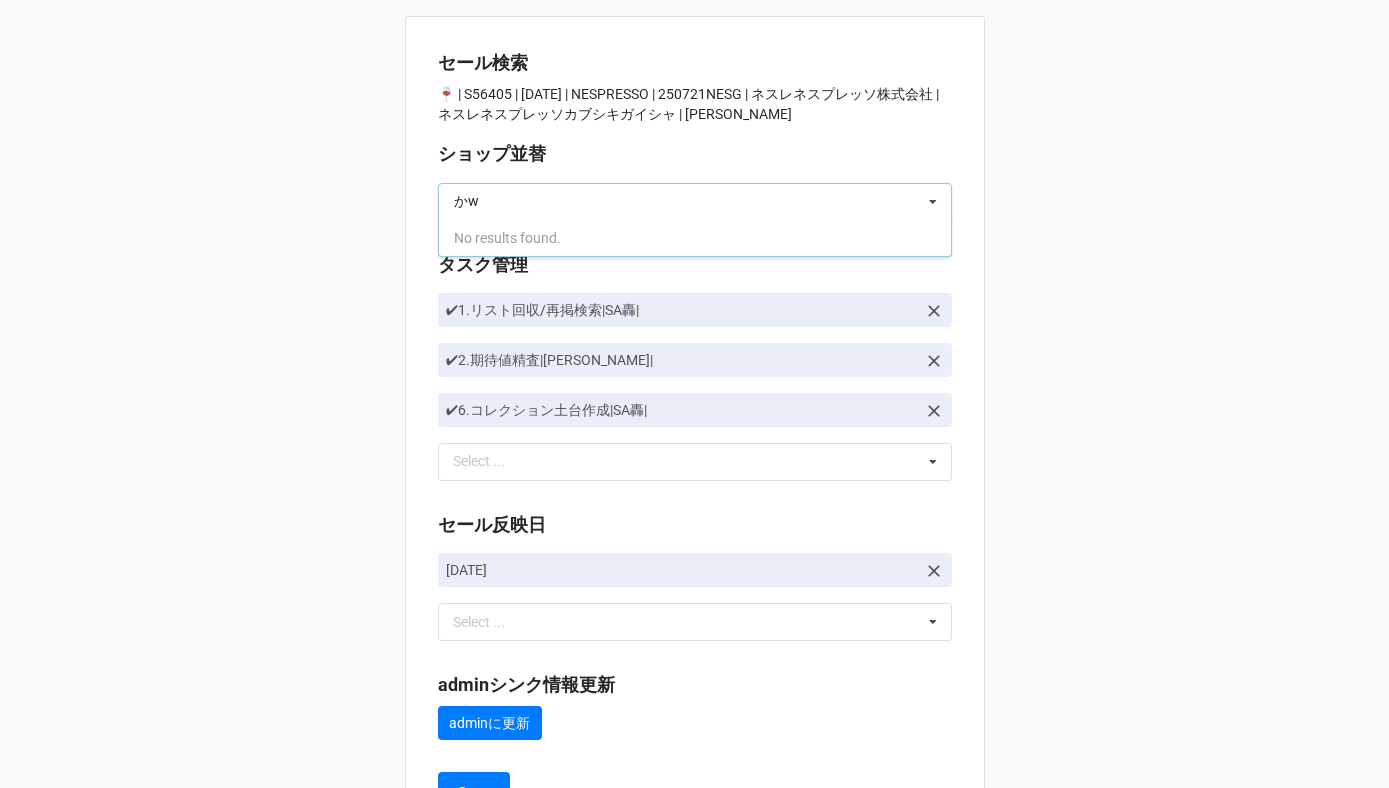 type on "か" 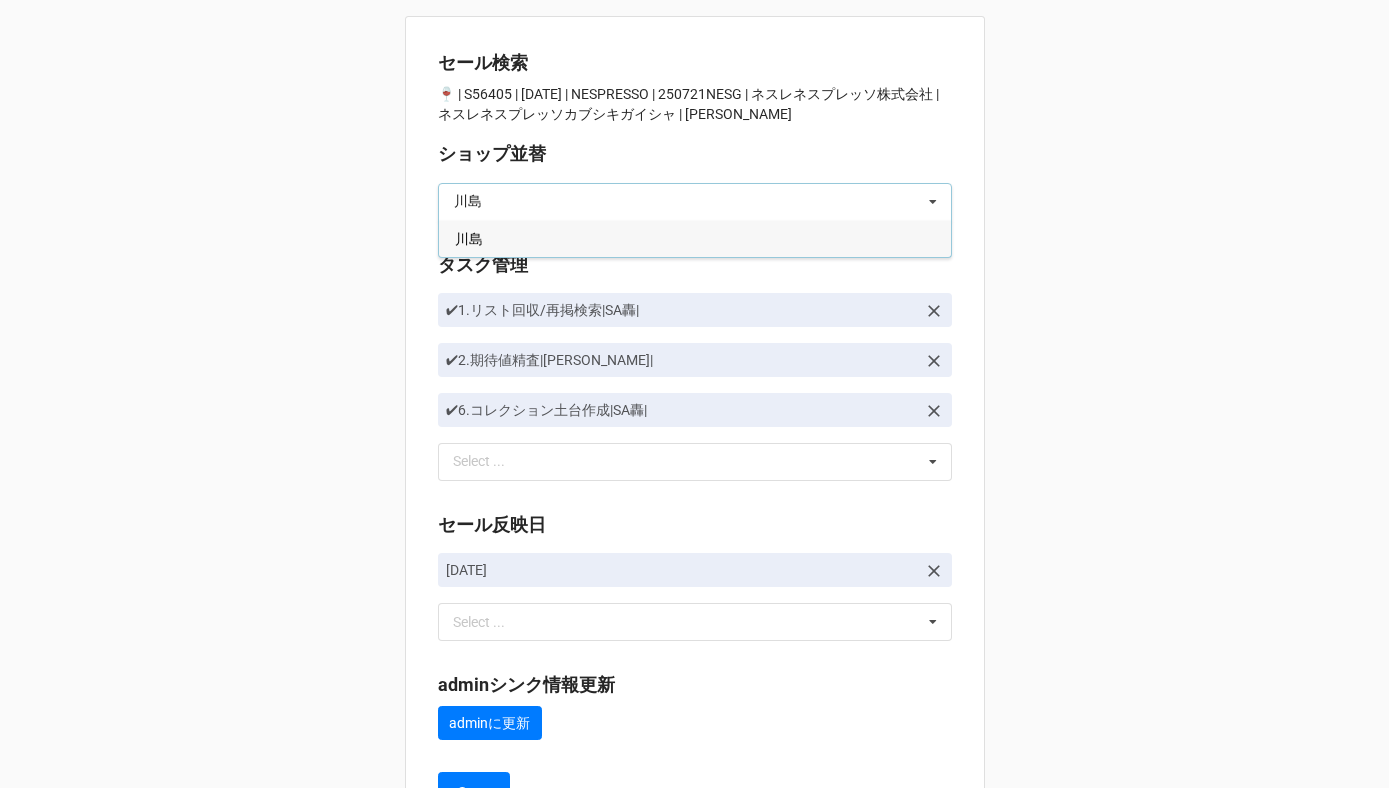 type on "川島" 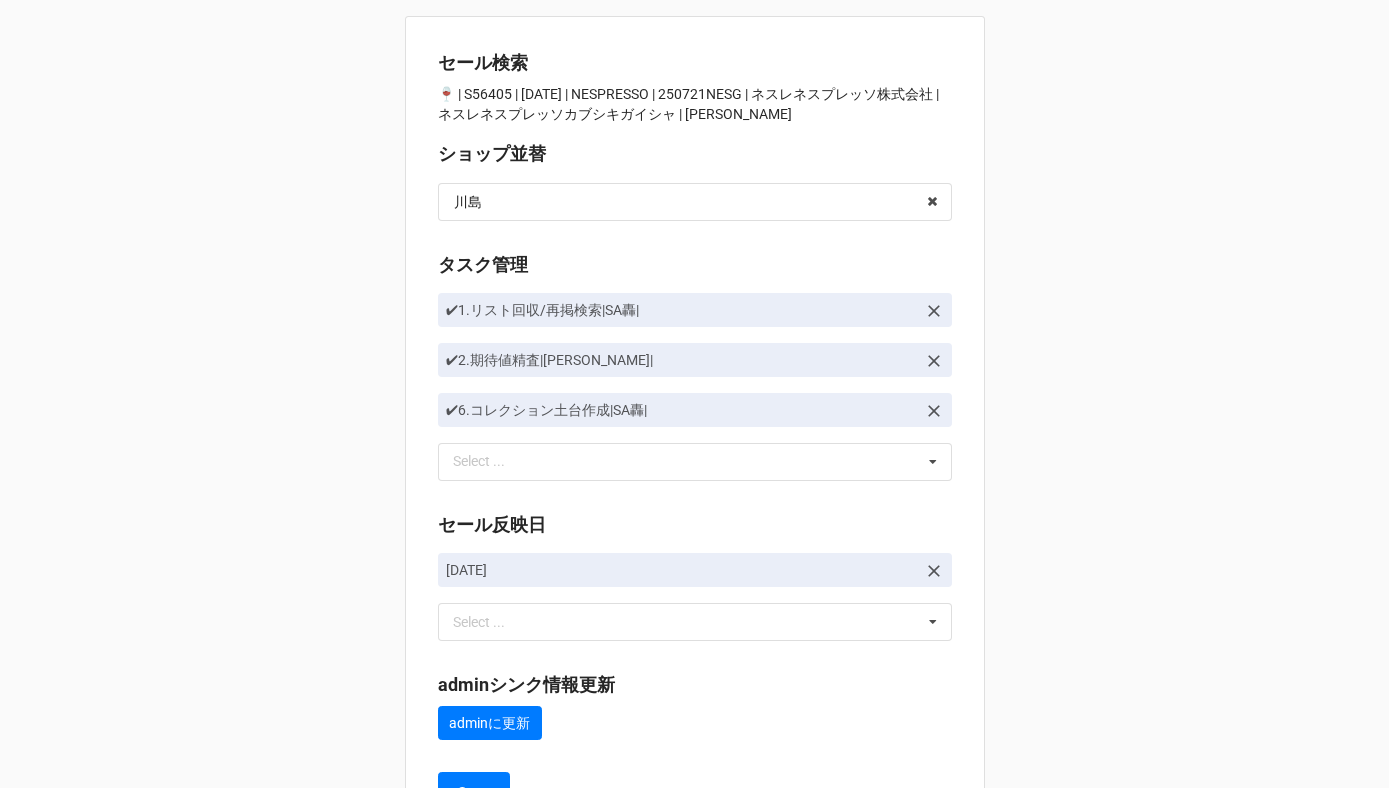 scroll, scrollTop: 91, scrollLeft: 0, axis: vertical 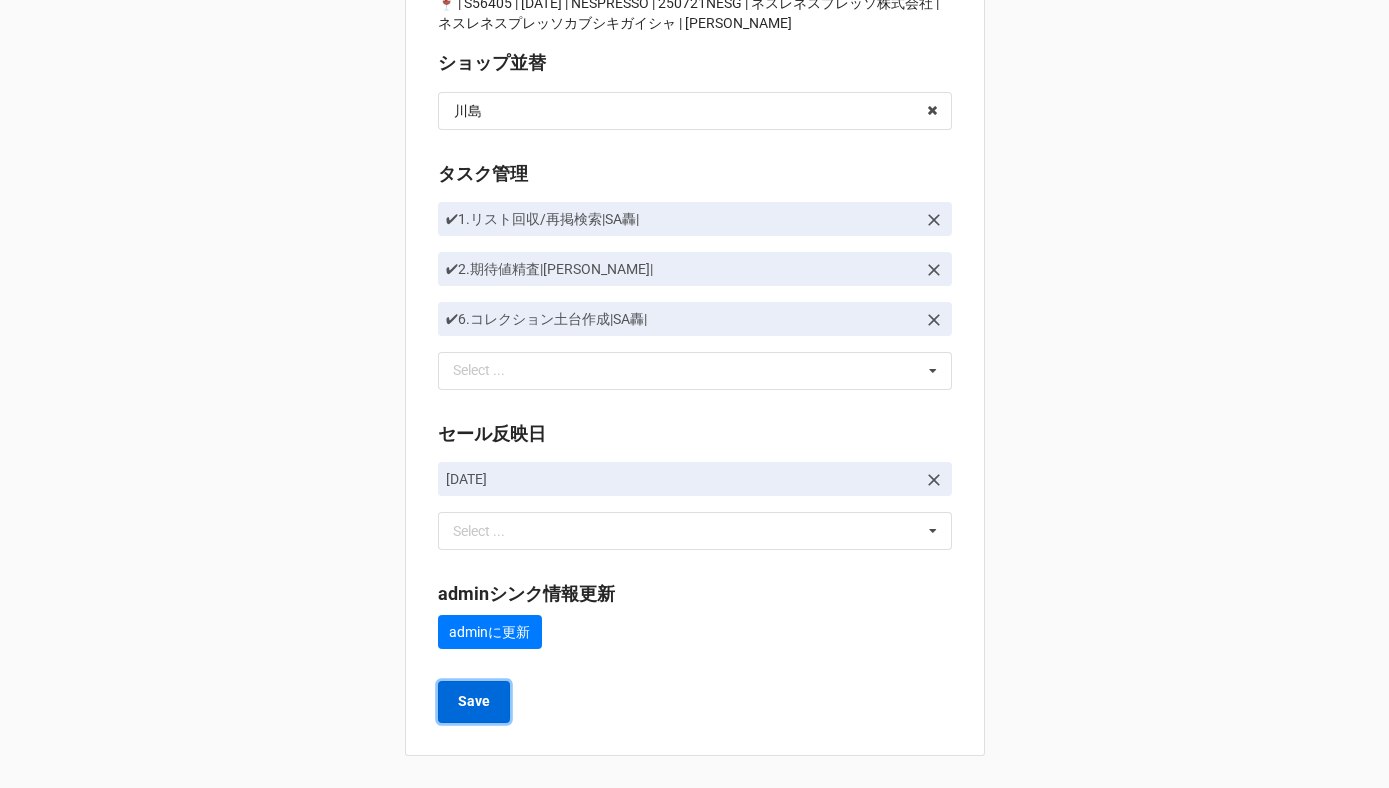 click on "Save" at bounding box center (474, 701) 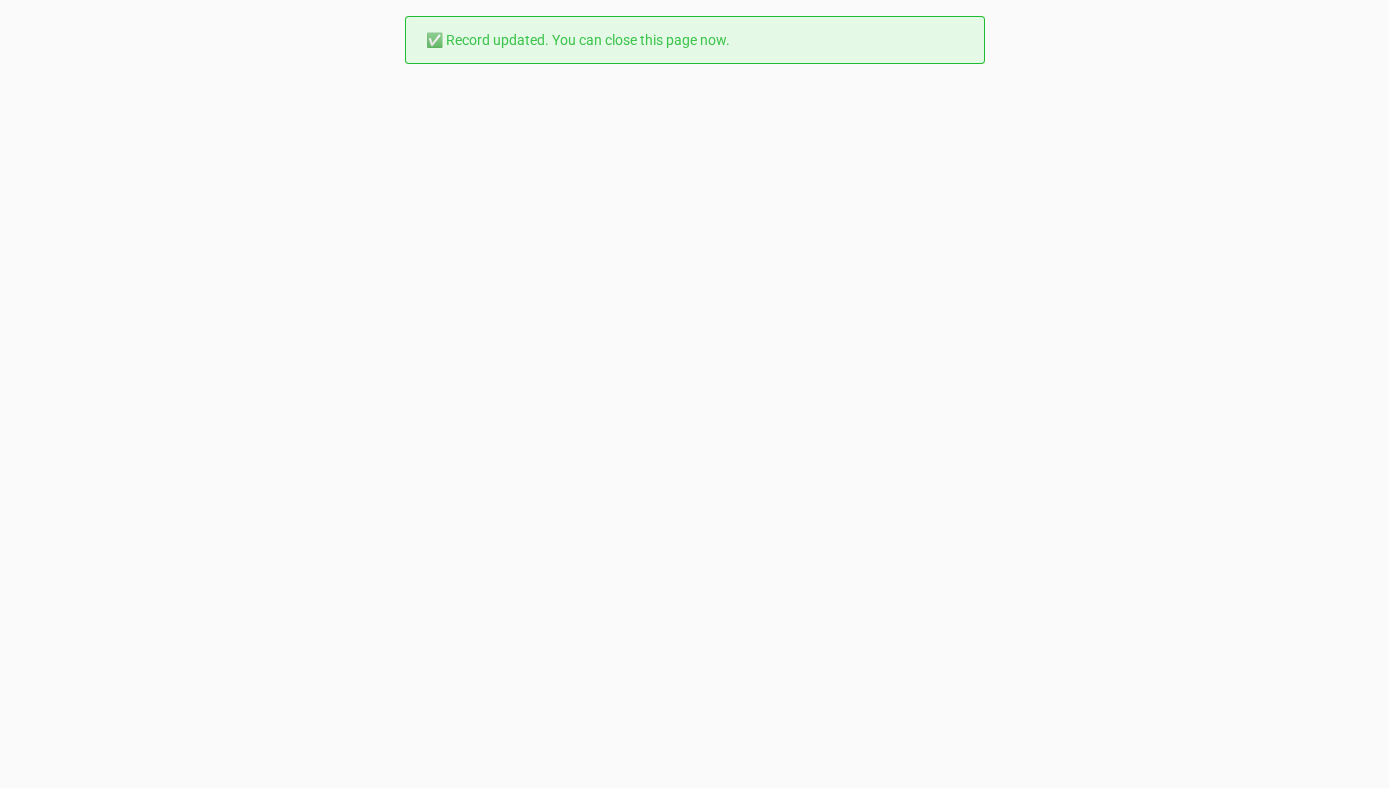 scroll, scrollTop: 0, scrollLeft: 0, axis: both 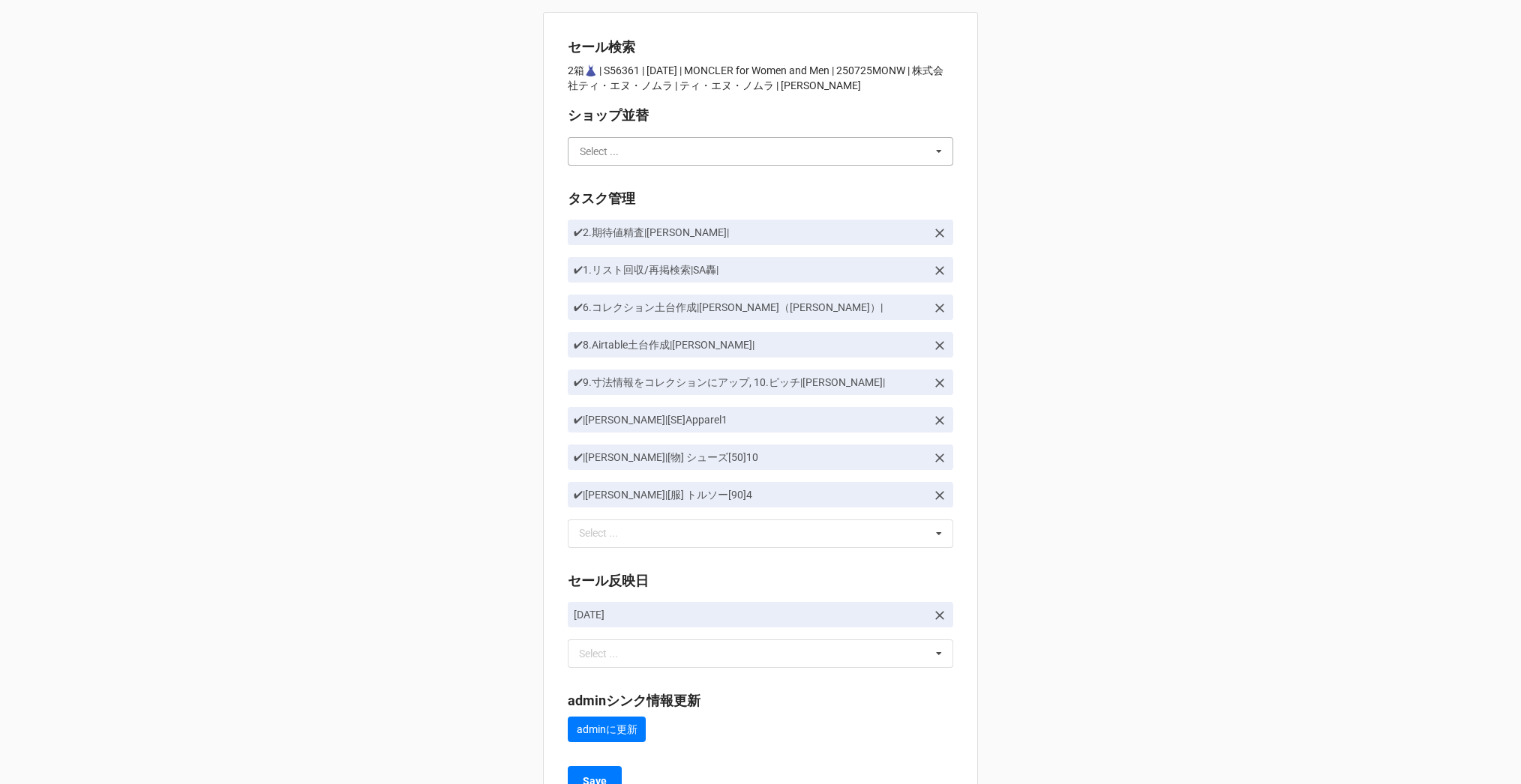 click at bounding box center [761, 151] 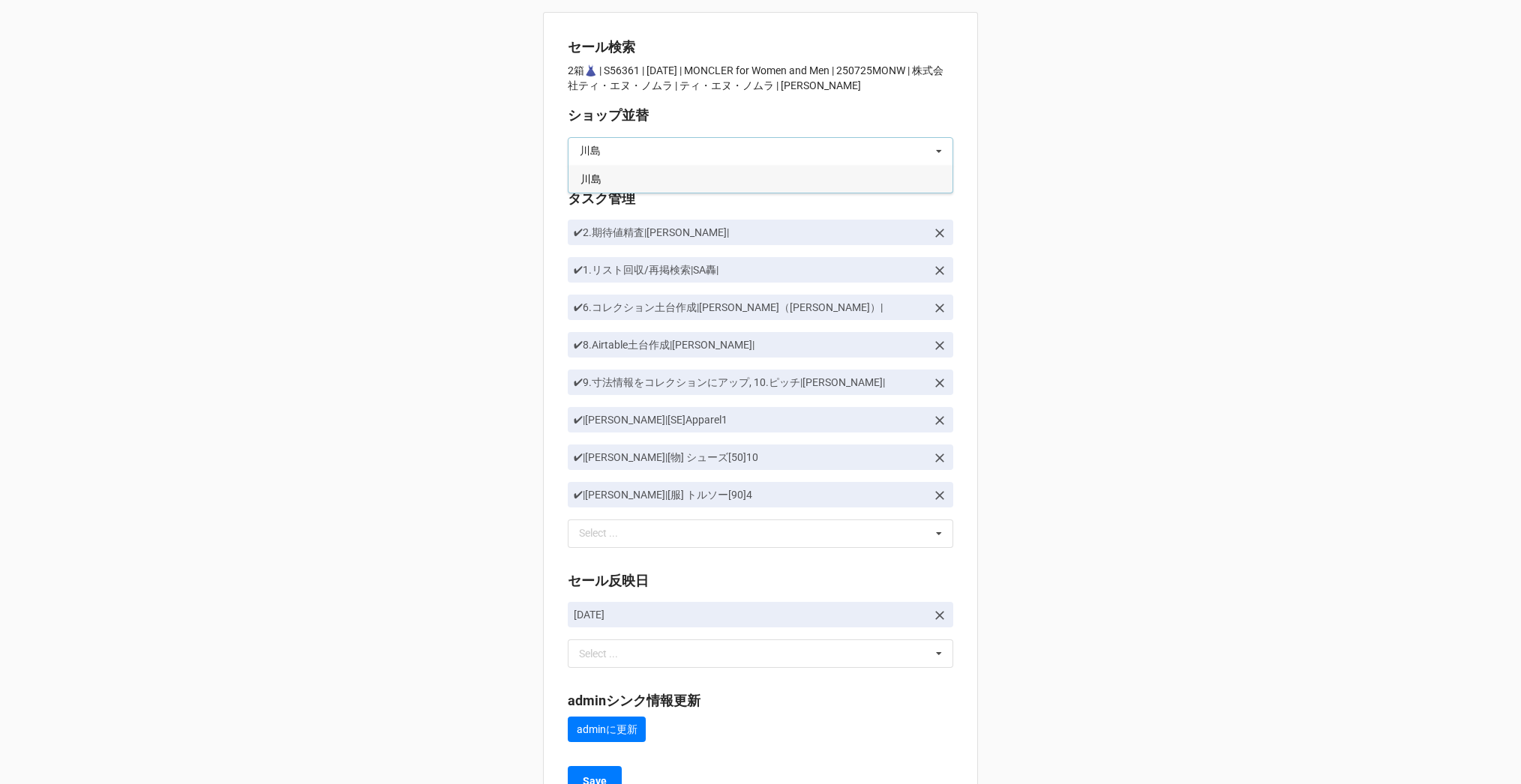 type on "川島" 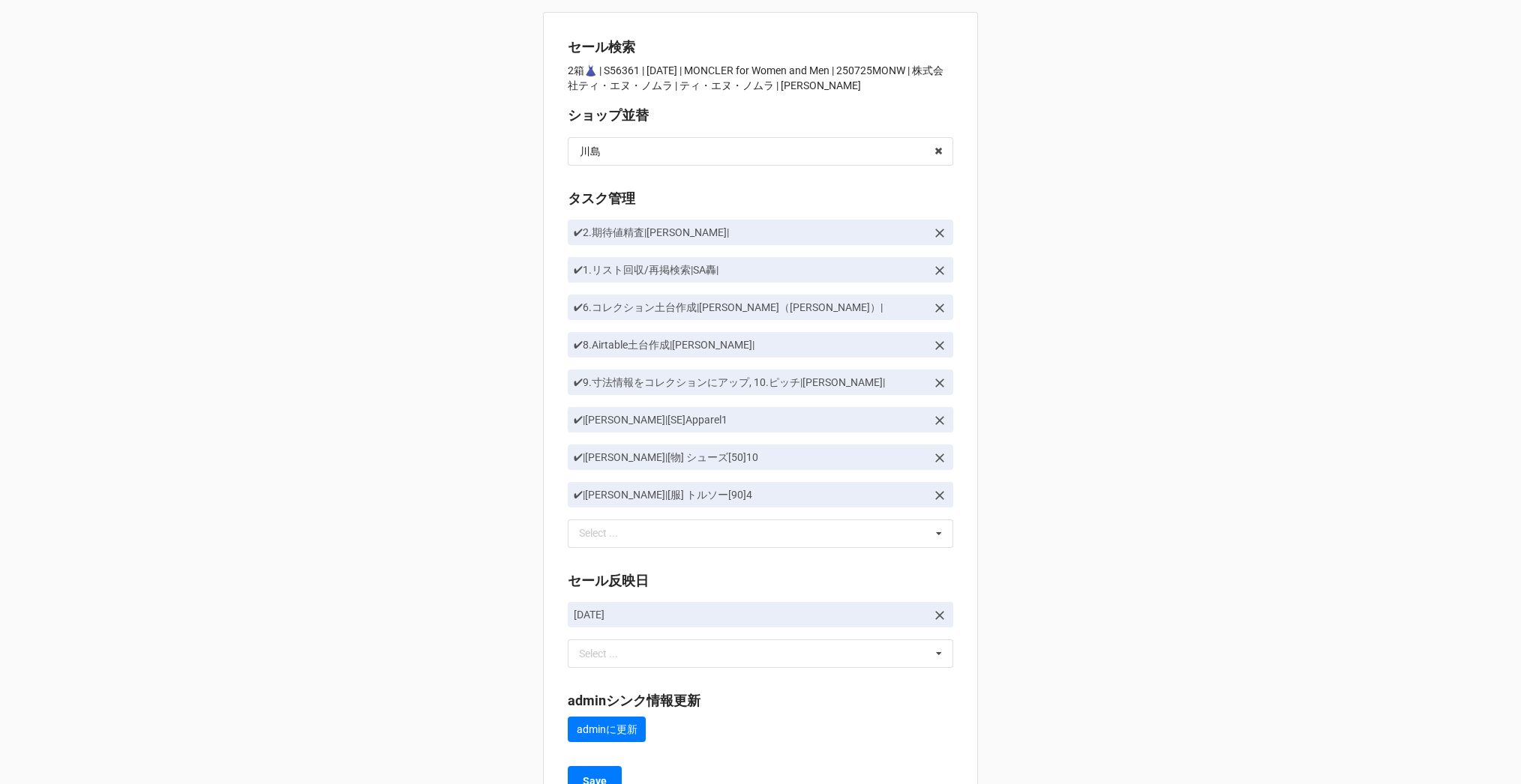 scroll, scrollTop: 62, scrollLeft: 0, axis: vertical 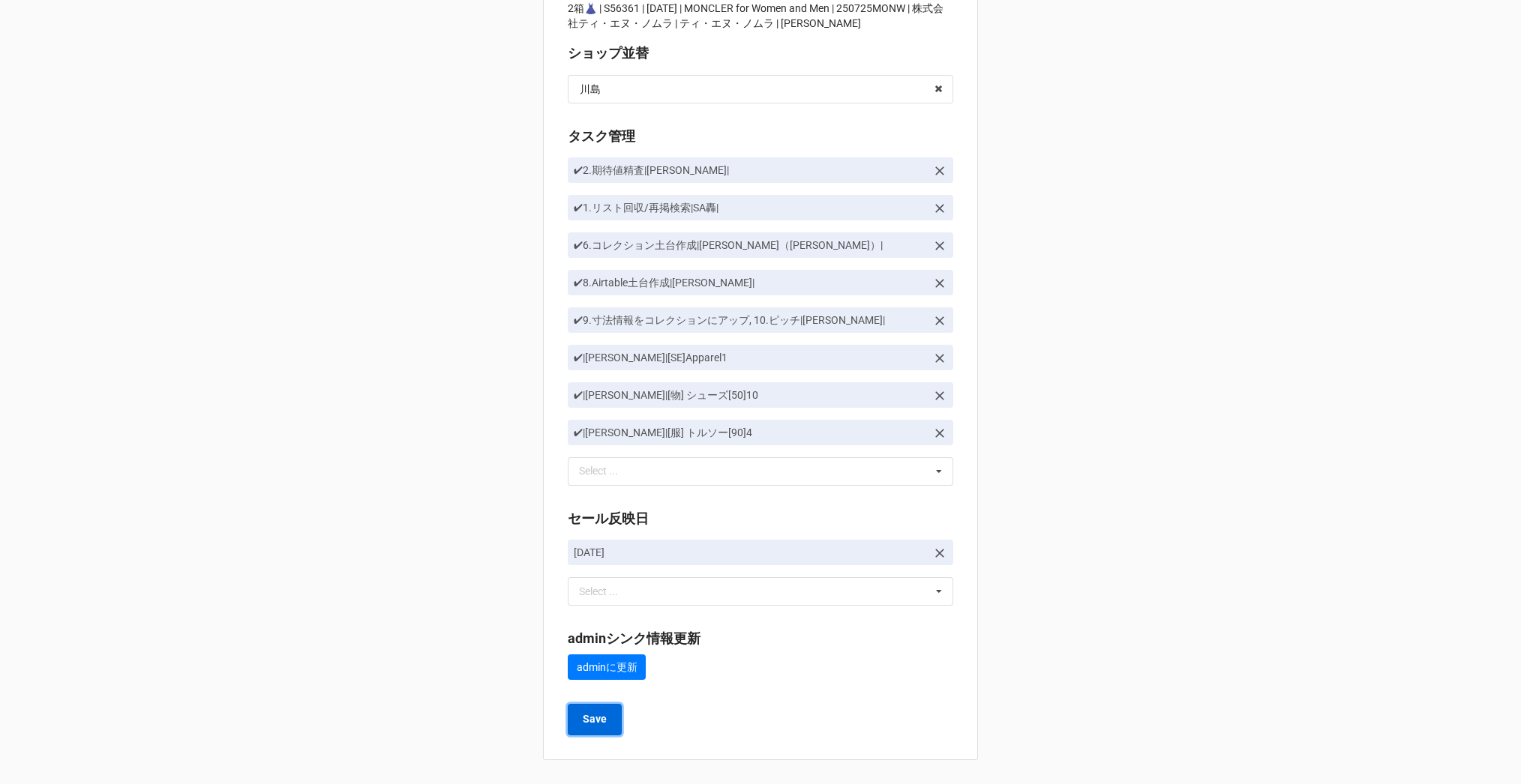 click on "Save" at bounding box center (595, 719) 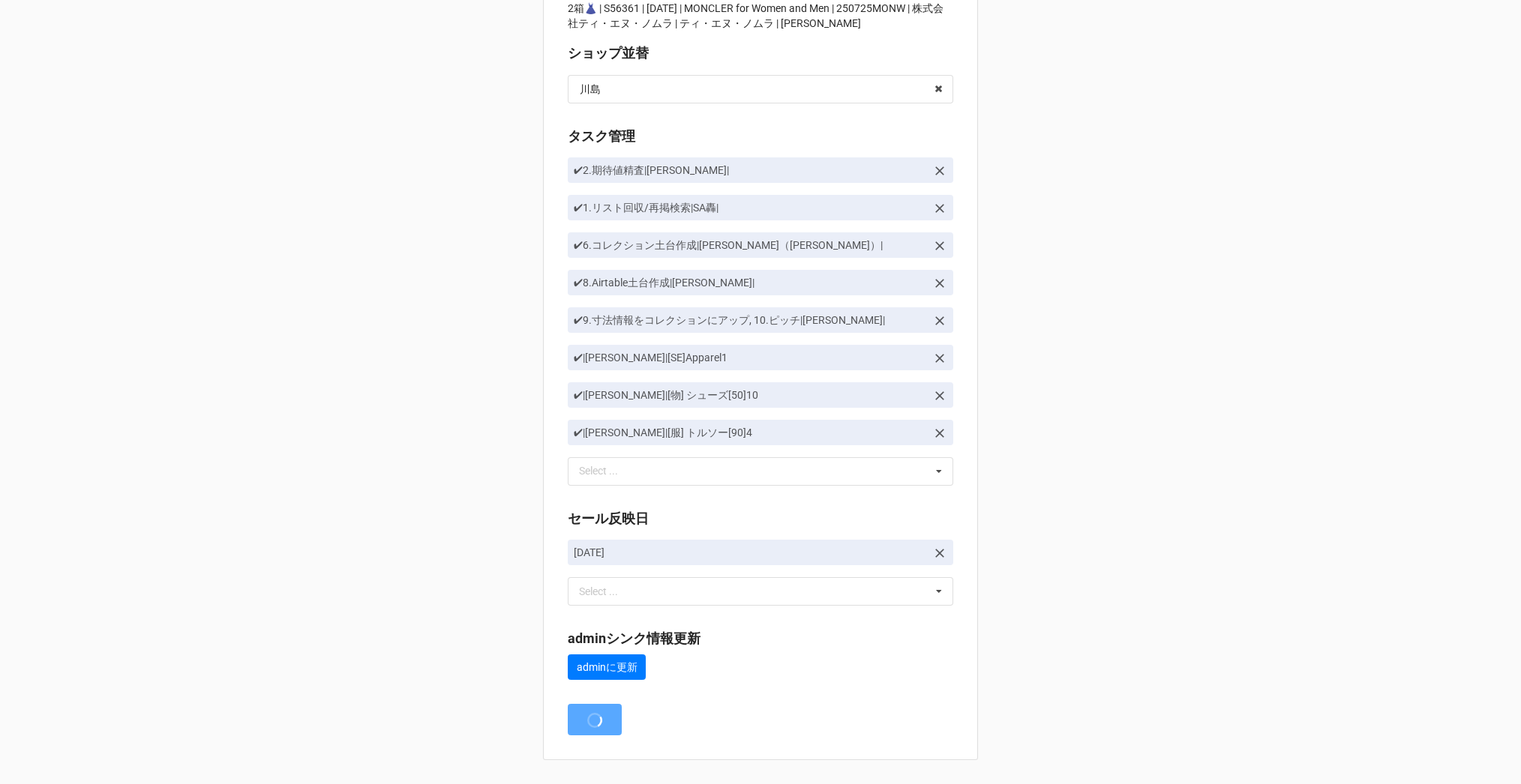 scroll, scrollTop: 0, scrollLeft: 0, axis: both 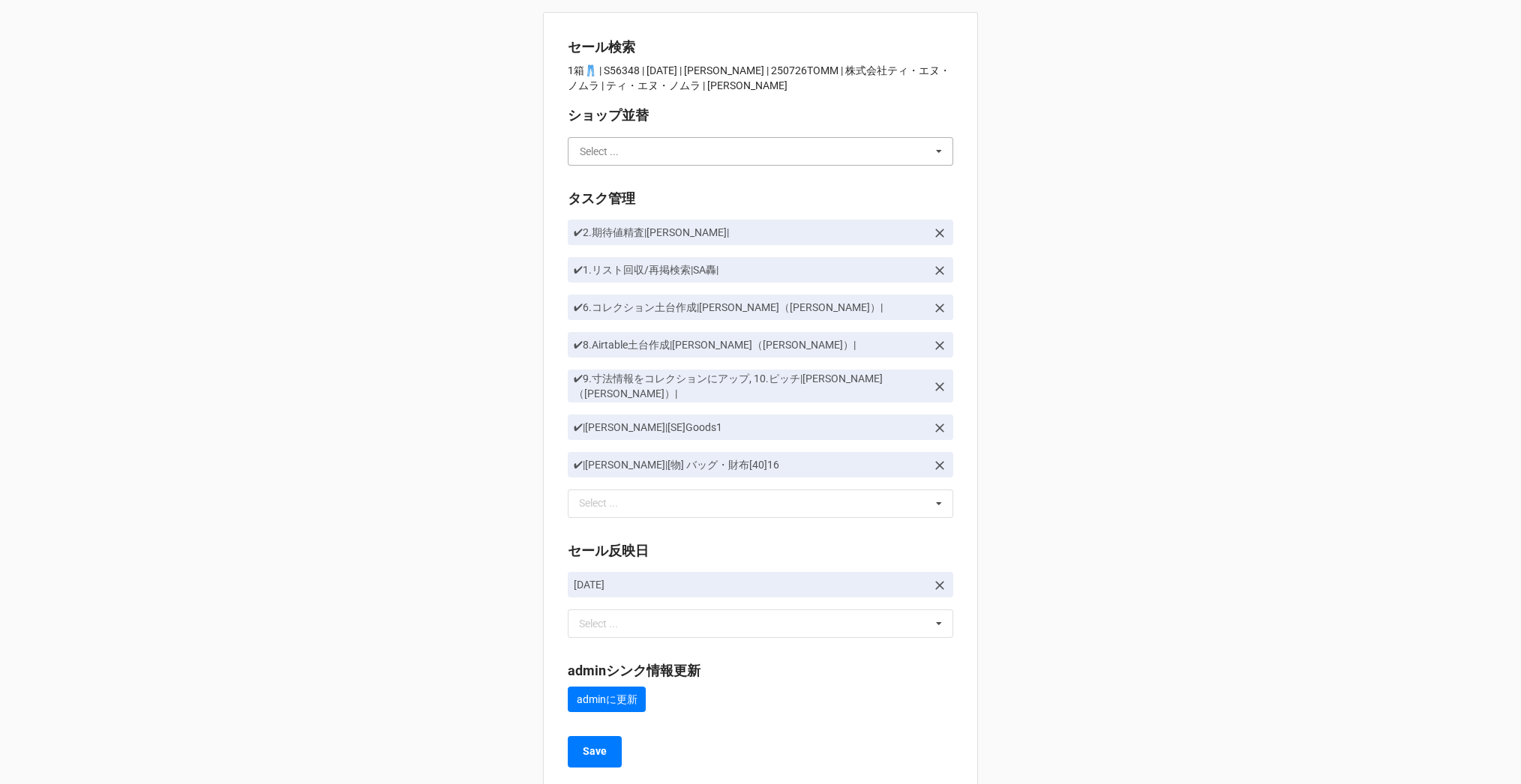 click at bounding box center [761, 151] 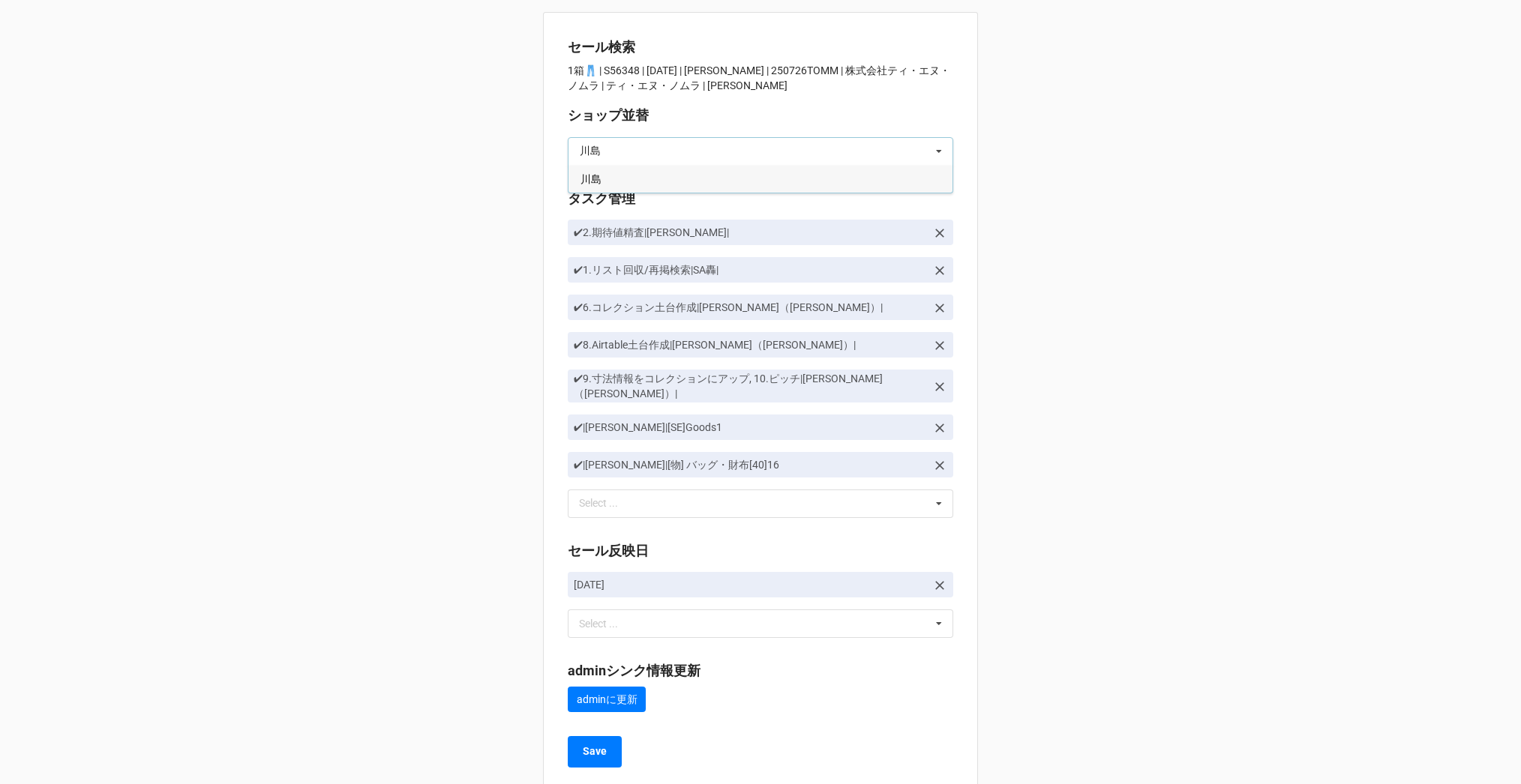 type on "川島" 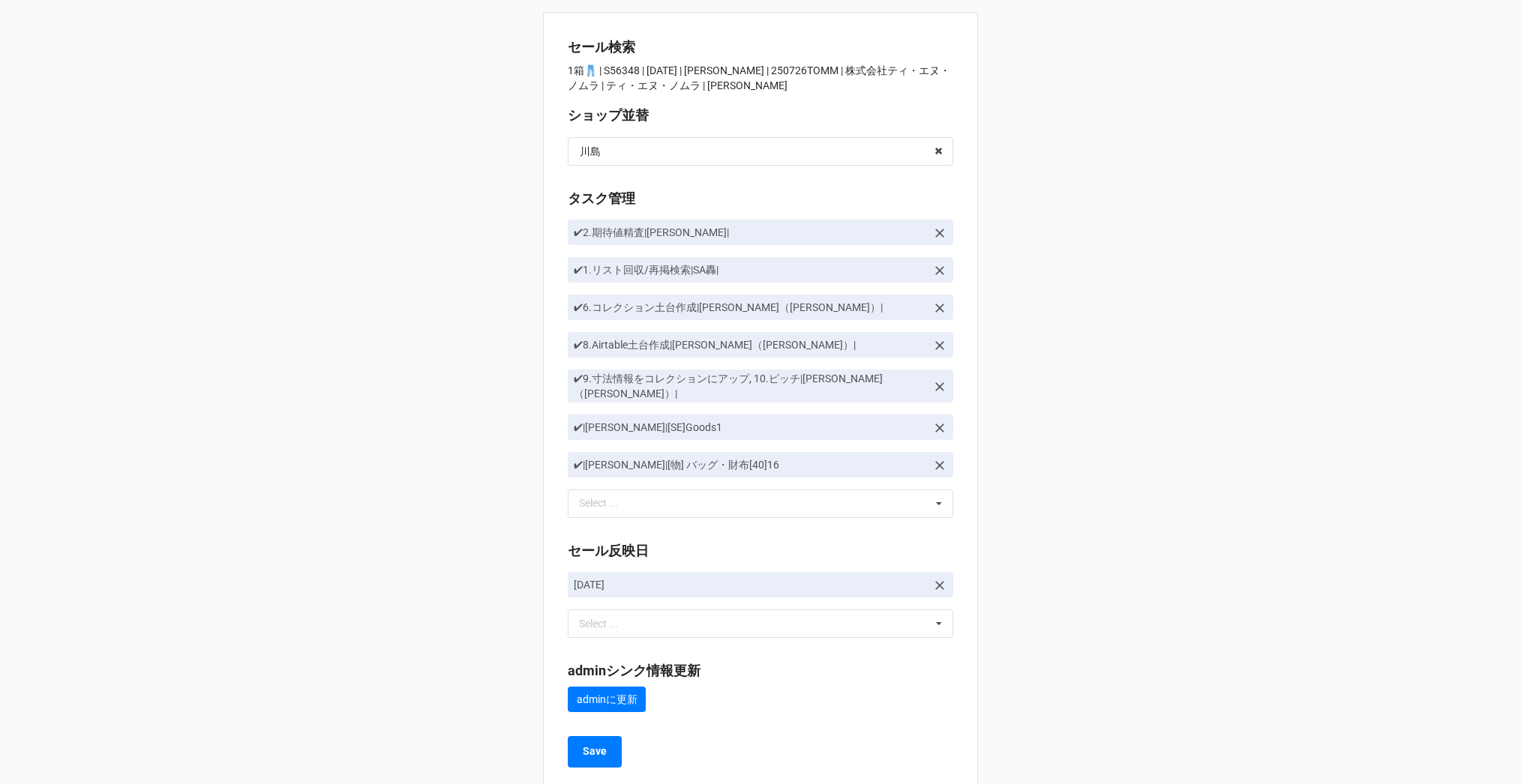 scroll, scrollTop: 25, scrollLeft: 0, axis: vertical 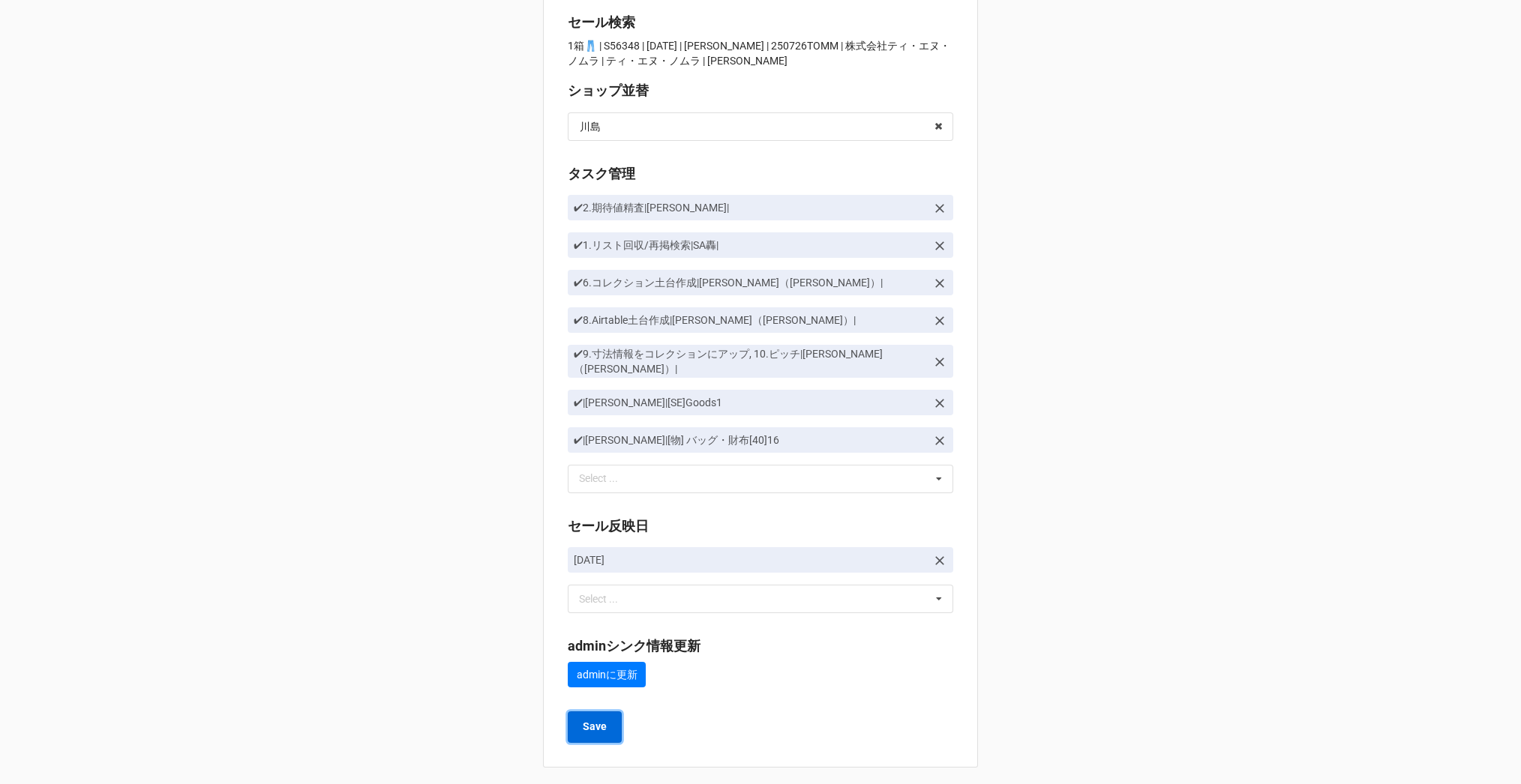click on "Save" at bounding box center (595, 726) 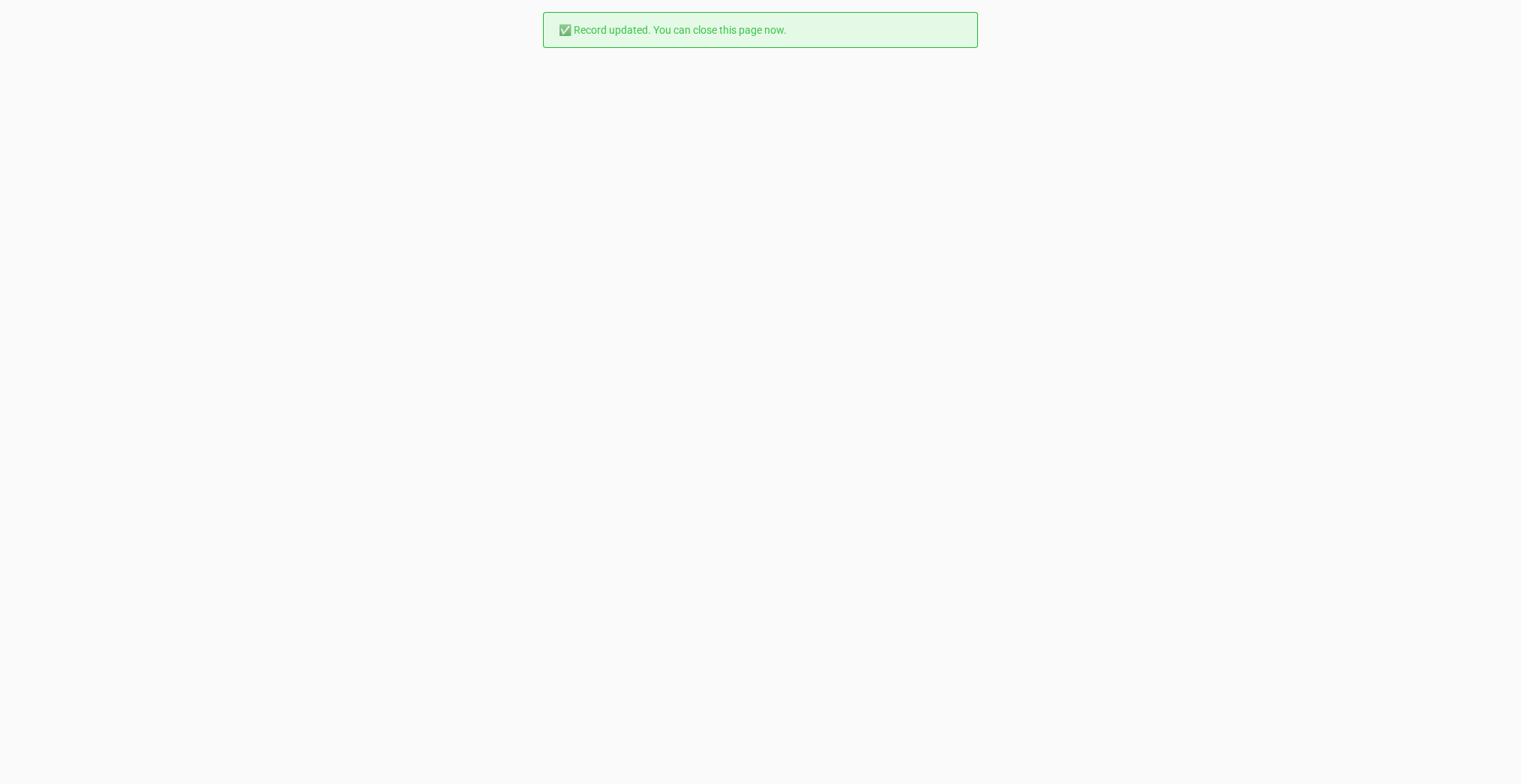 scroll, scrollTop: 0, scrollLeft: 0, axis: both 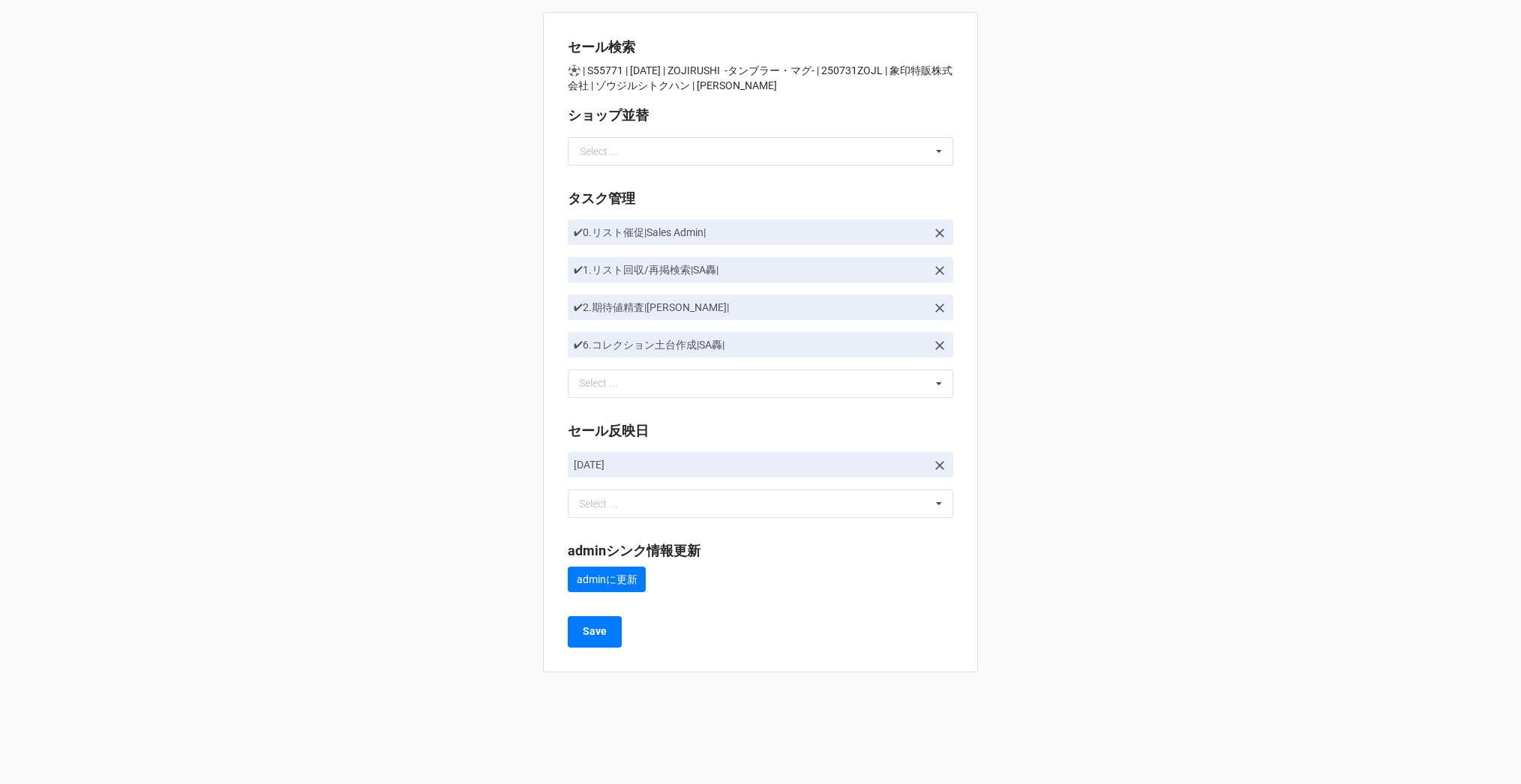 click on "ショップ並替" at bounding box center [760, 118] 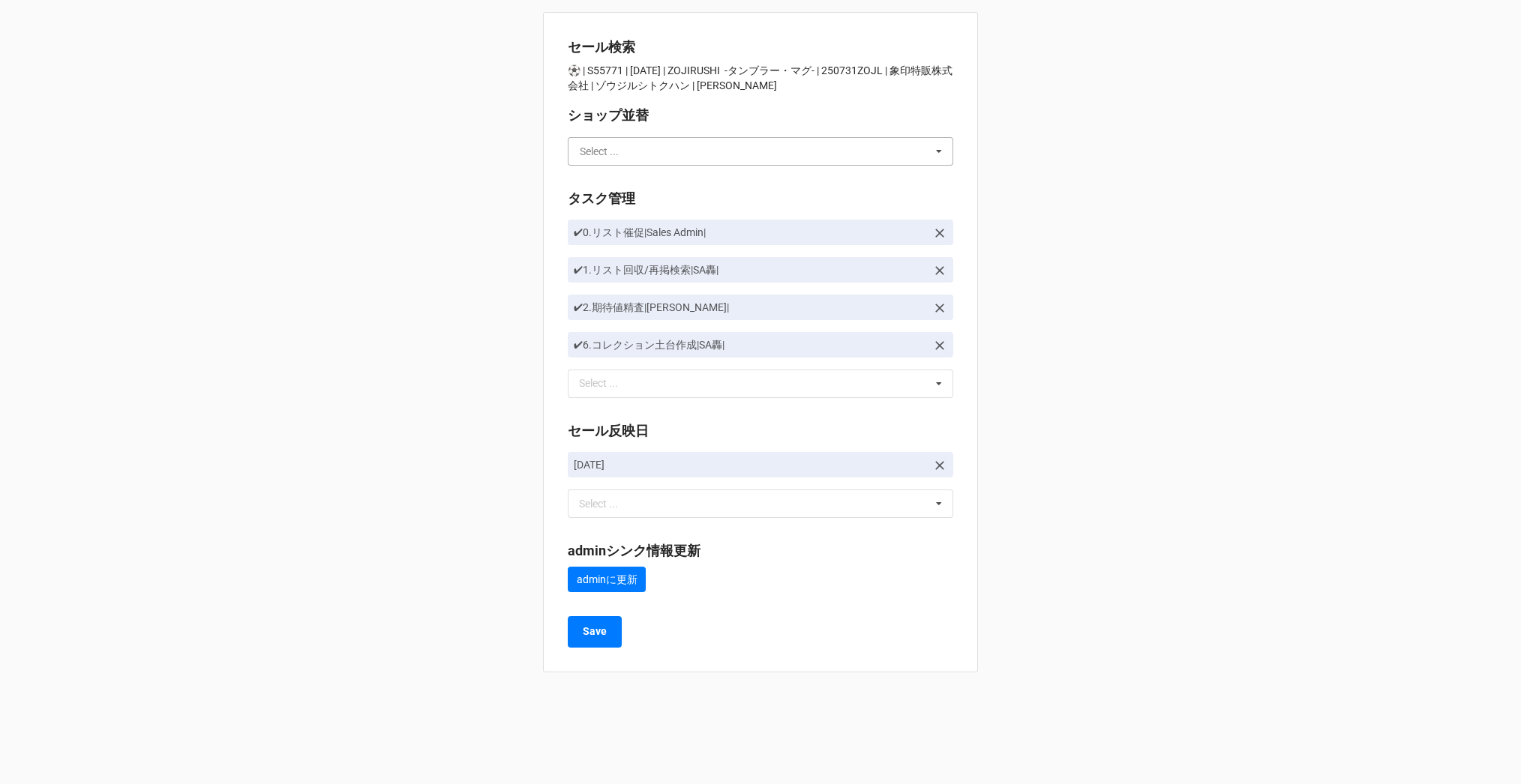 click at bounding box center [761, 151] 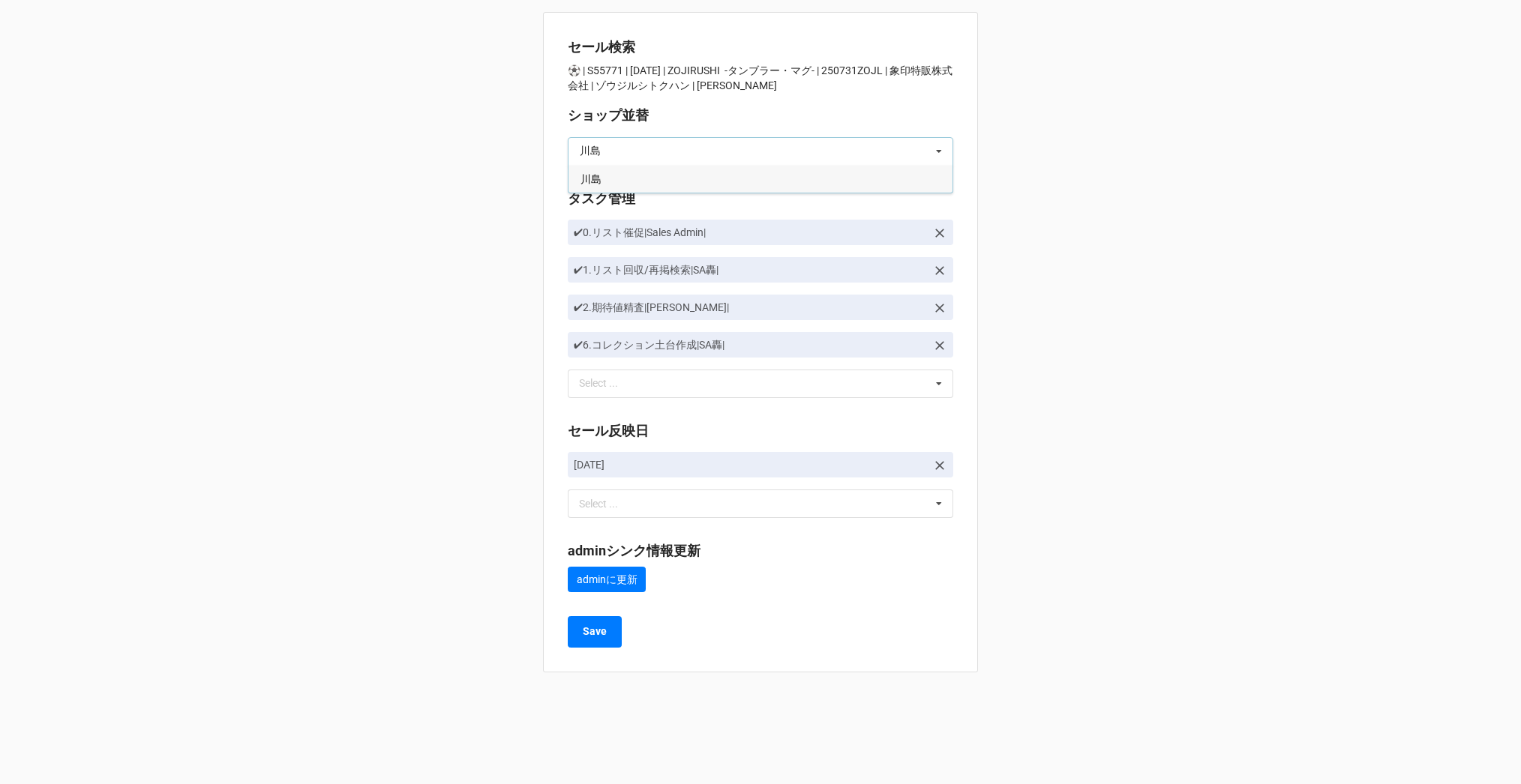 type on "川島" 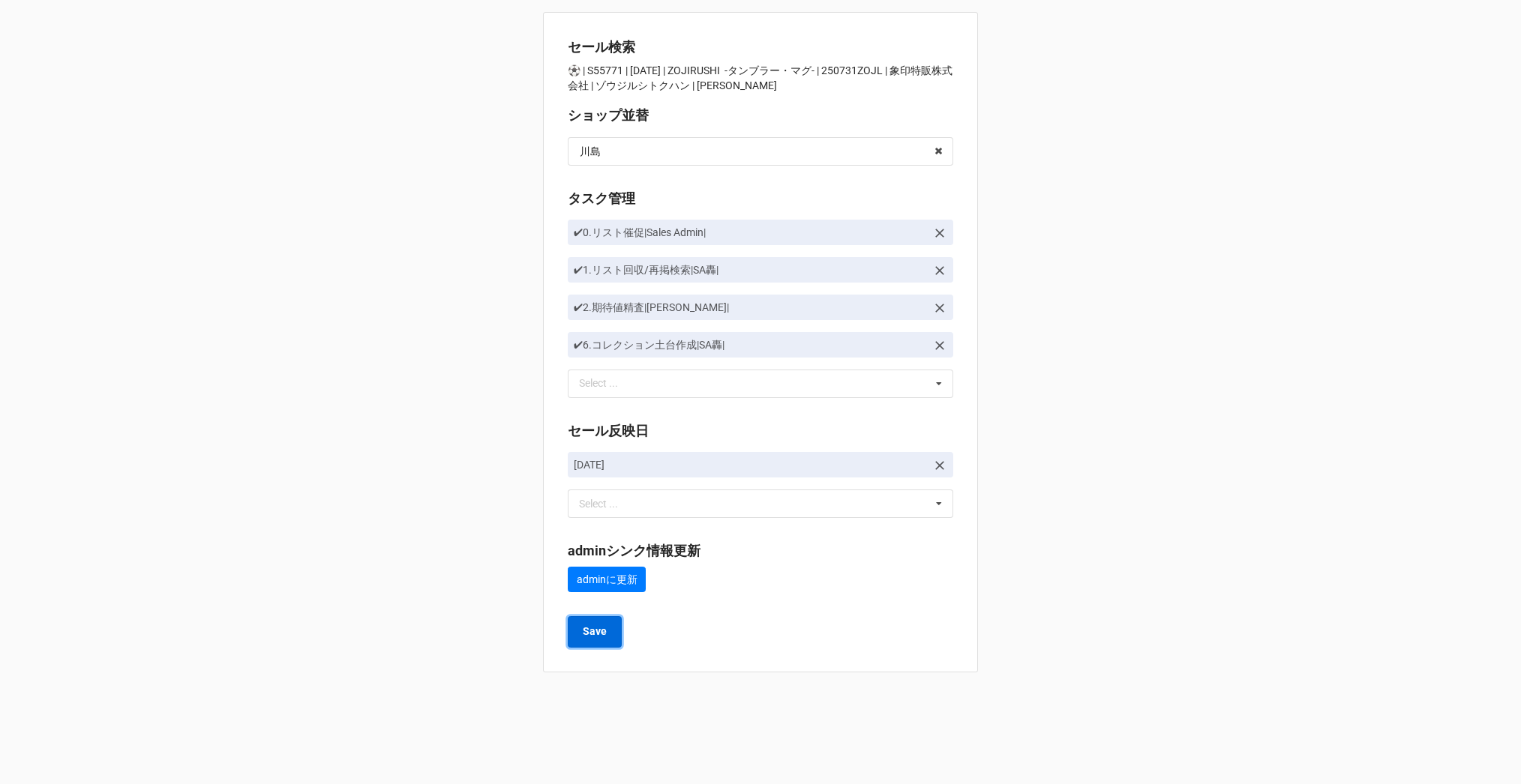 click on "Save" at bounding box center [595, 631] 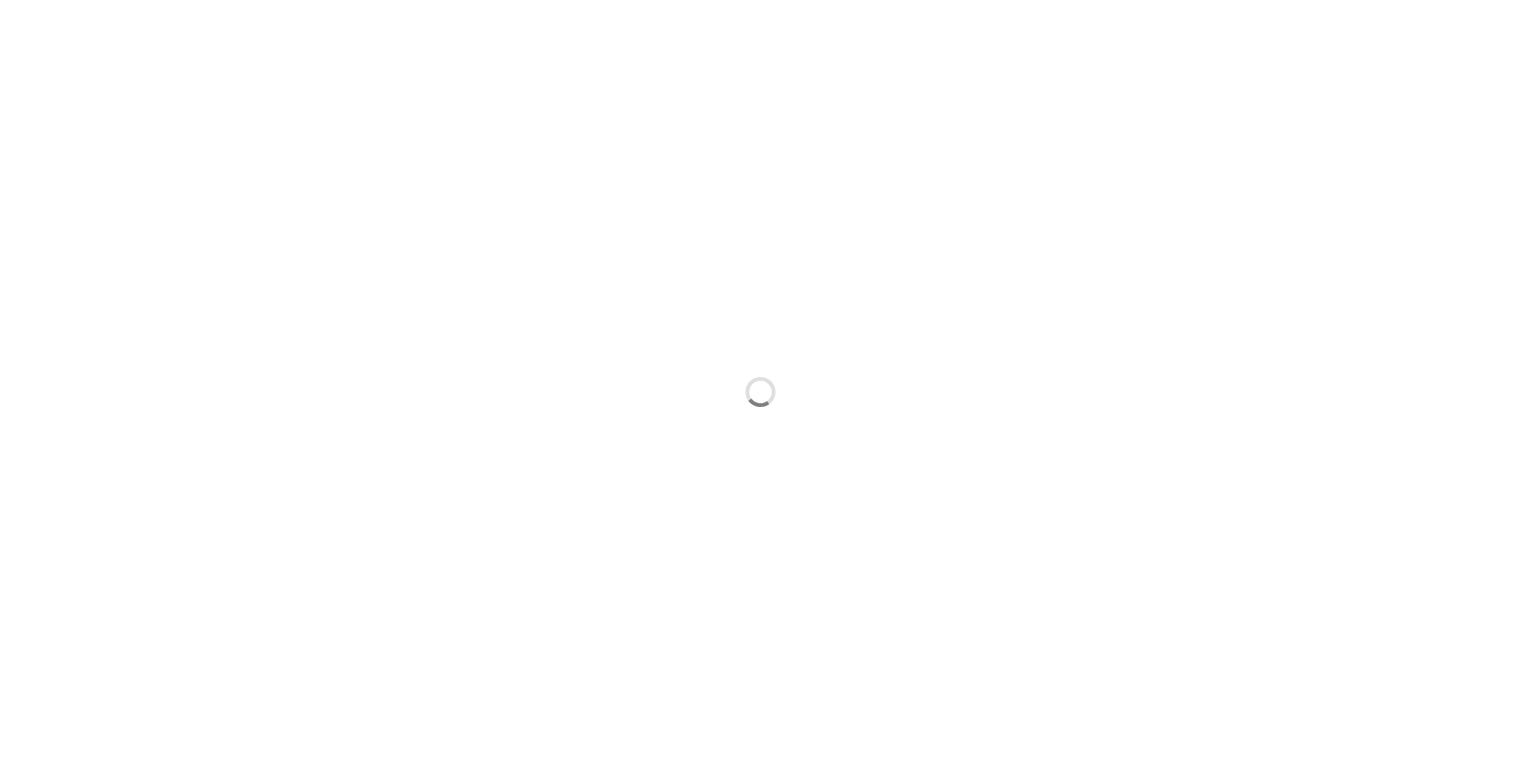scroll, scrollTop: 0, scrollLeft: 0, axis: both 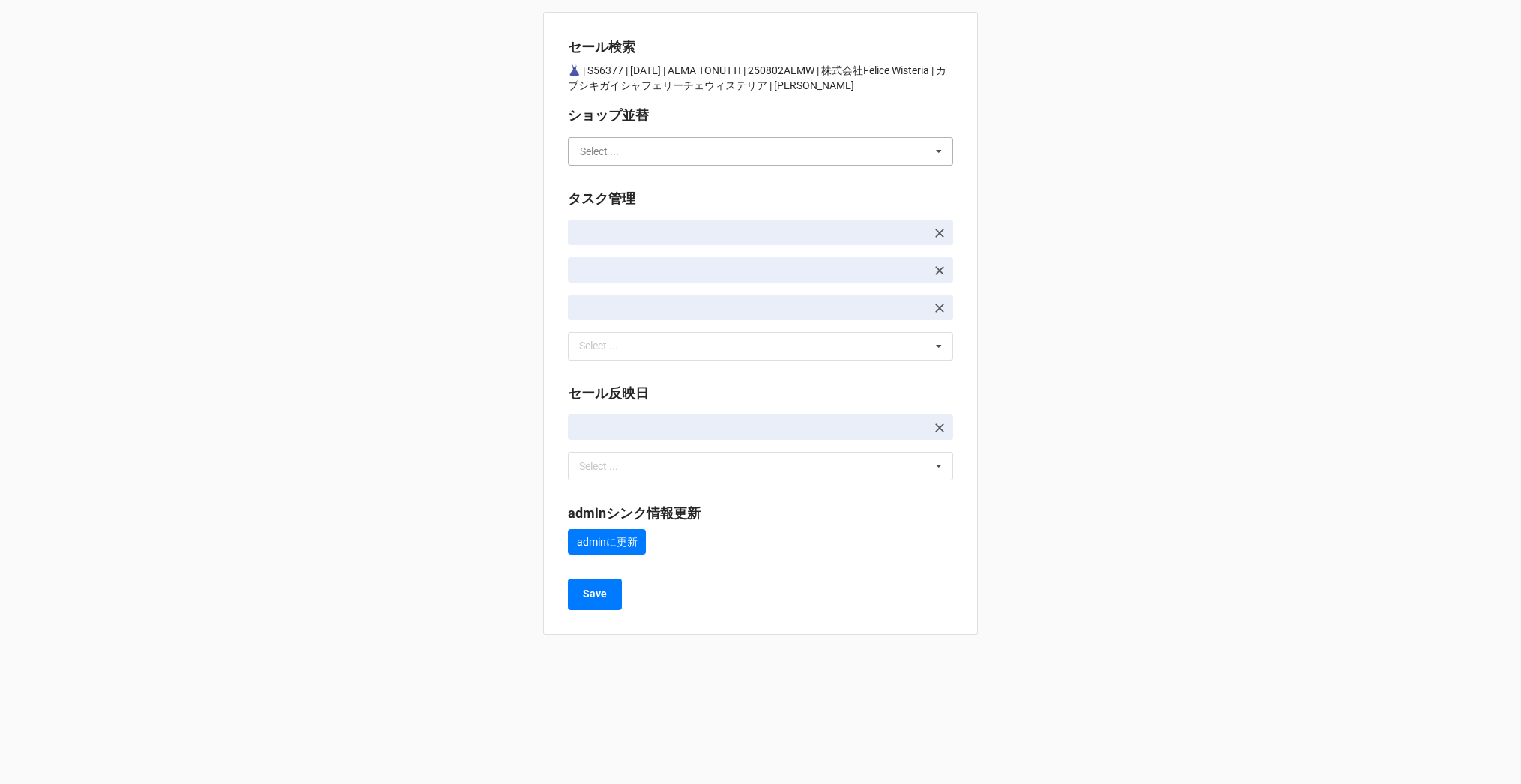 click at bounding box center [761, 151] 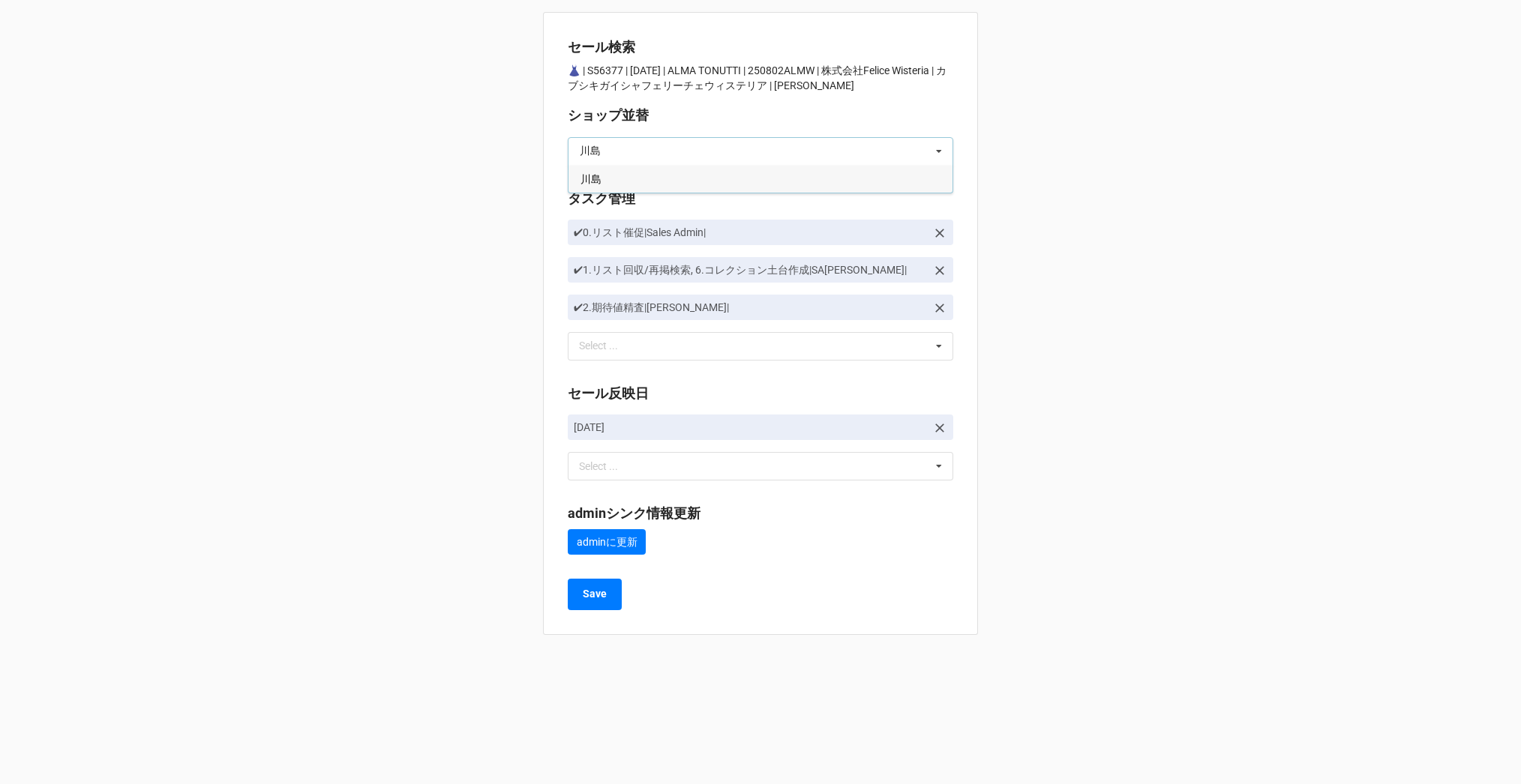 type on "川島" 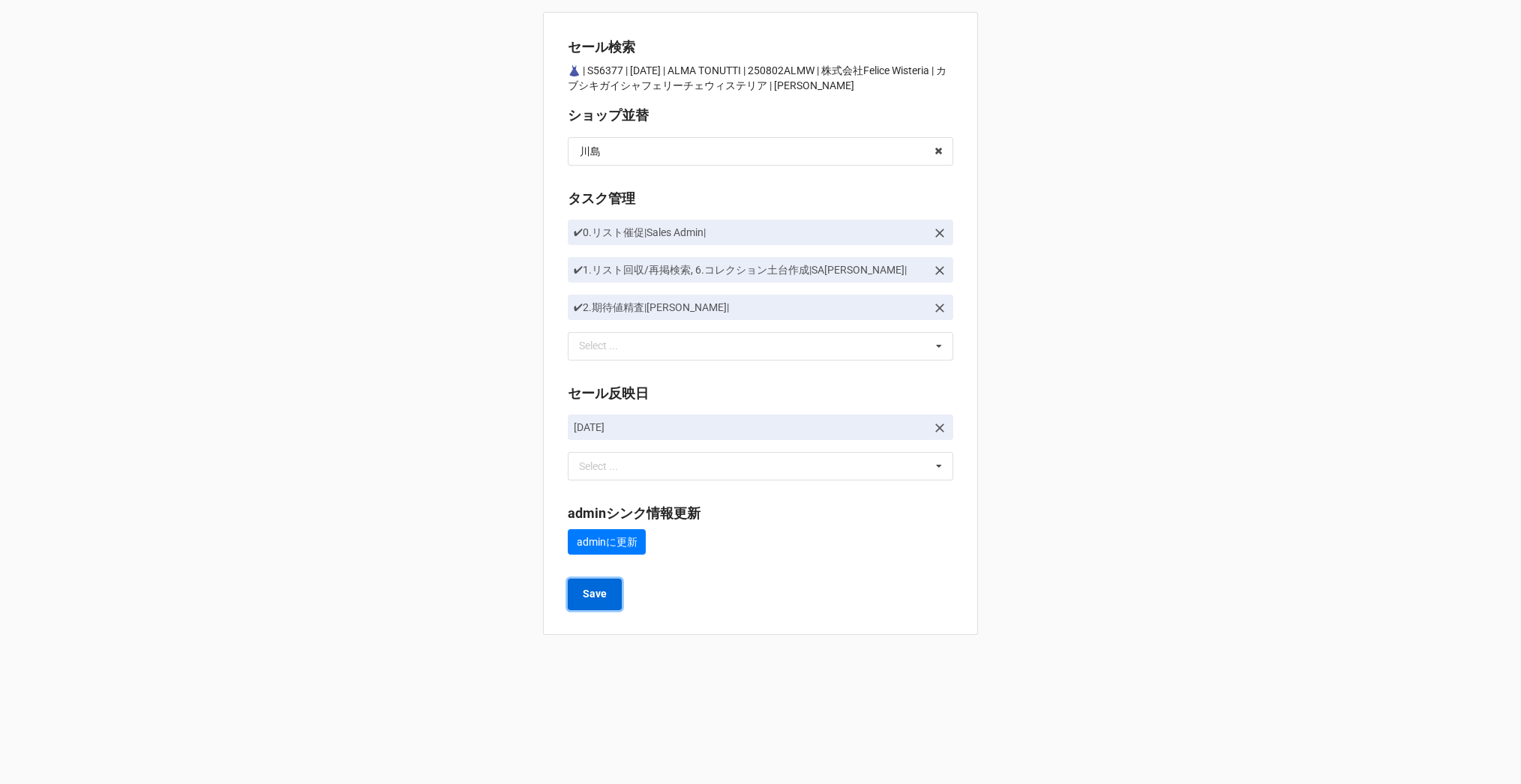 click on "Save" at bounding box center (595, 594) 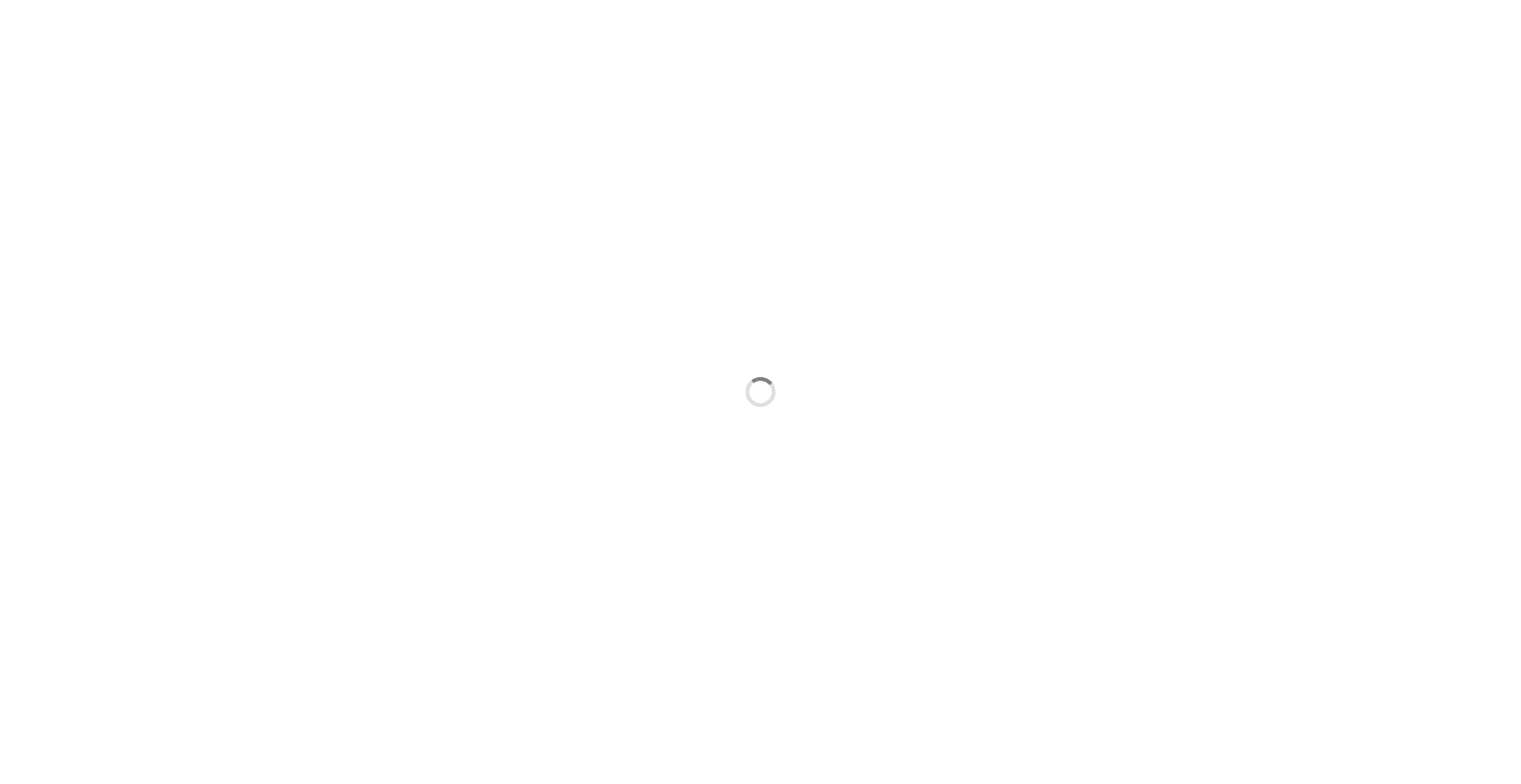 scroll, scrollTop: 0, scrollLeft: 0, axis: both 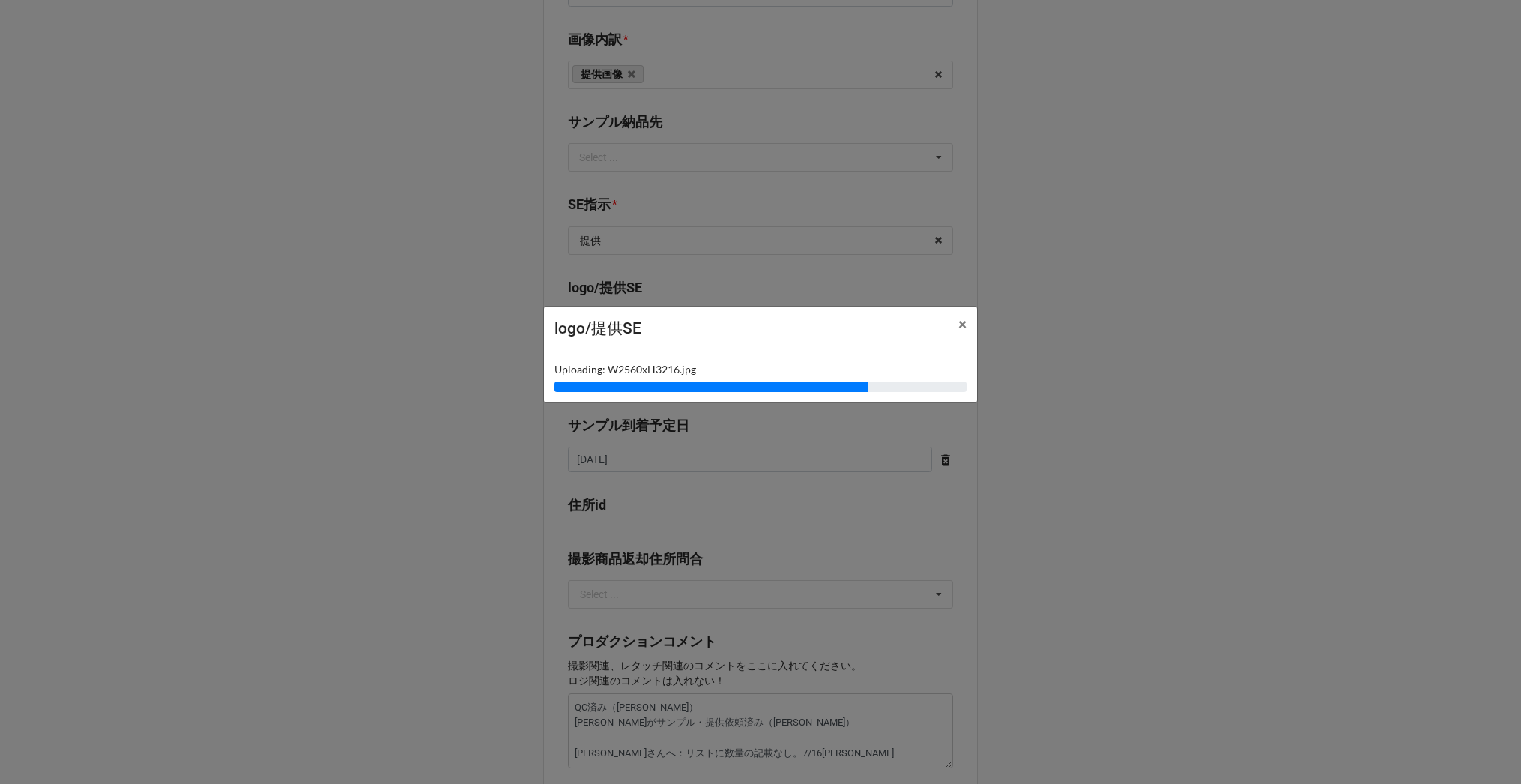 type on "x" 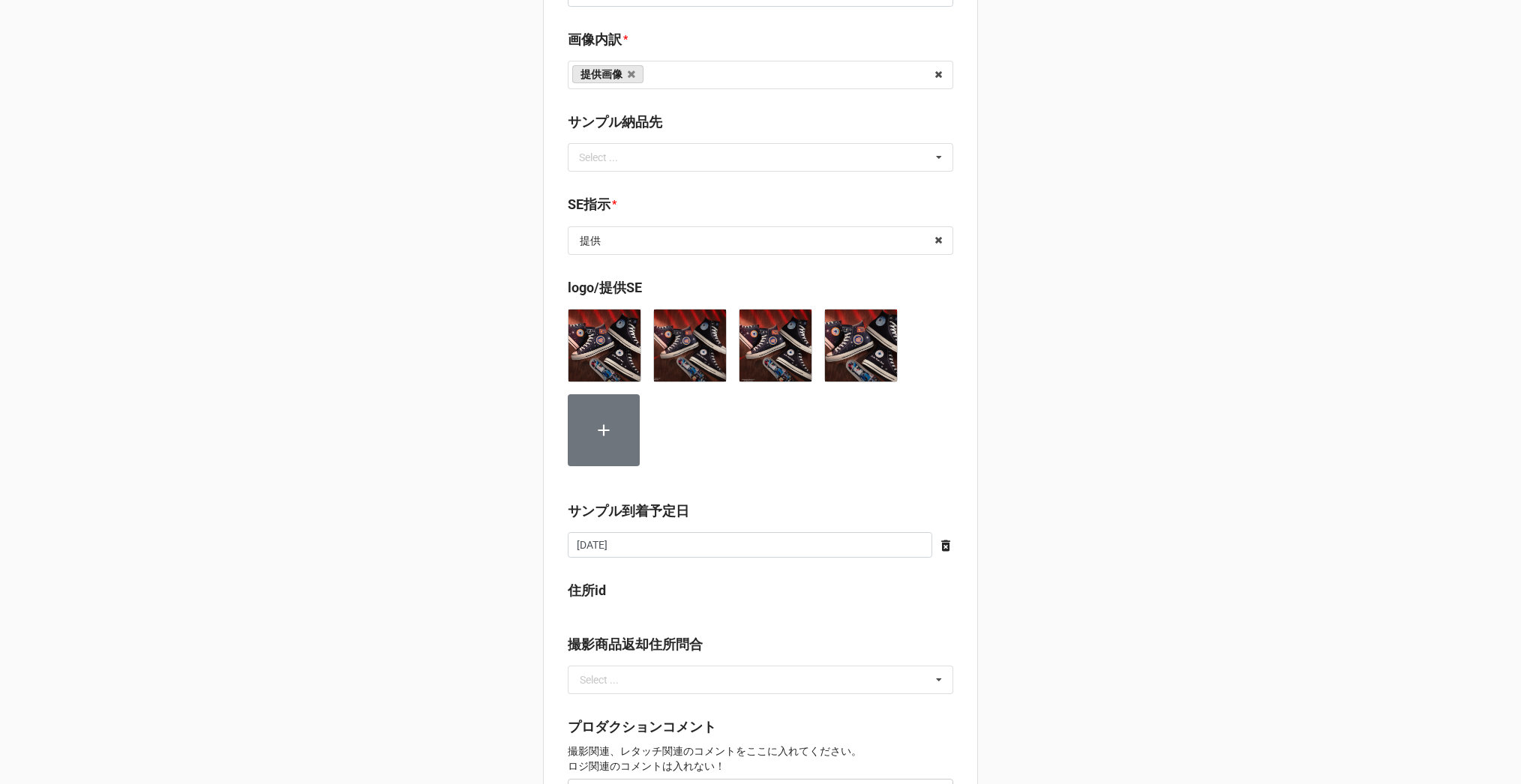 scroll, scrollTop: 1442, scrollLeft: 0, axis: vertical 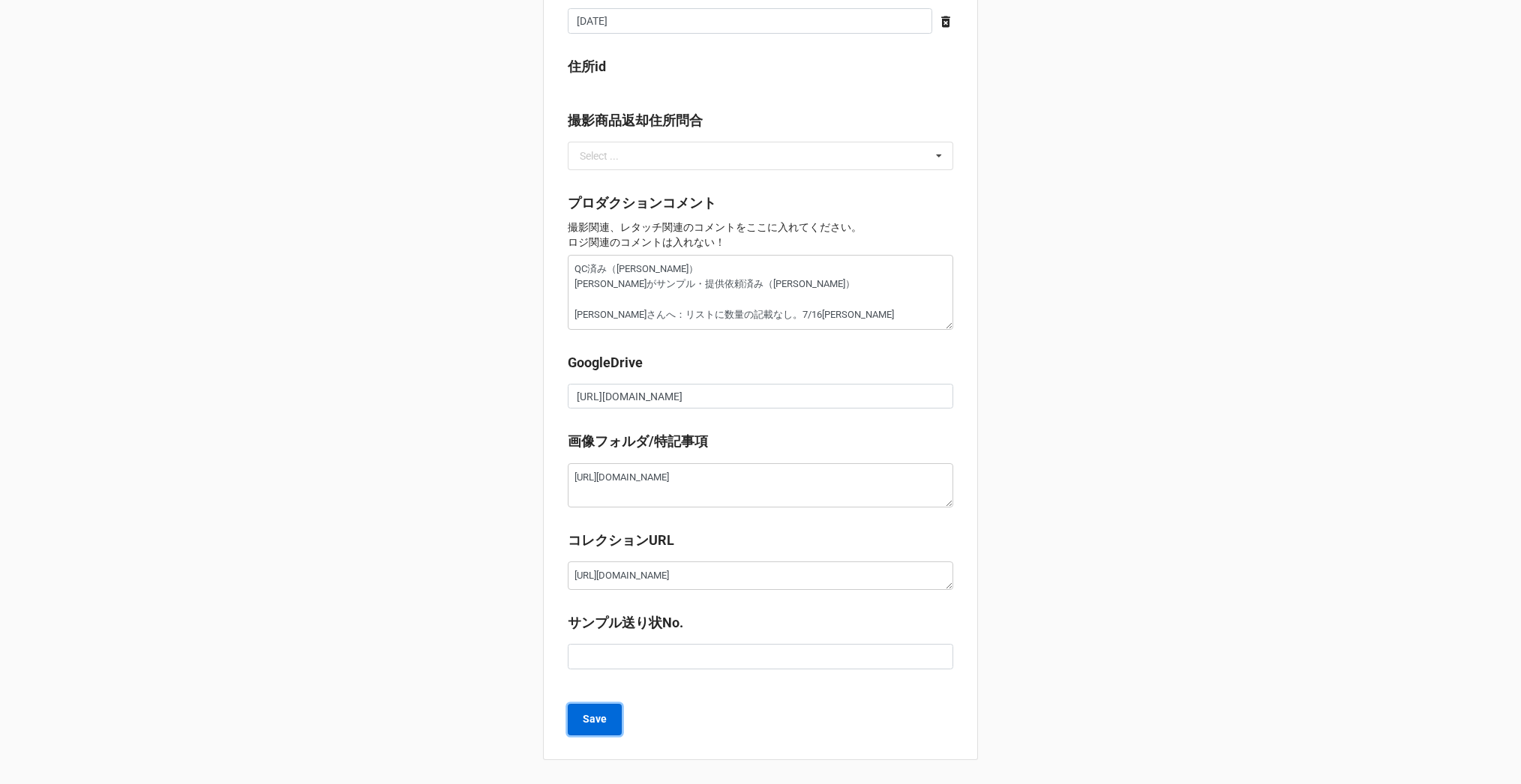 click on "Save" at bounding box center (595, 720) 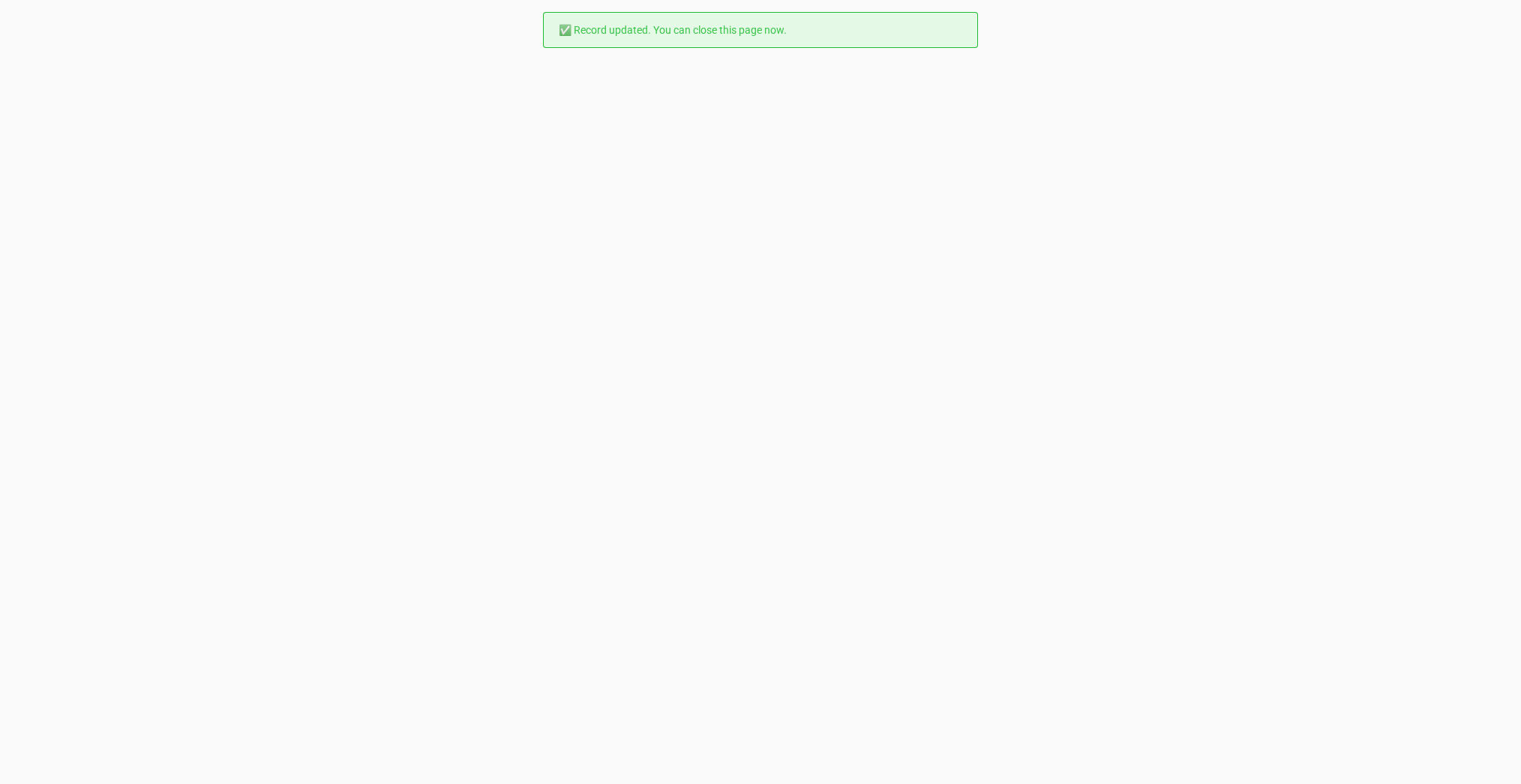 scroll, scrollTop: 0, scrollLeft: 0, axis: both 